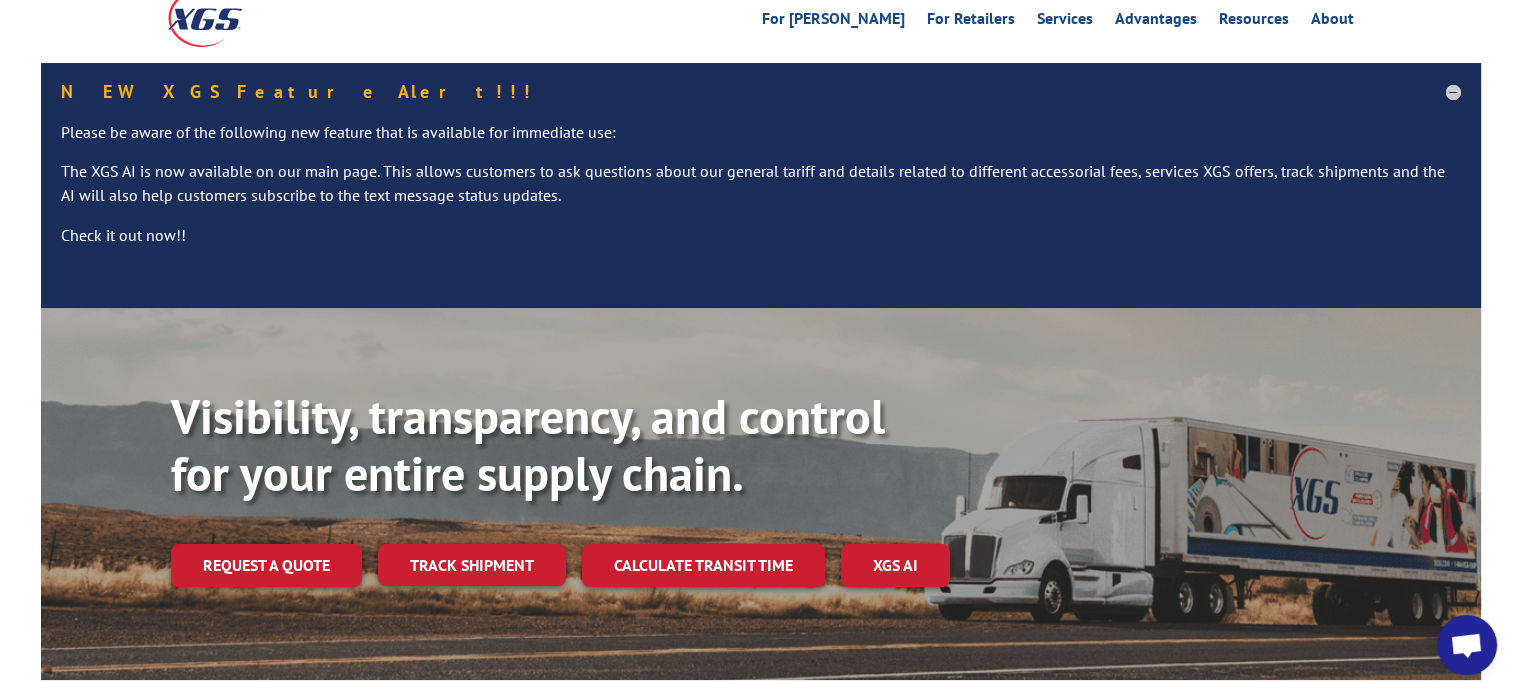 scroll, scrollTop: 200, scrollLeft: 0, axis: vertical 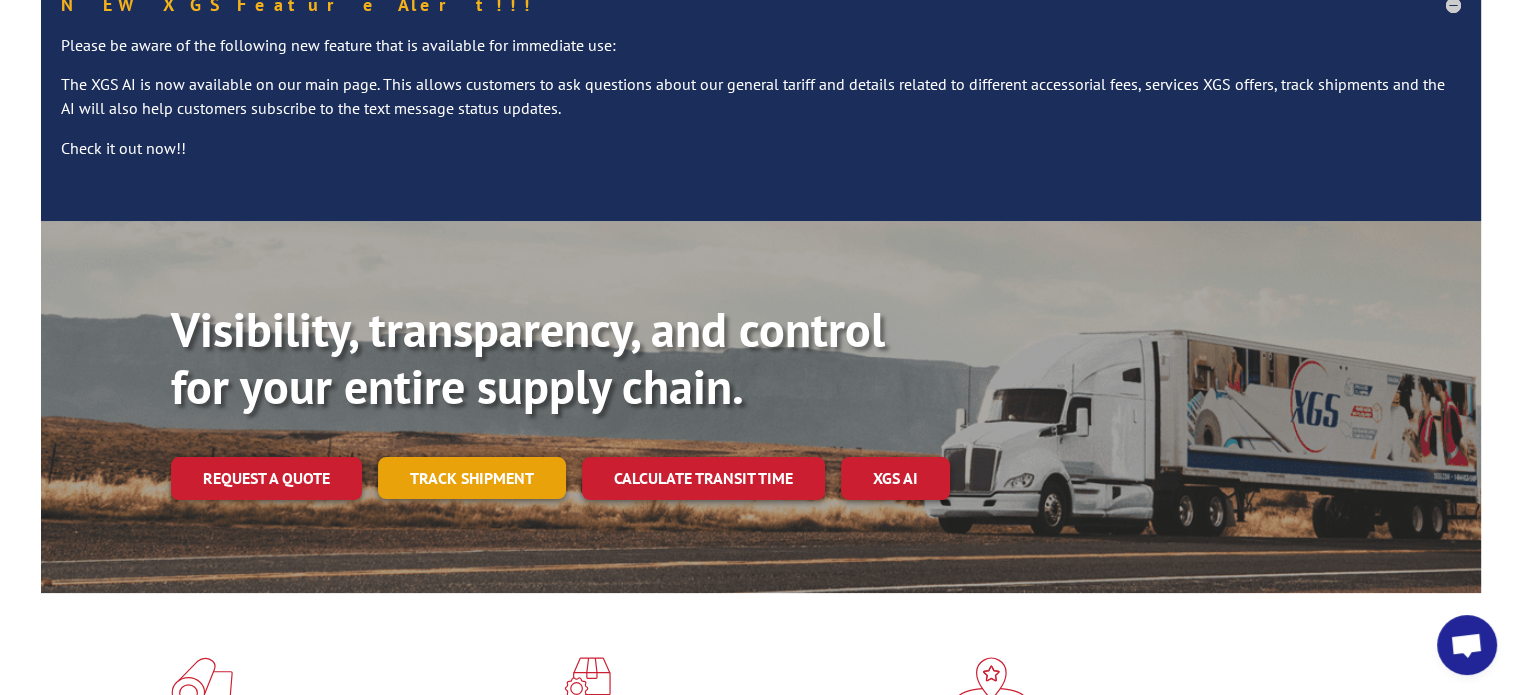 click on "Track shipment" at bounding box center (472, 478) 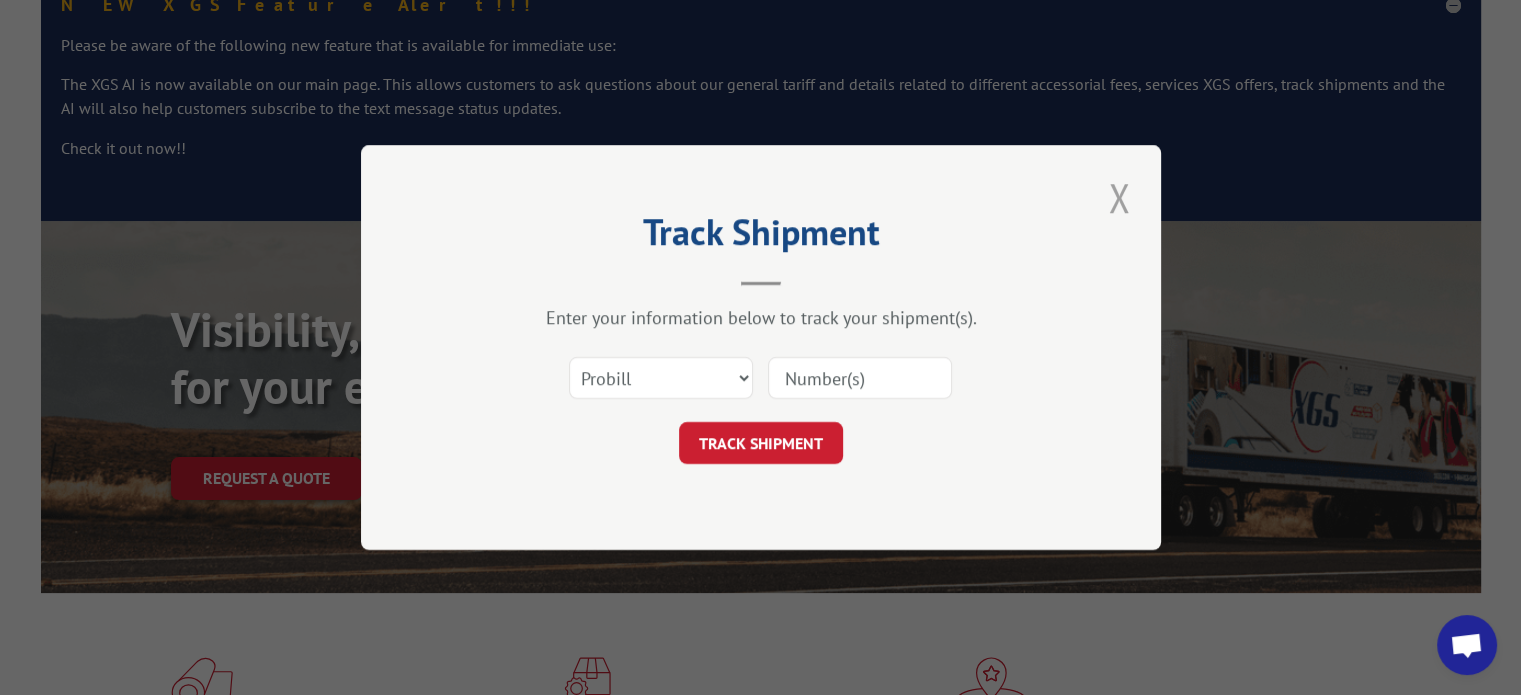 click at bounding box center (1119, 197) 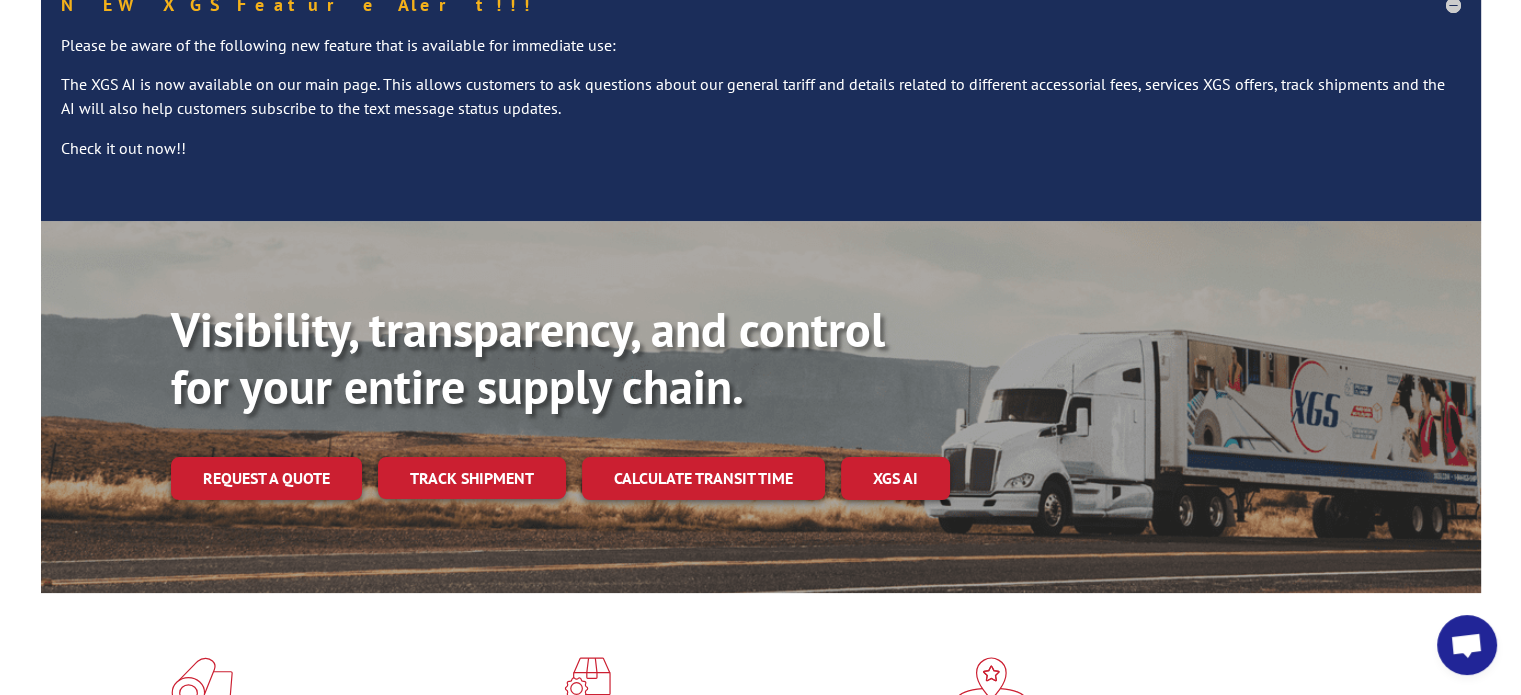 click at bounding box center [1467, 645] 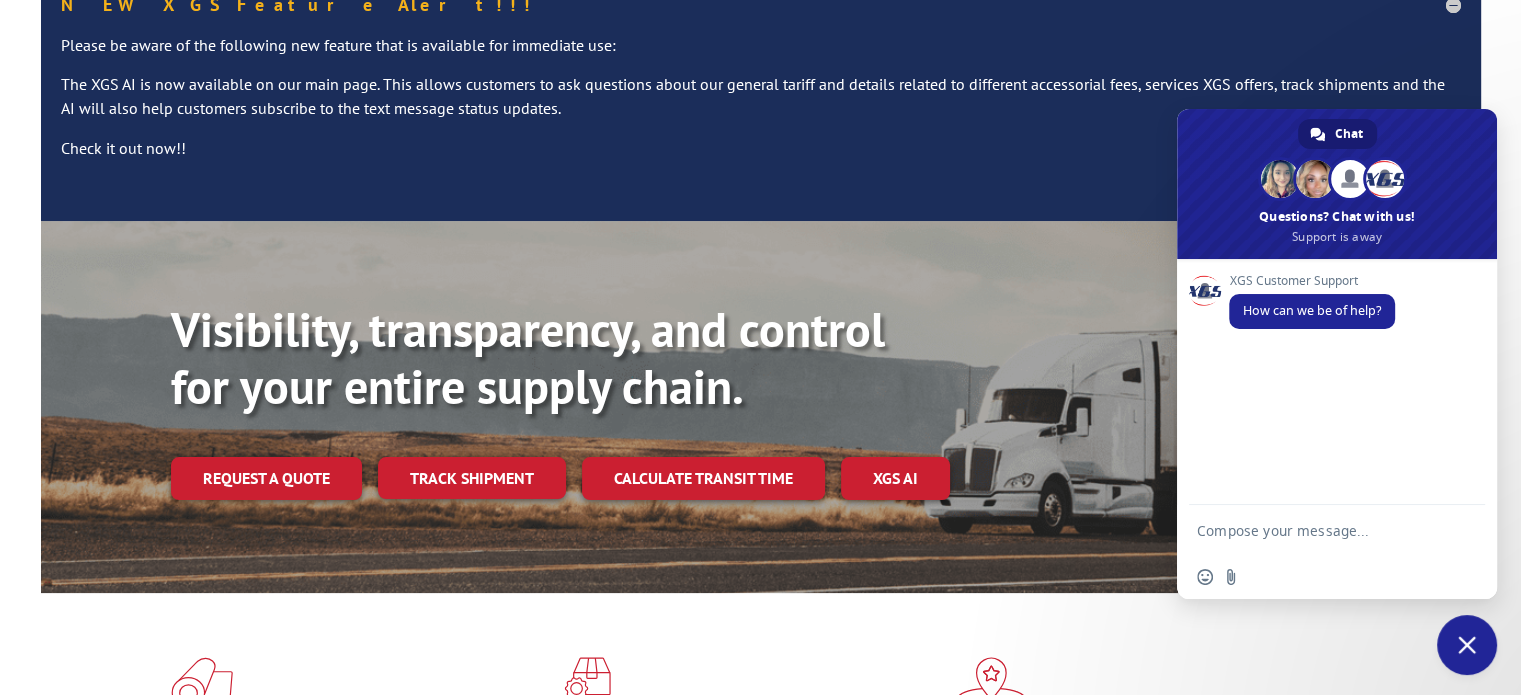 click at bounding box center (1317, 530) 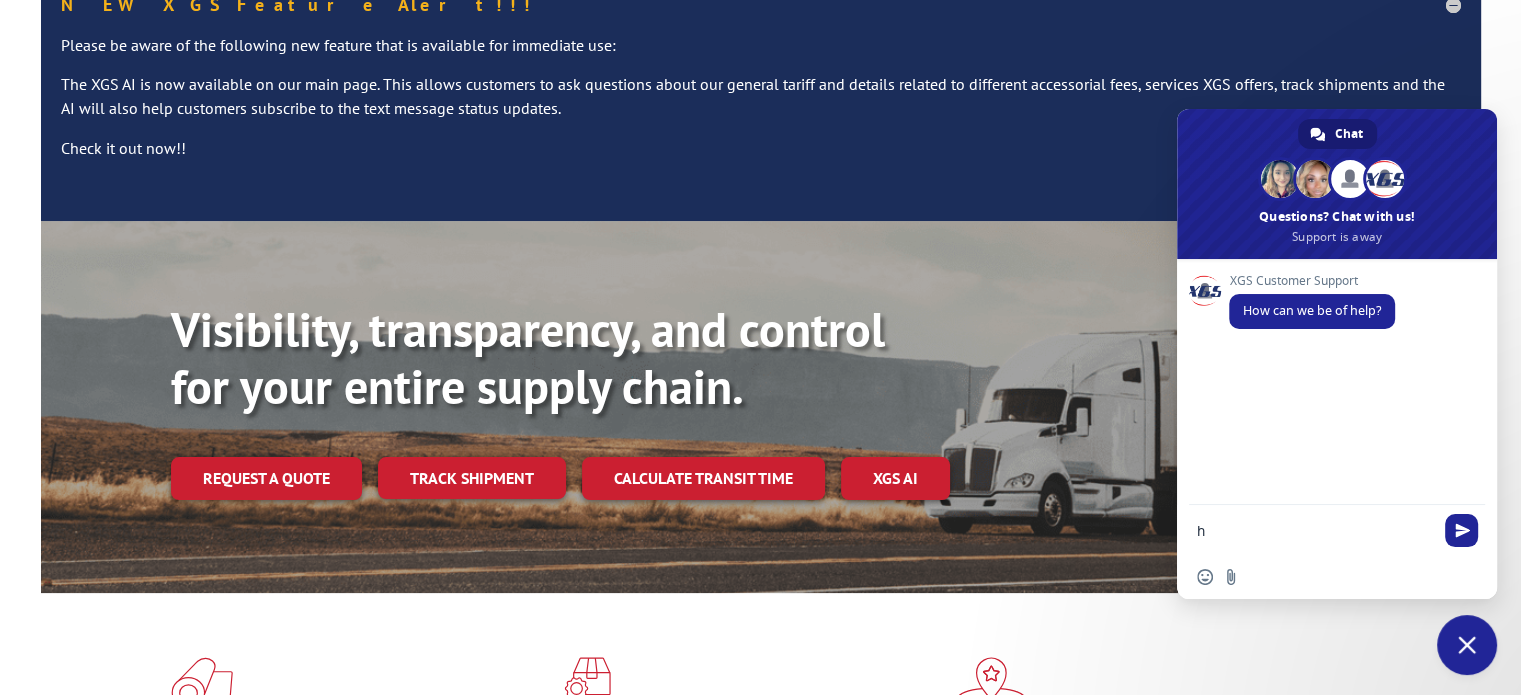 type on "hi" 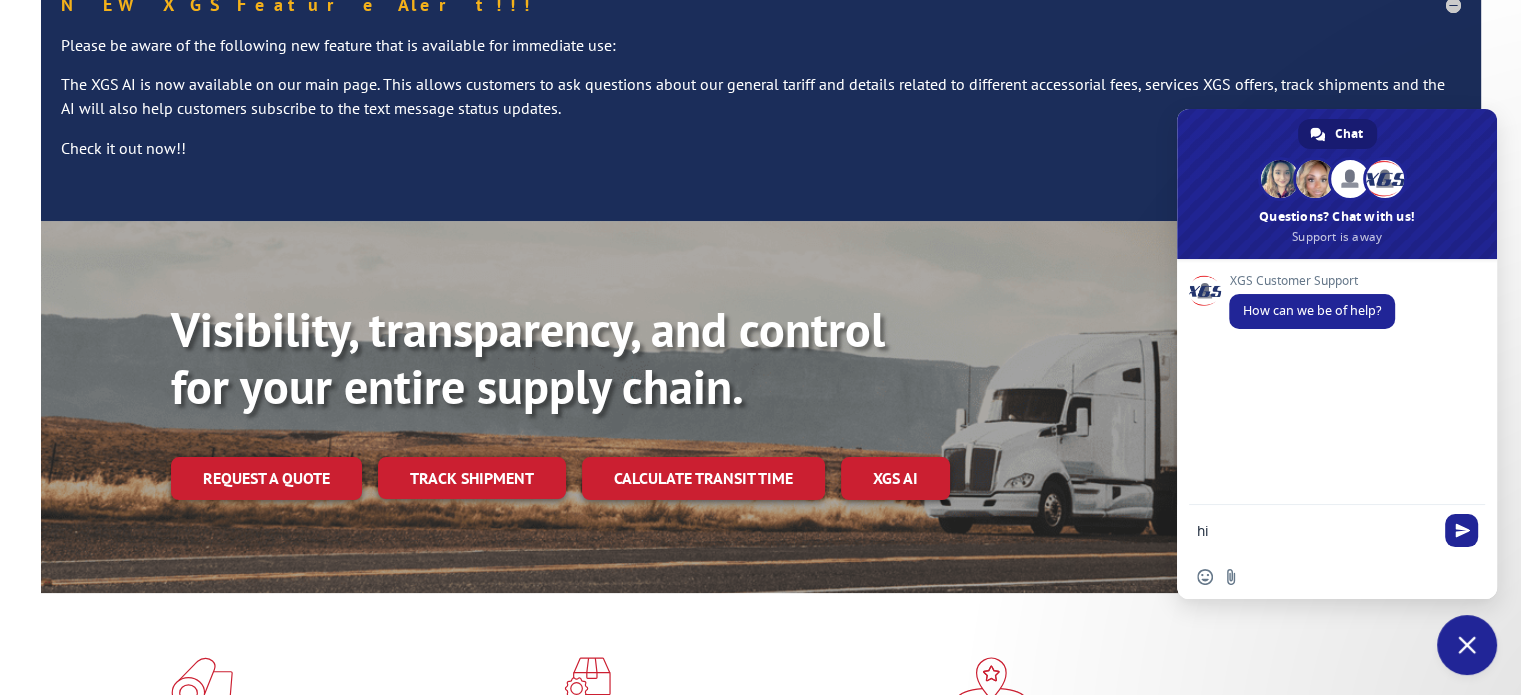 type 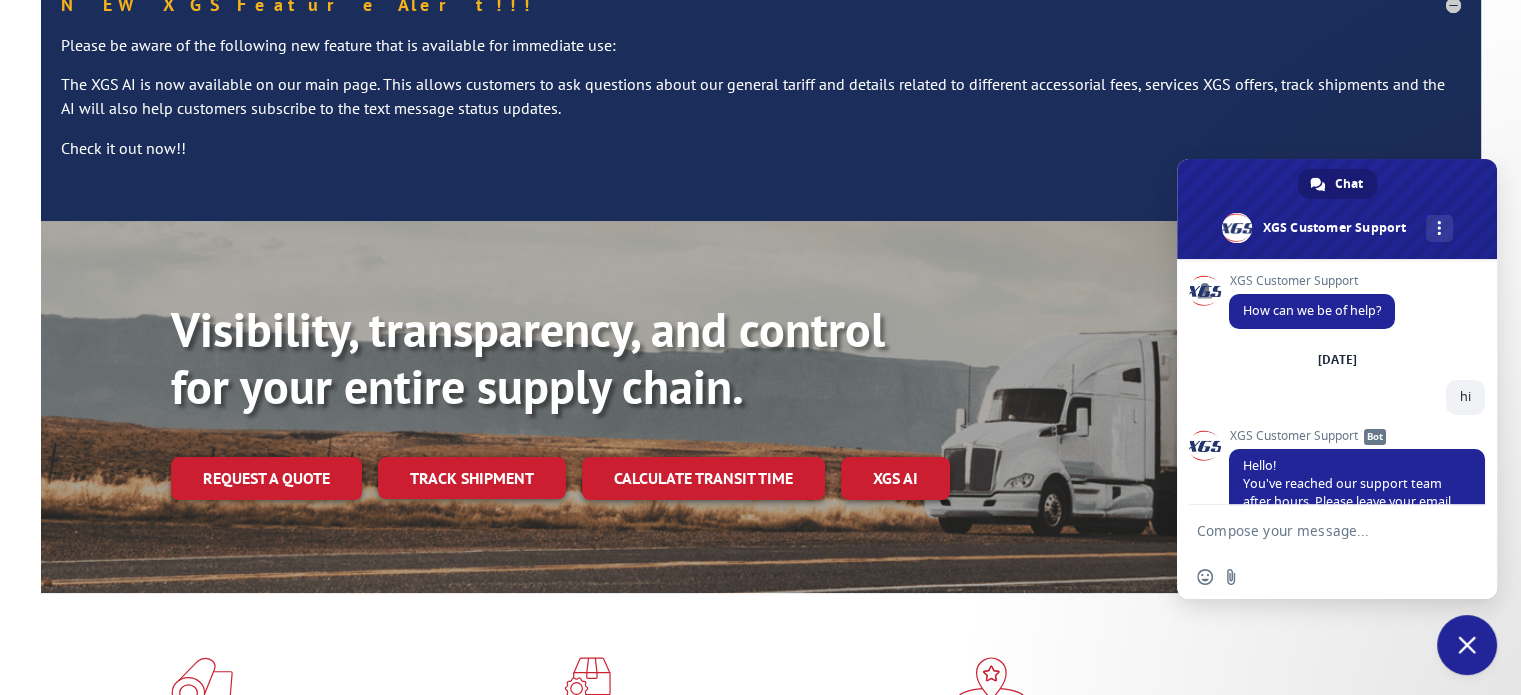 scroll, scrollTop: 153, scrollLeft: 0, axis: vertical 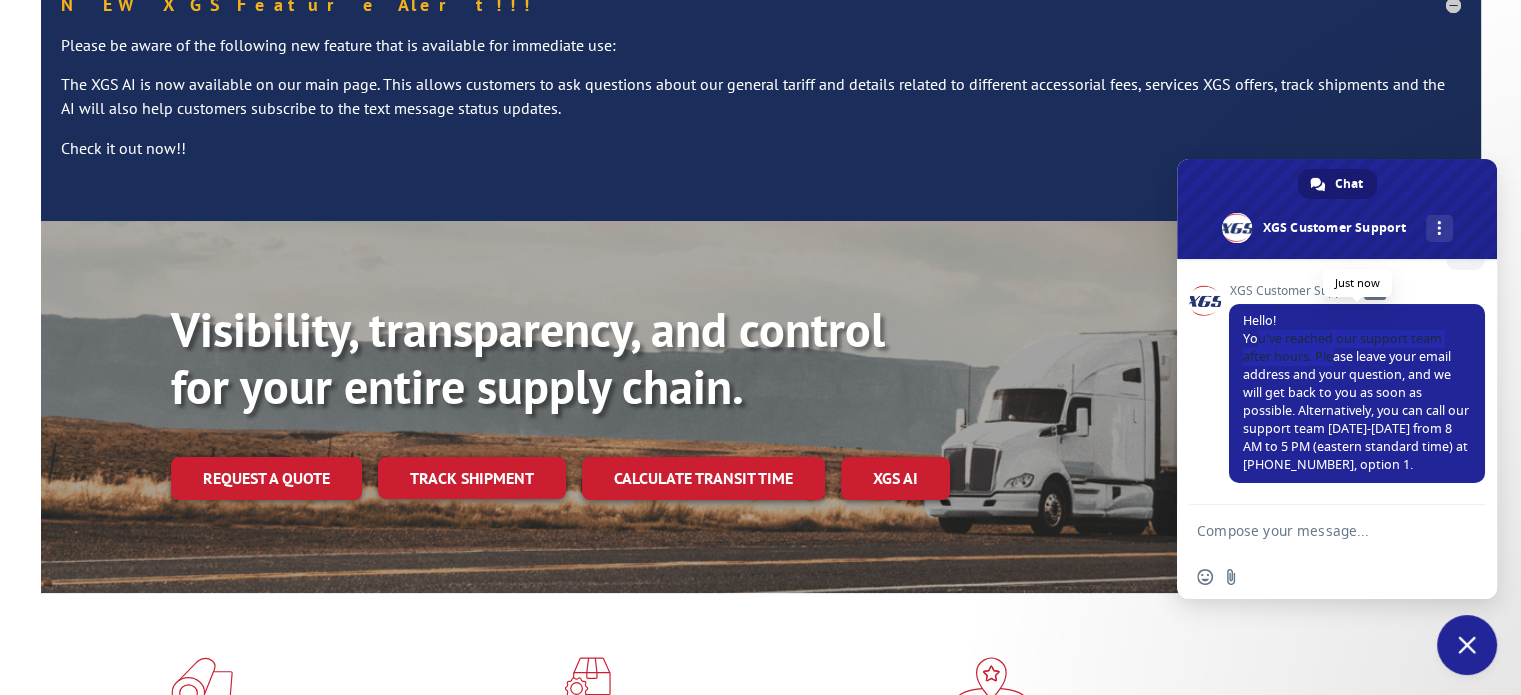 drag, startPoint x: 1258, startPoint y: 324, endPoint x: 1331, endPoint y: 353, distance: 78.54935 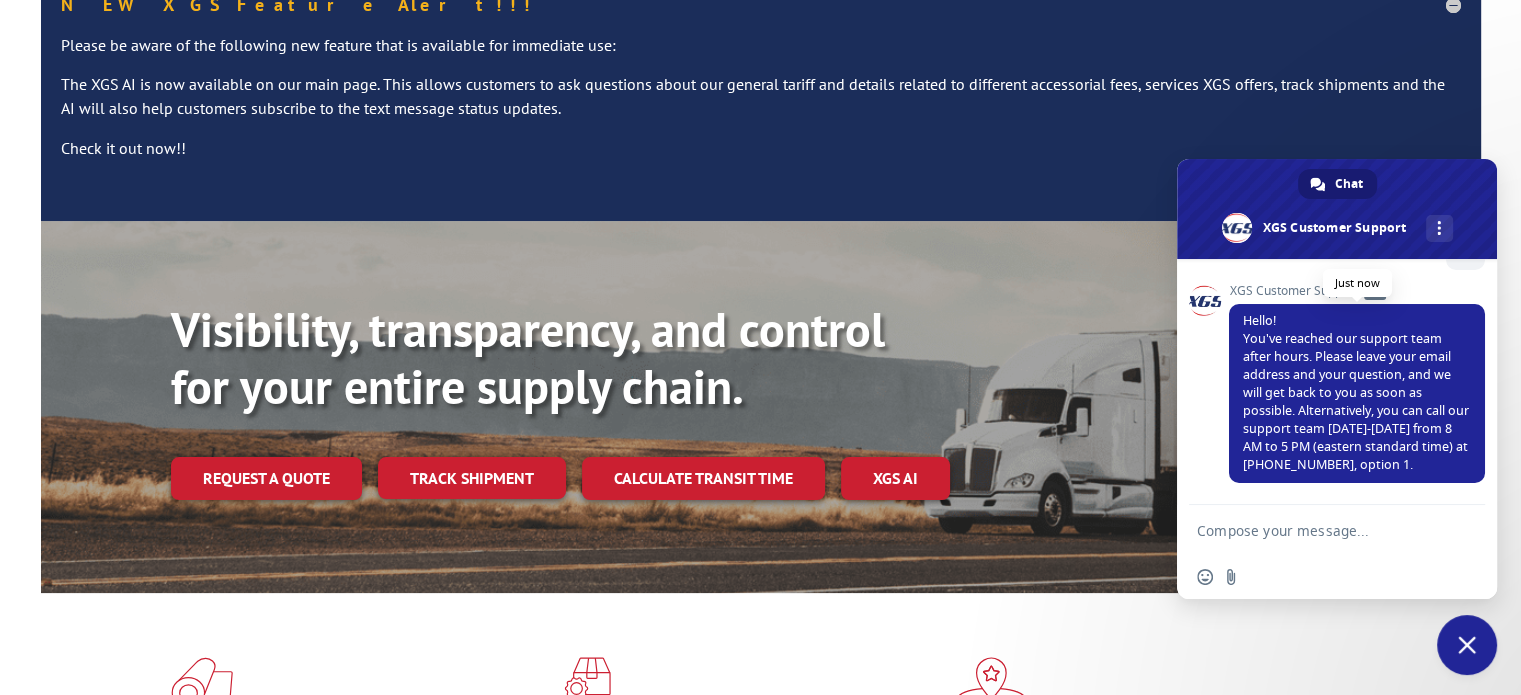 click on "Hello!  You've reached our support team after hours. Please leave your email address and your question, and we will get back to you as soon as possible. Alternatively, you can call our support team Monday-Friday from 8 AM to 5 PM (eastern standard time) at 844-947-7447, option 1." at bounding box center (1356, 392) 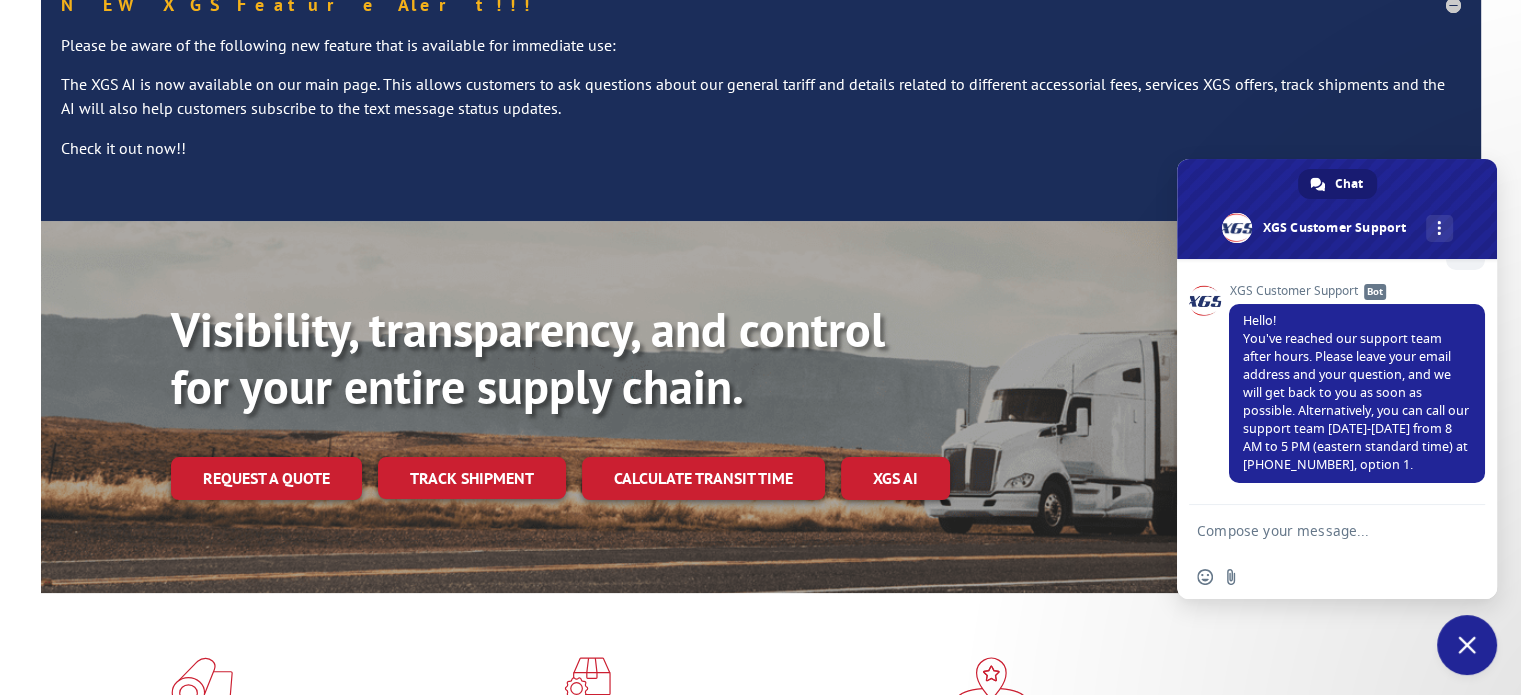 click at bounding box center [1317, 530] 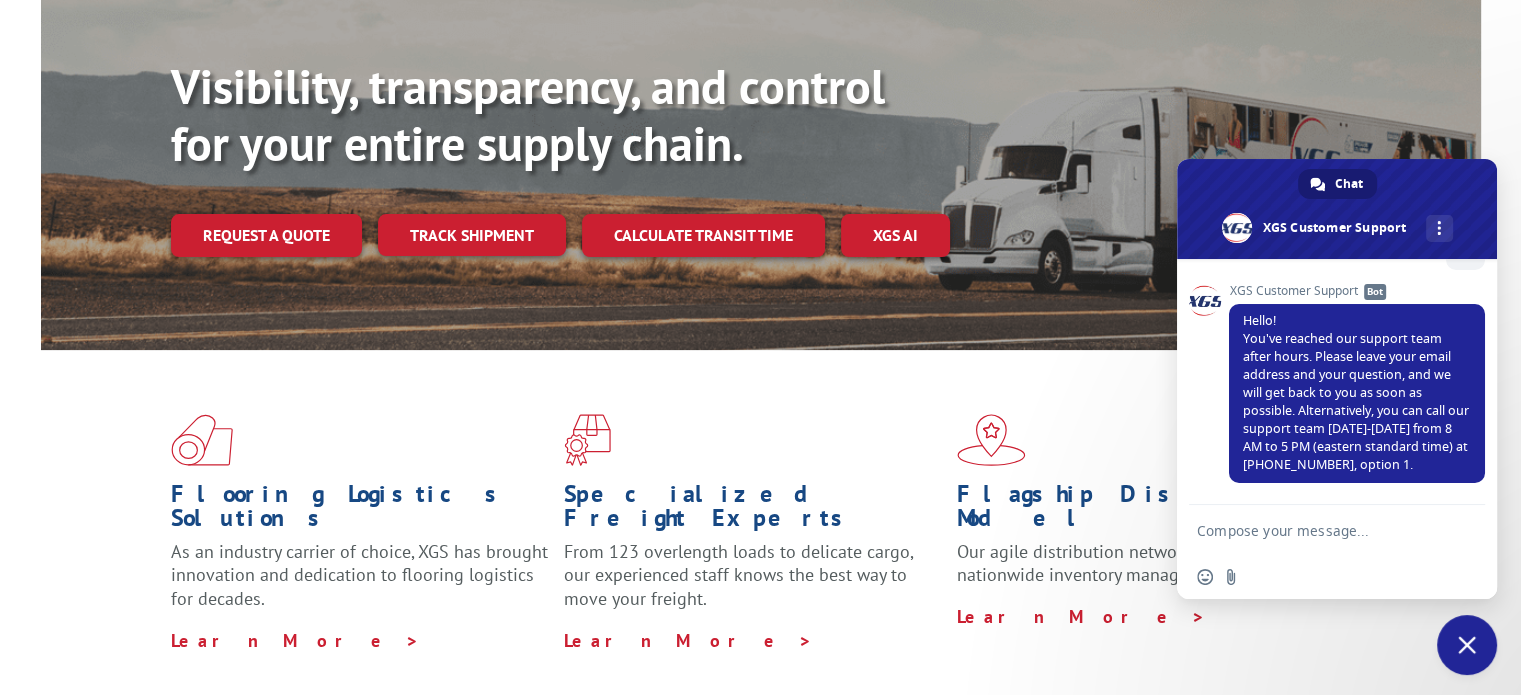 scroll, scrollTop: 700, scrollLeft: 0, axis: vertical 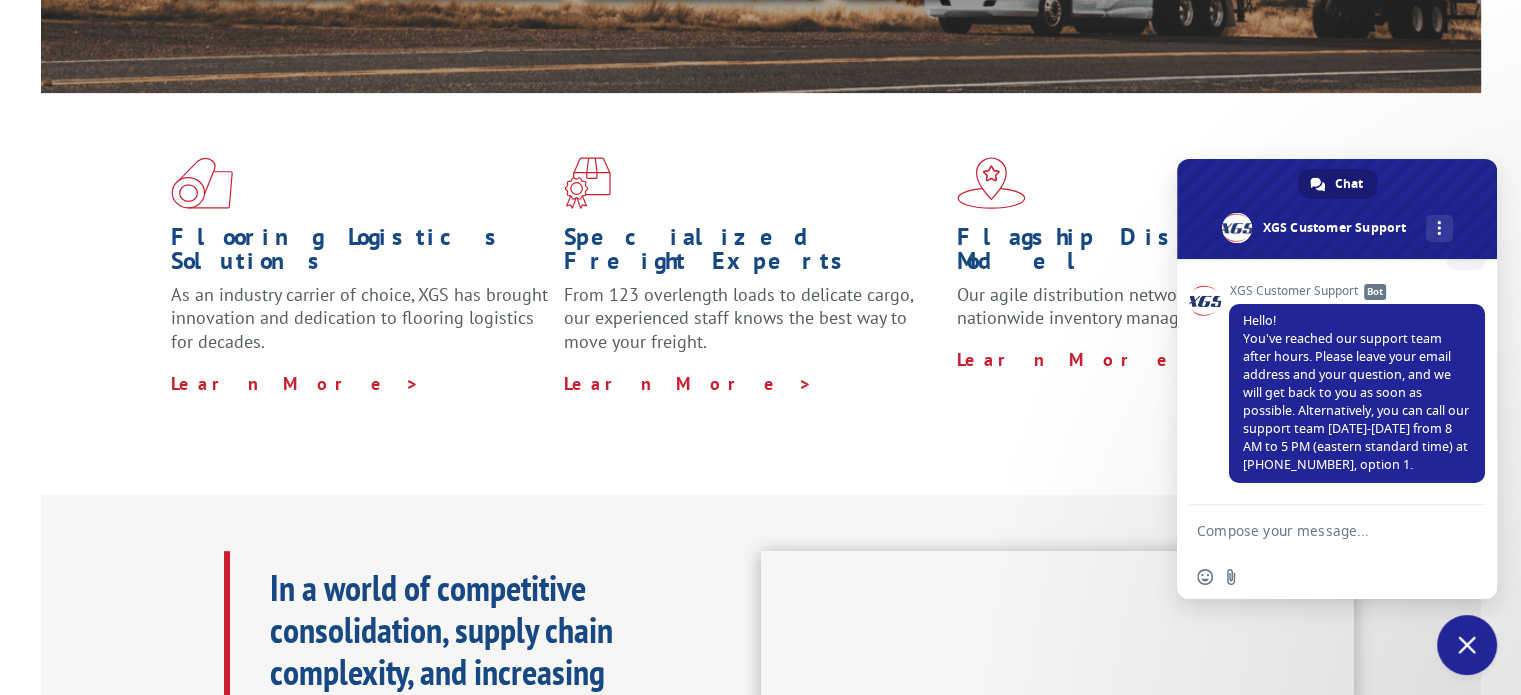 click on "Flooring Logistics Solutions
As an industry carrier of choice, XGS has brought innovation and dedication to flooring logistics for decades.
Learn More >
Specialized Freight Experts
From 123 overlength loads to delicate cargo, our experienced staff knows the best way to move your freight.
Learn More >
Flagship Distribution Model
Our agile distribution network gives you nationwide inventory management on demand.
Learn More >" at bounding box center (760, 294) 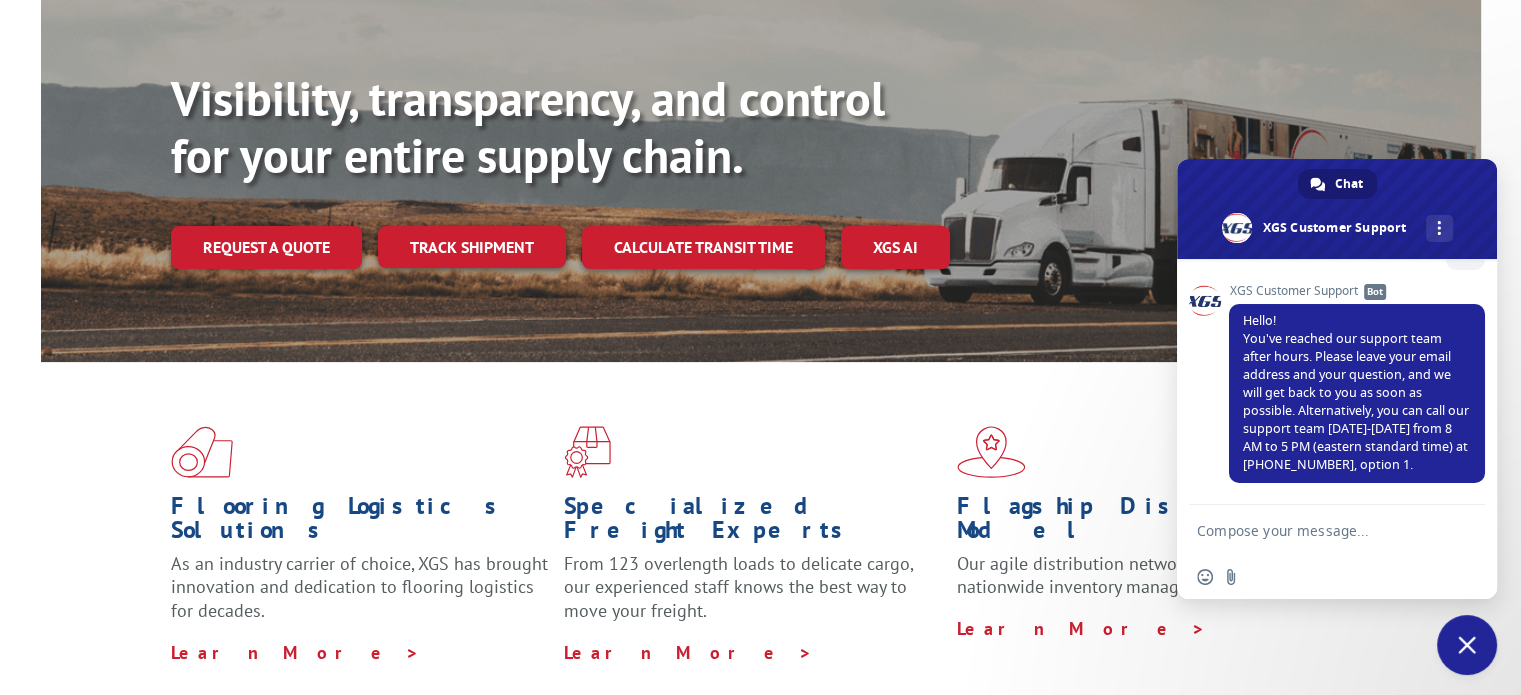 scroll, scrollTop: 0, scrollLeft: 0, axis: both 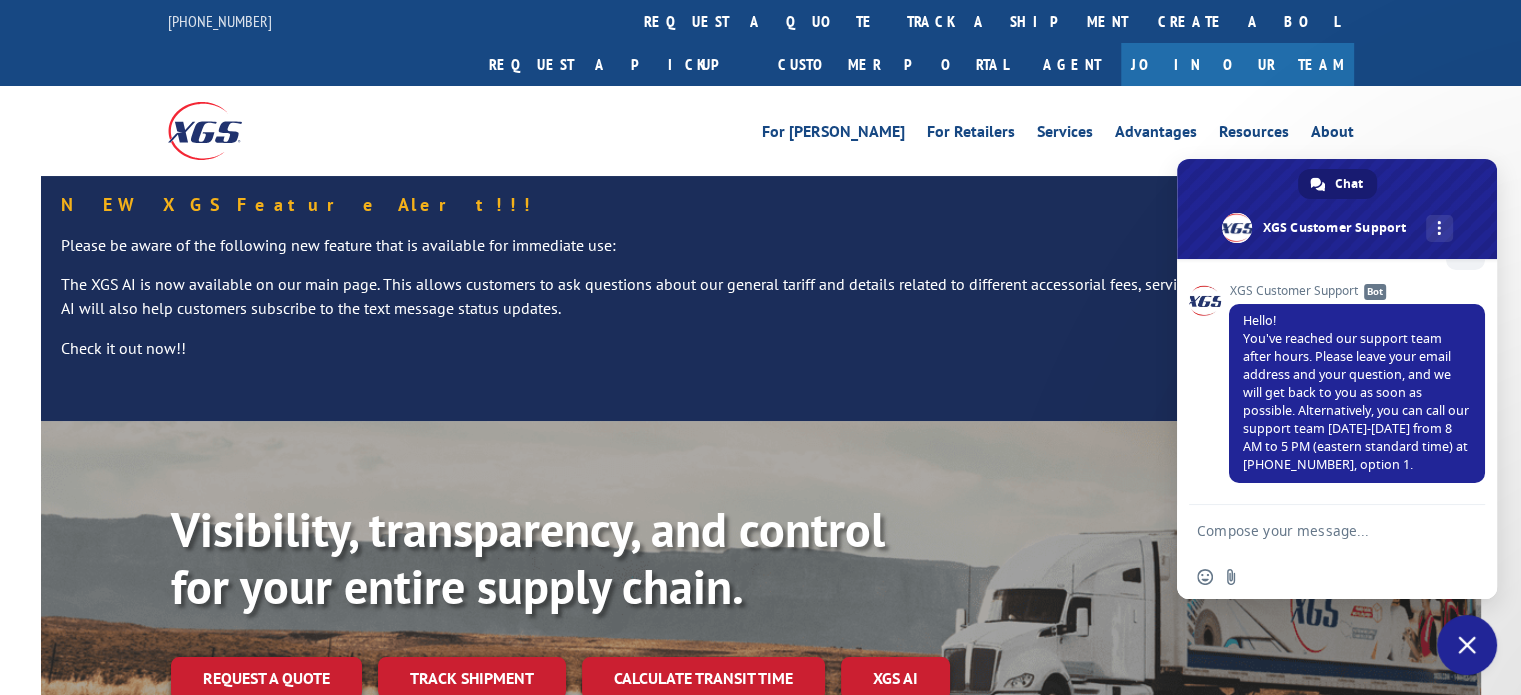 click on "The XGS AI is now available on our main page. This allows customers to ask questions about our general tariff and details related to different accessorial fees, services XGS offers, track shipments and the AI will also help customers subscribe to the text message status updates." at bounding box center [761, 305] 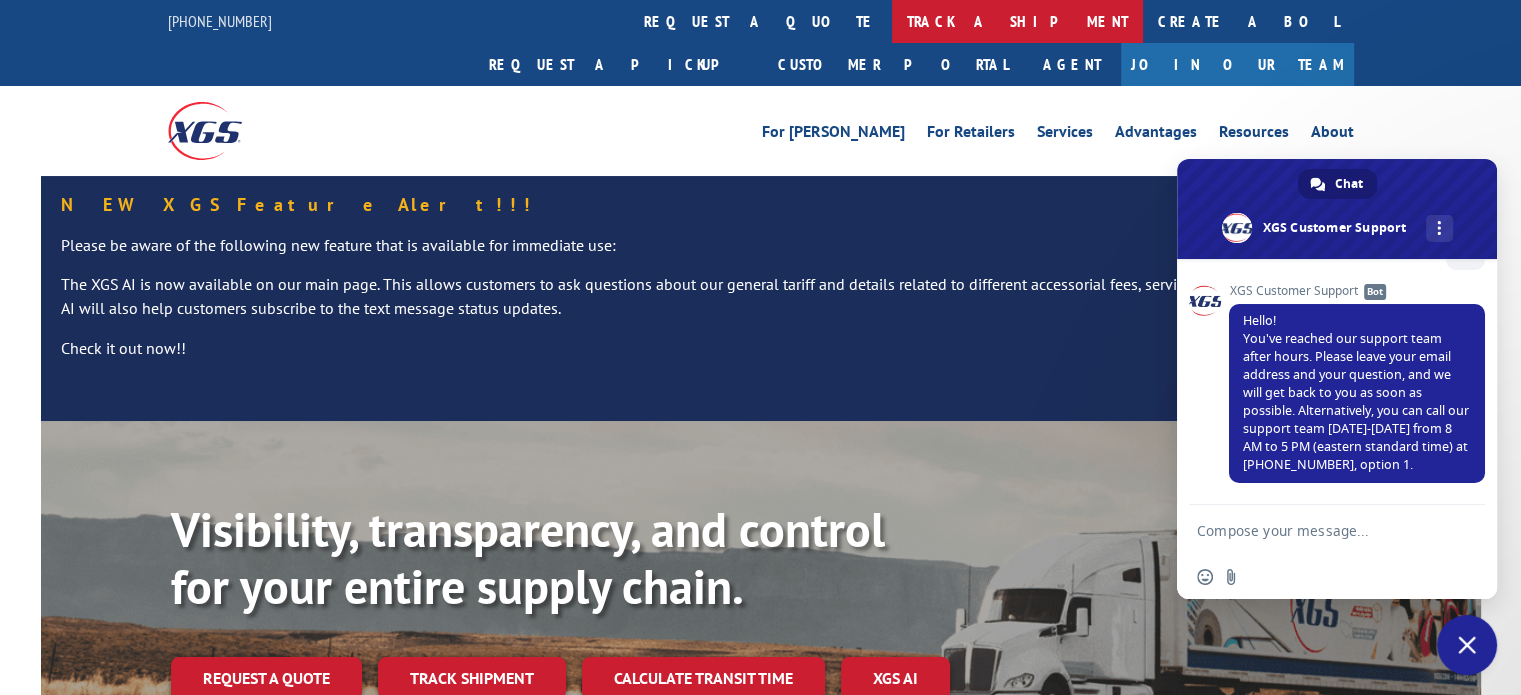 click on "track a shipment" at bounding box center [1017, 21] 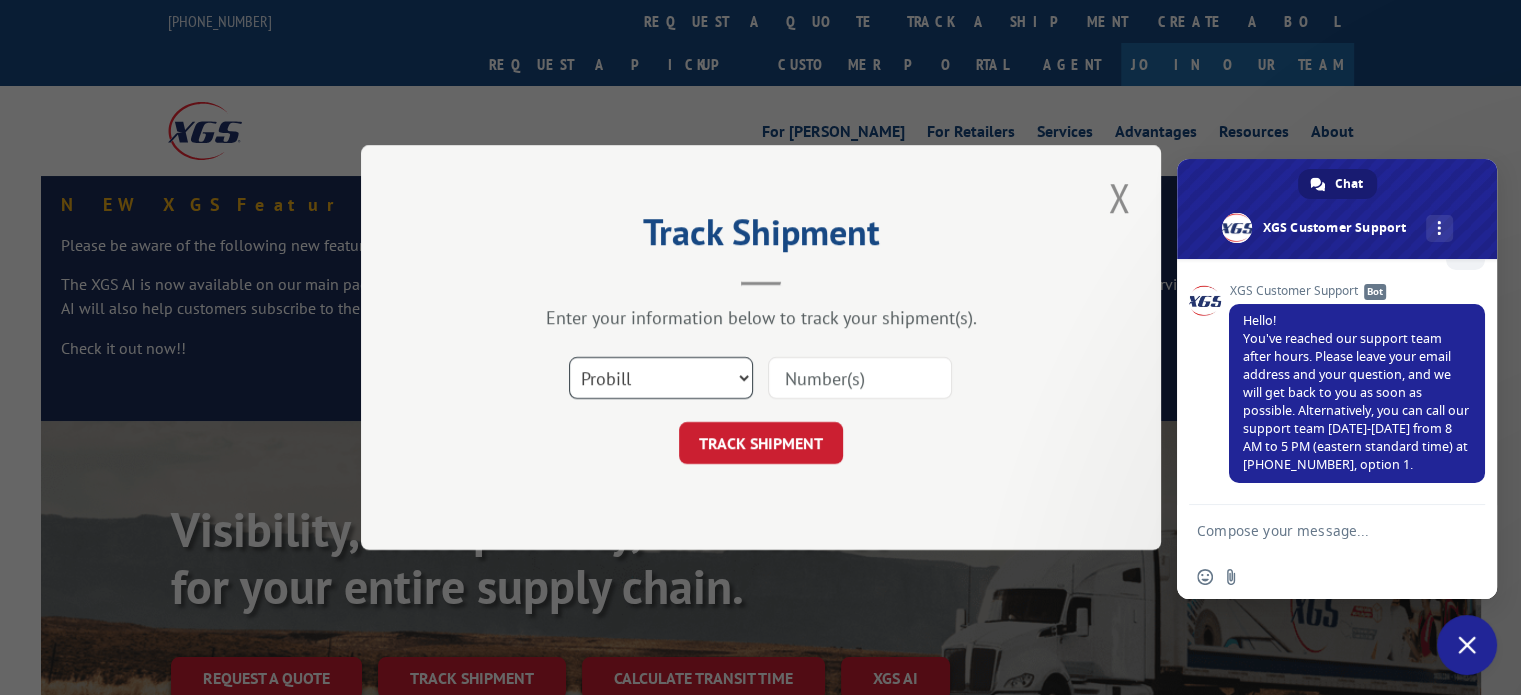 click on "Select category... Probill BOL PO" at bounding box center [661, 378] 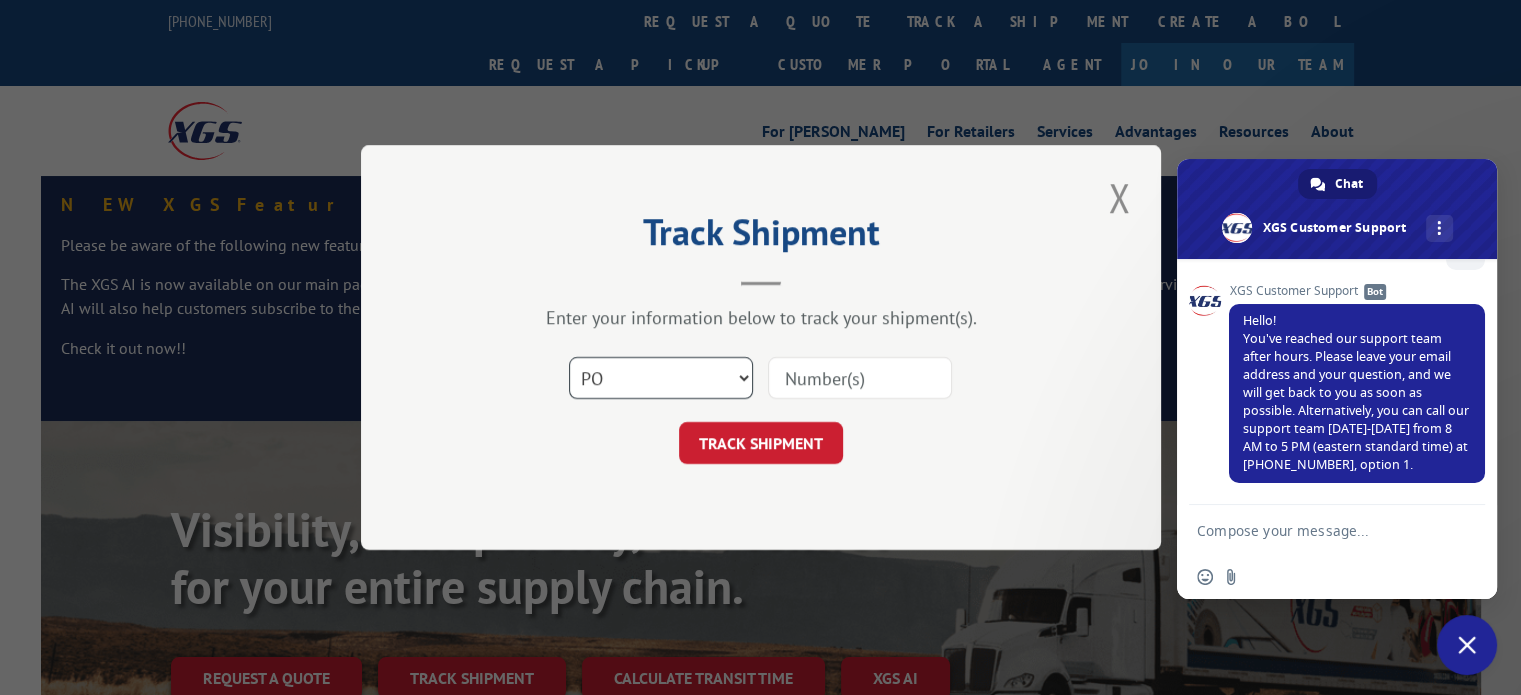click on "Select category... Probill BOL PO" at bounding box center (661, 378) 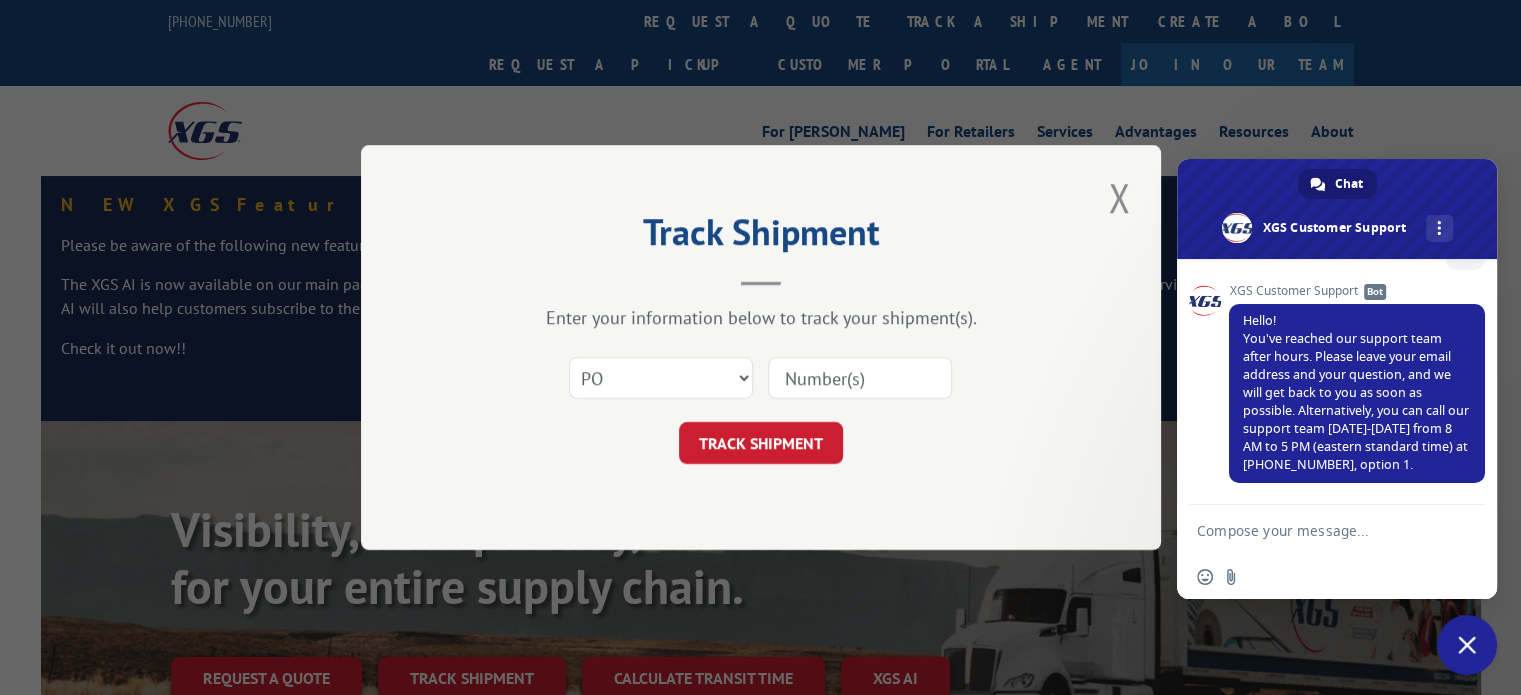 click at bounding box center [860, 378] 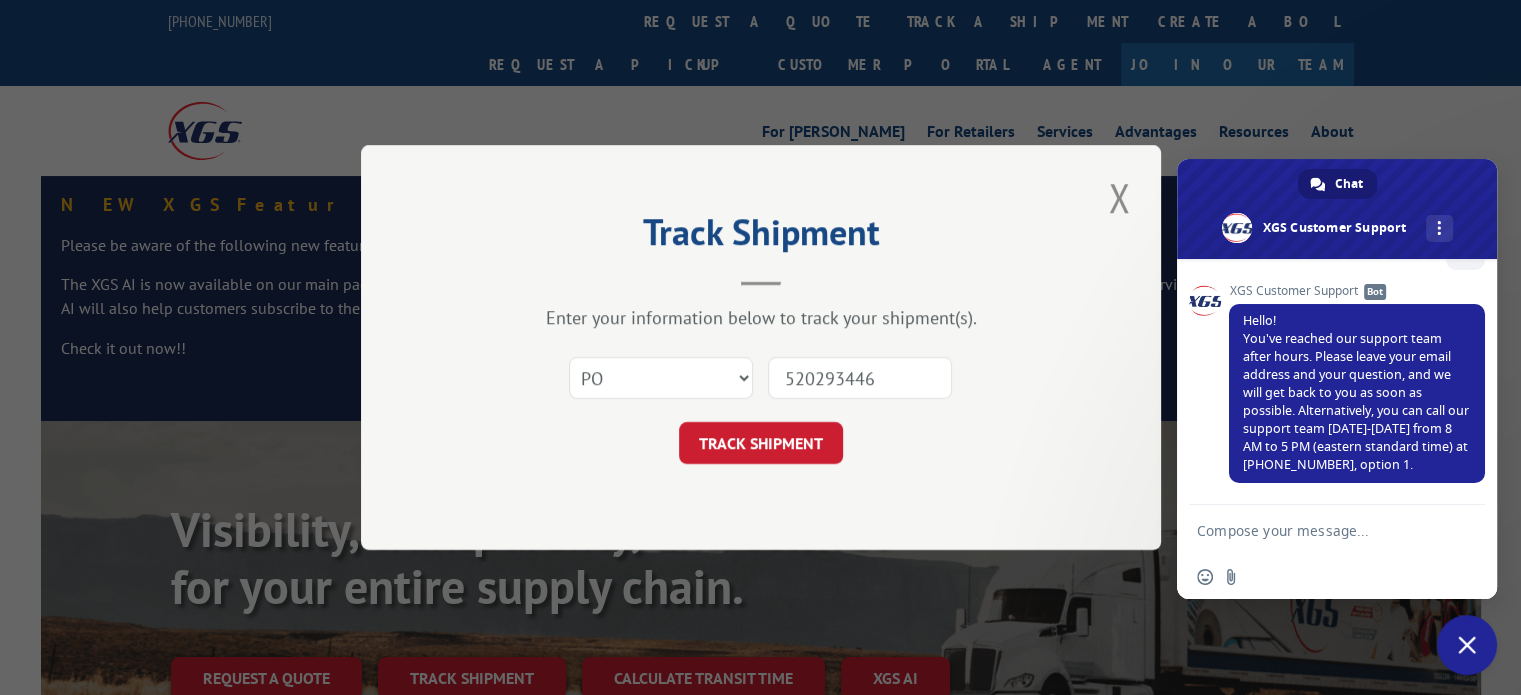 type on "520293446." 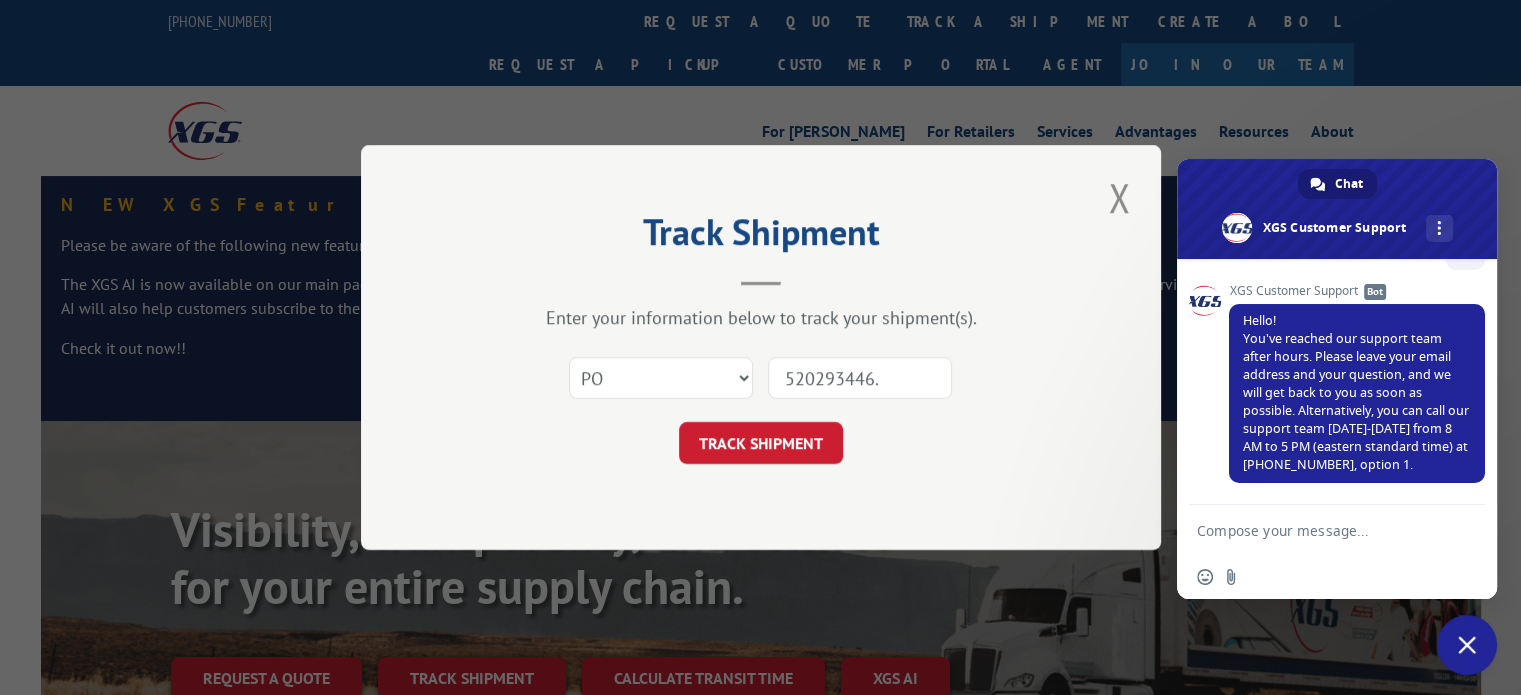 click on "TRACK SHIPMENT" at bounding box center [761, 443] 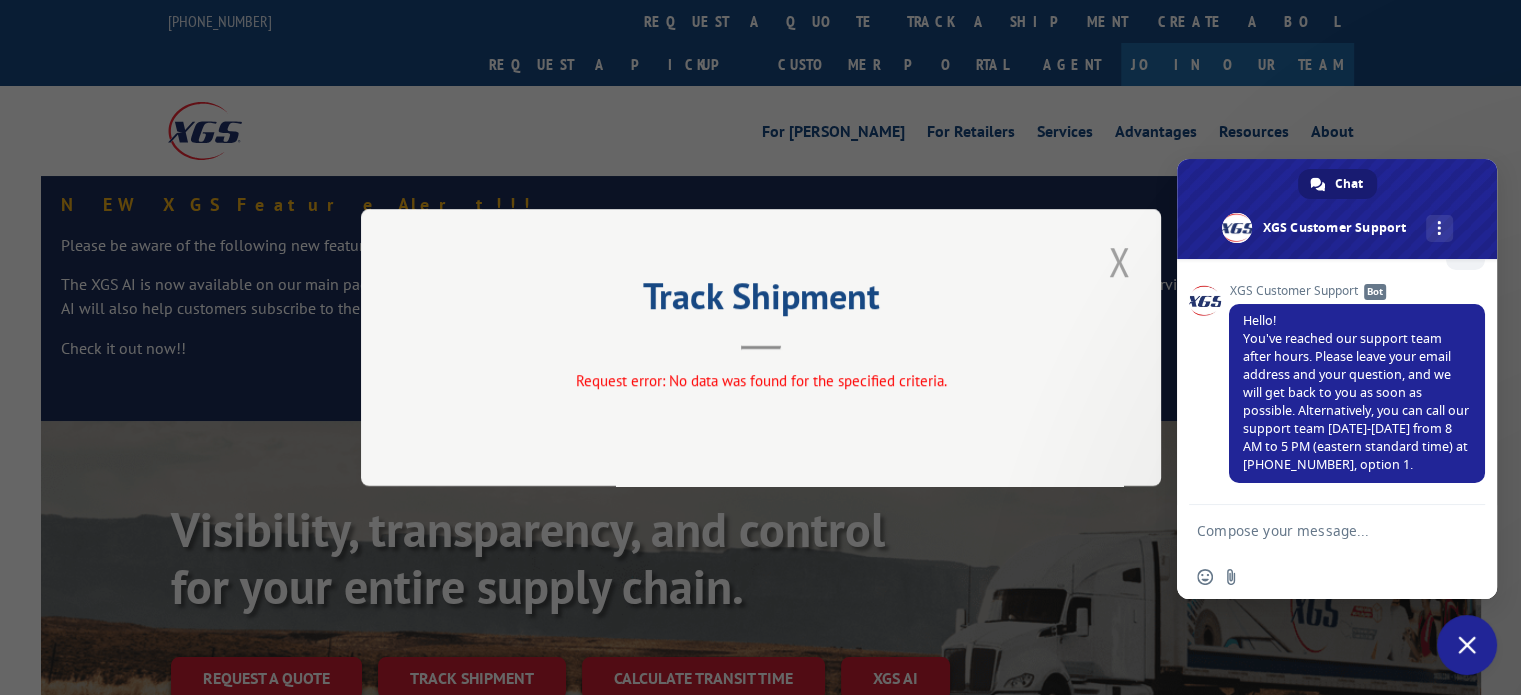 click at bounding box center [1119, 261] 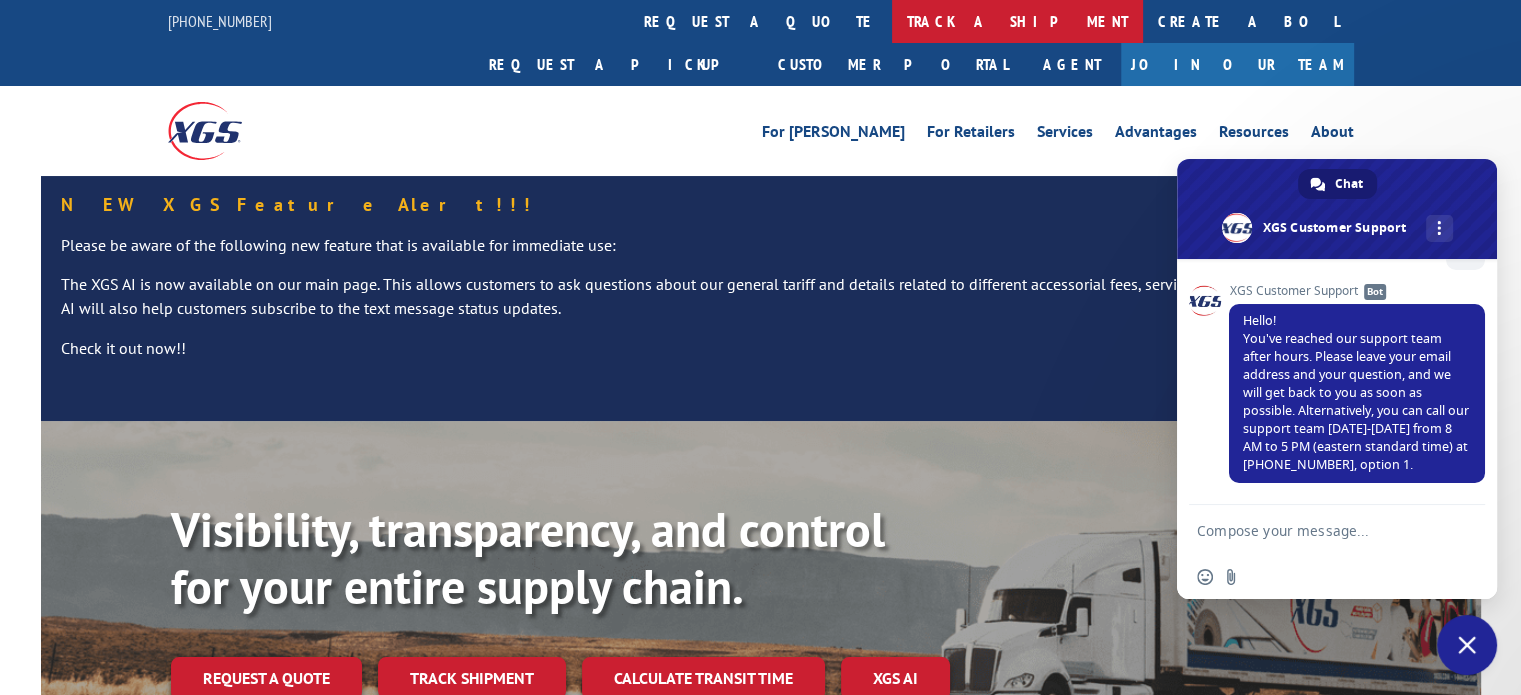 click on "track a shipment" at bounding box center (1017, 21) 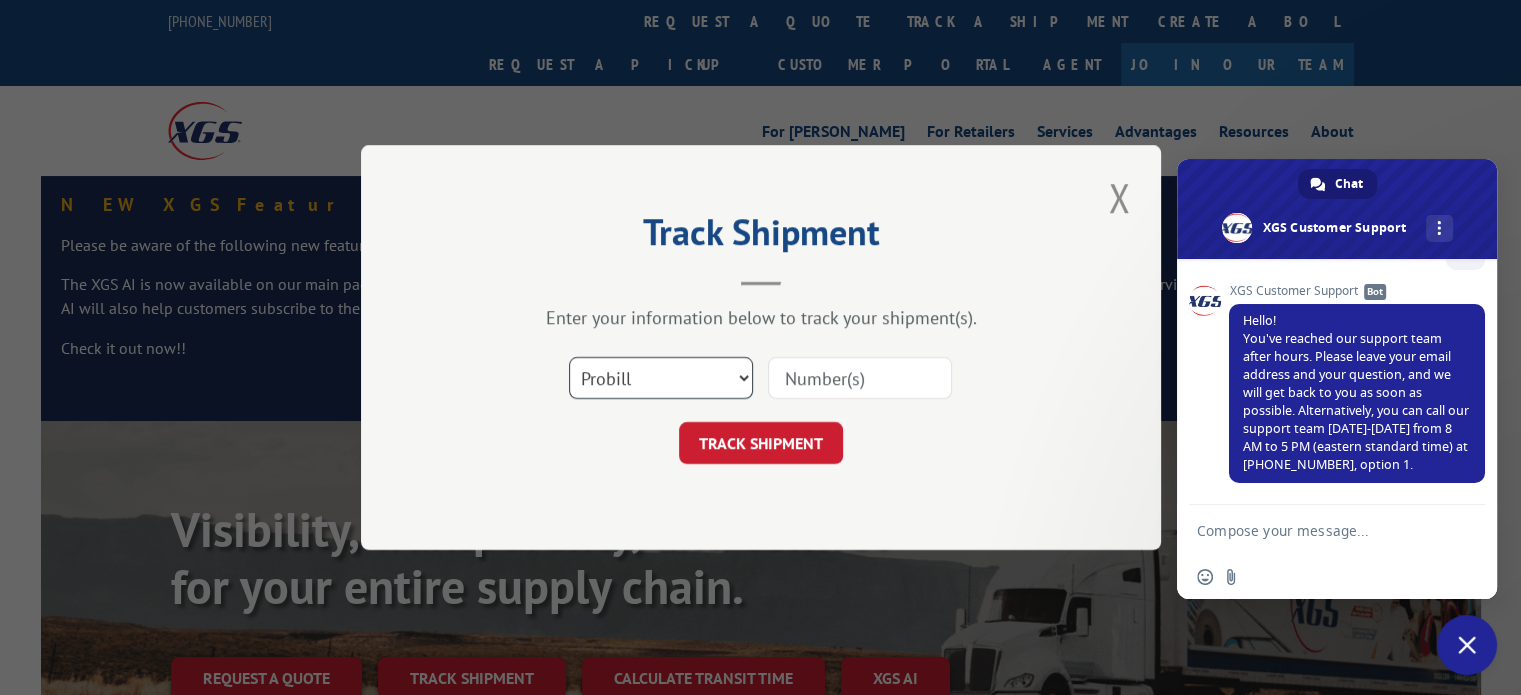 click on "Select category... Probill BOL PO" at bounding box center [661, 378] 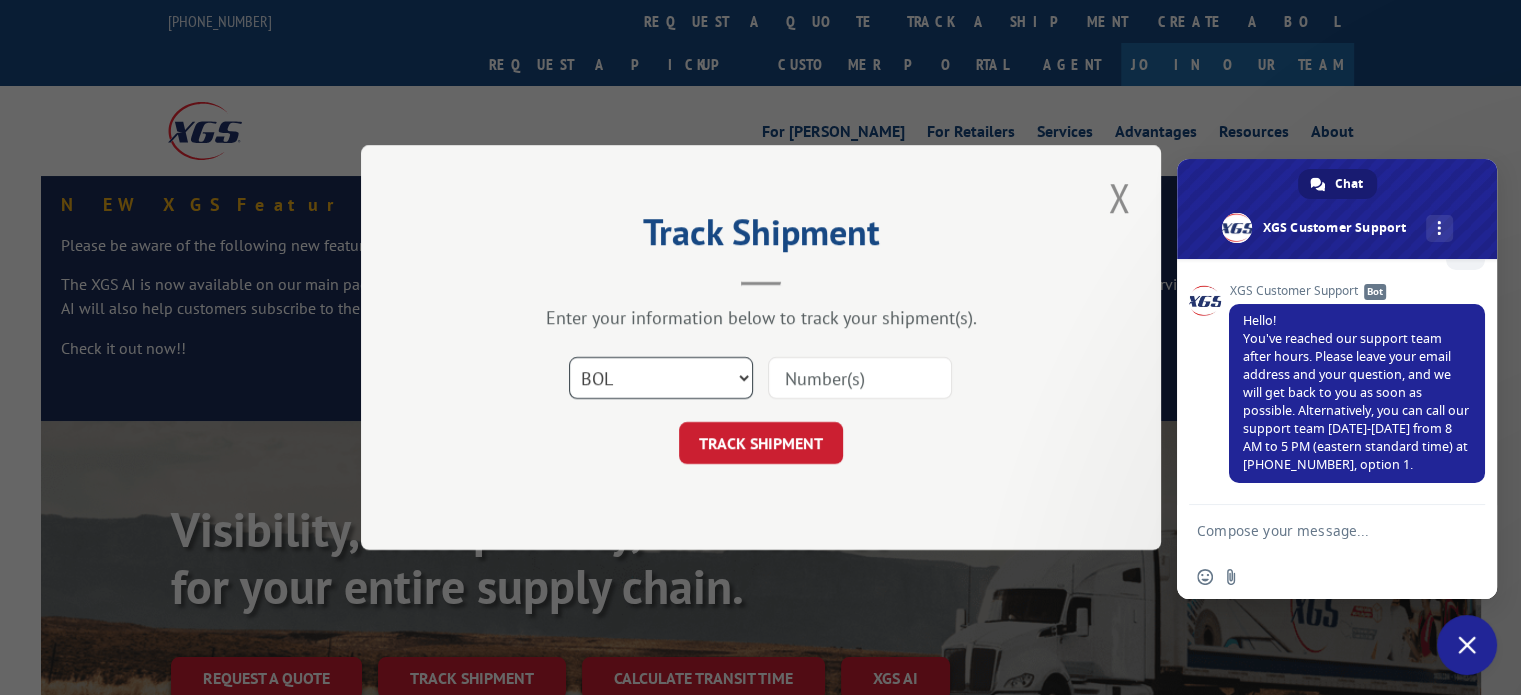 click on "Select category... Probill BOL PO" at bounding box center [661, 378] 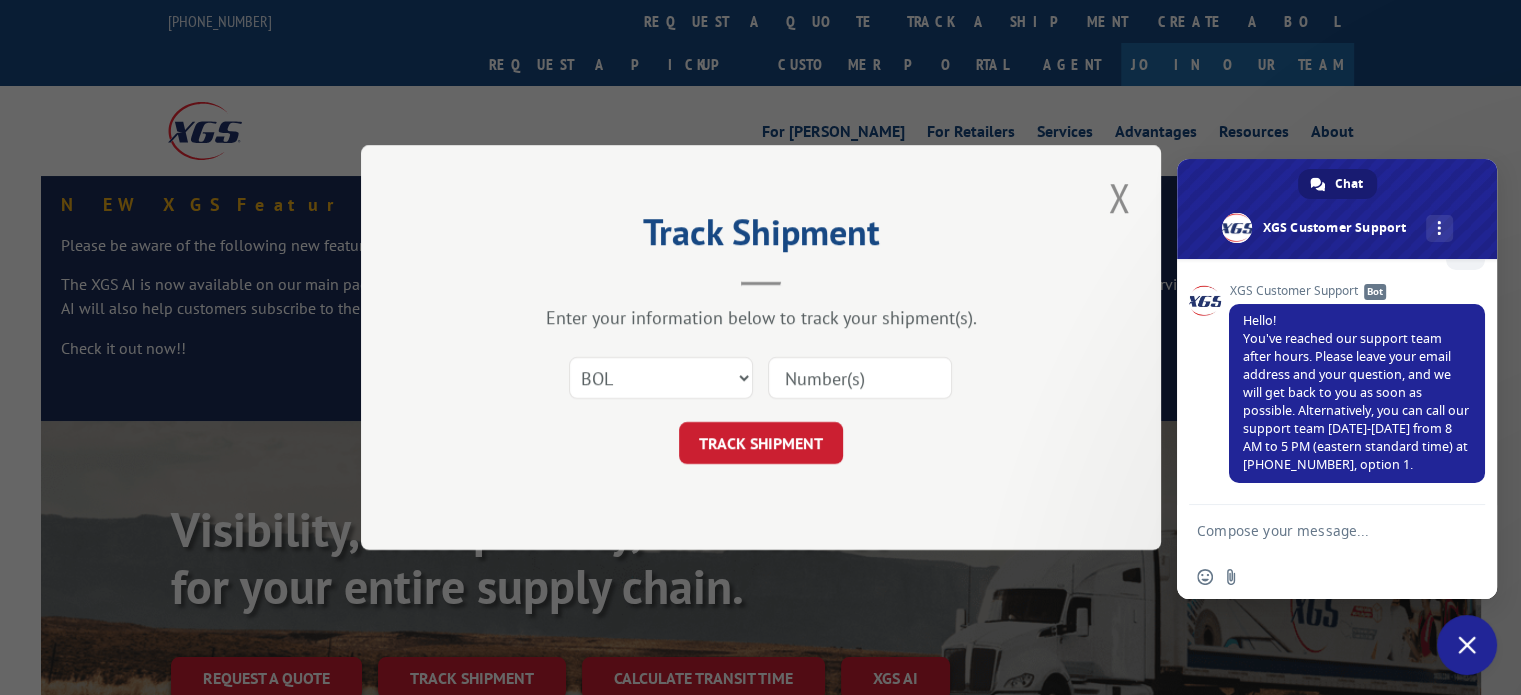 click at bounding box center [860, 378] 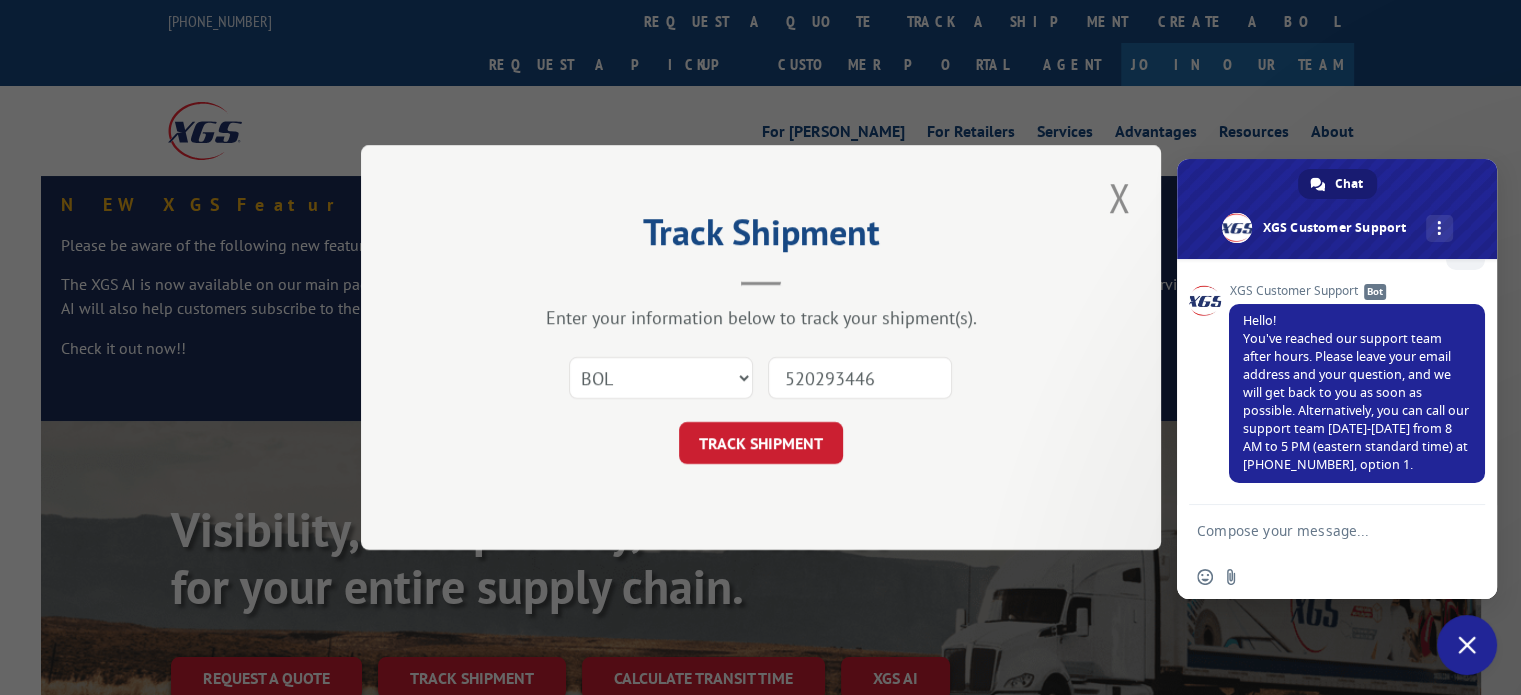 click on "TRACK SHIPMENT" at bounding box center [761, 443] 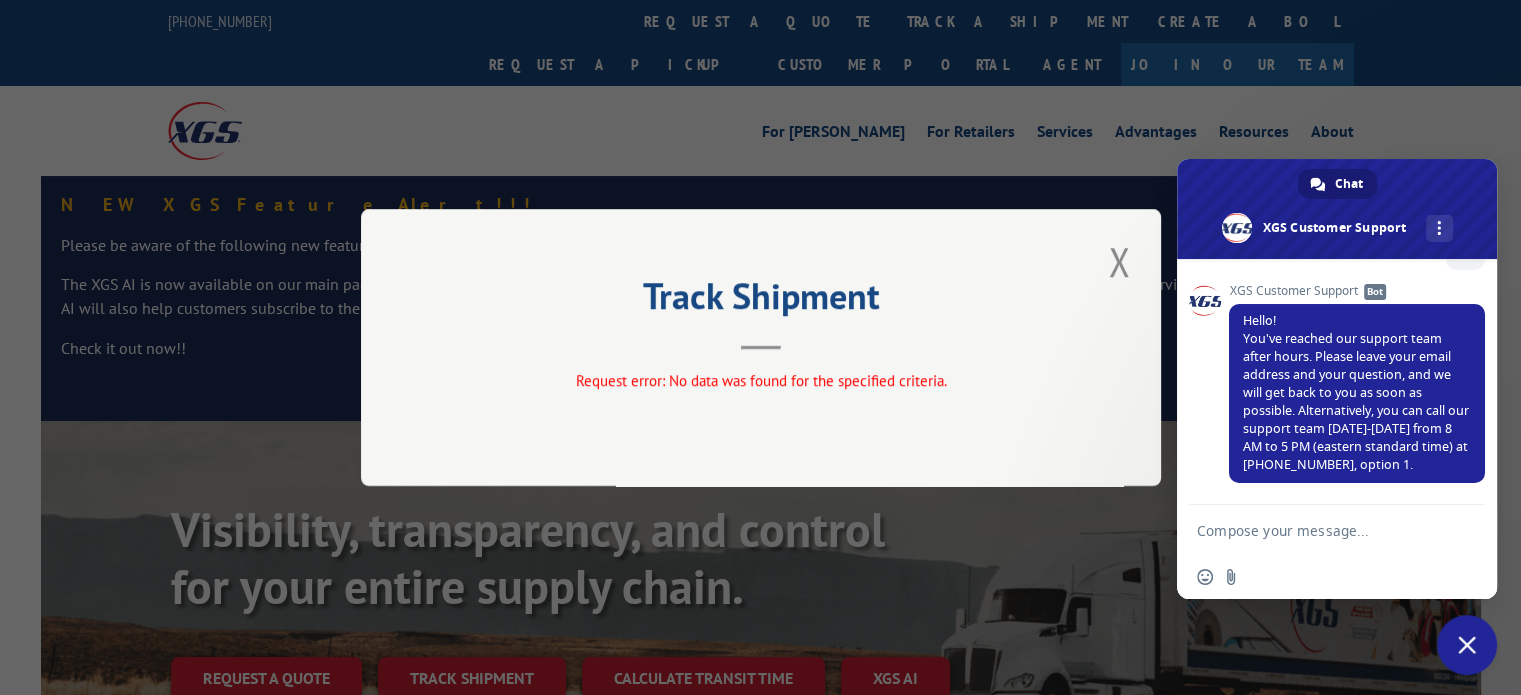 click on "Track Shipment Request error: No data was found for the specified criteria." at bounding box center (761, 347) 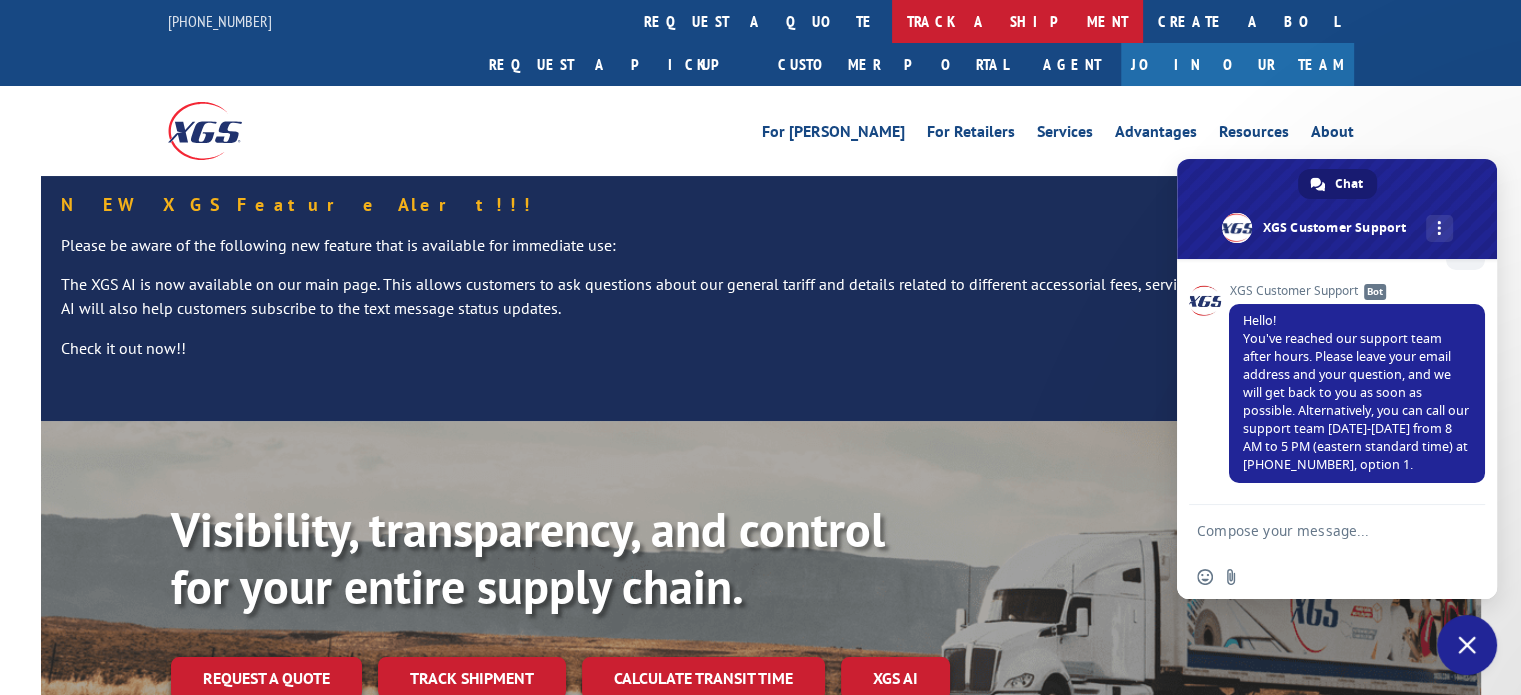 click on "track a shipment" at bounding box center [1017, 21] 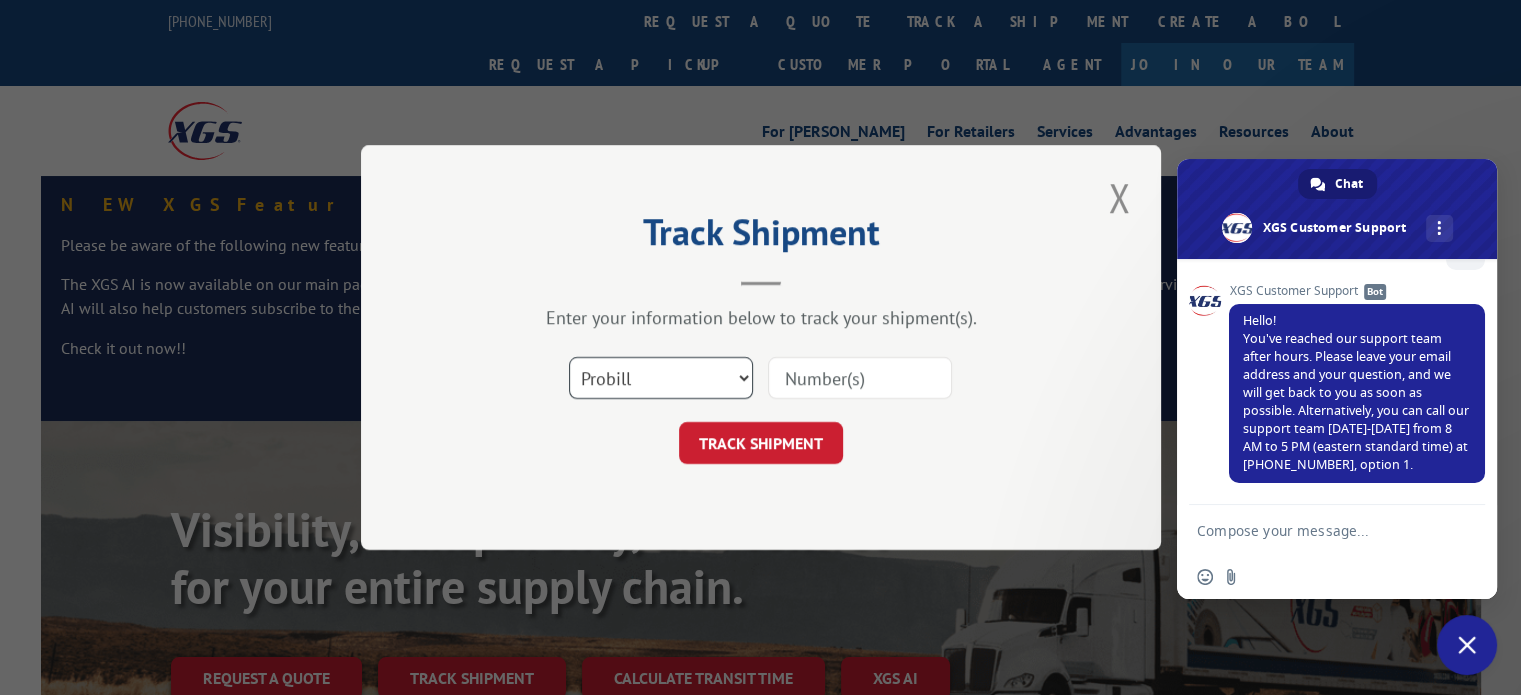 click on "Select category... Probill BOL PO" at bounding box center (661, 378) 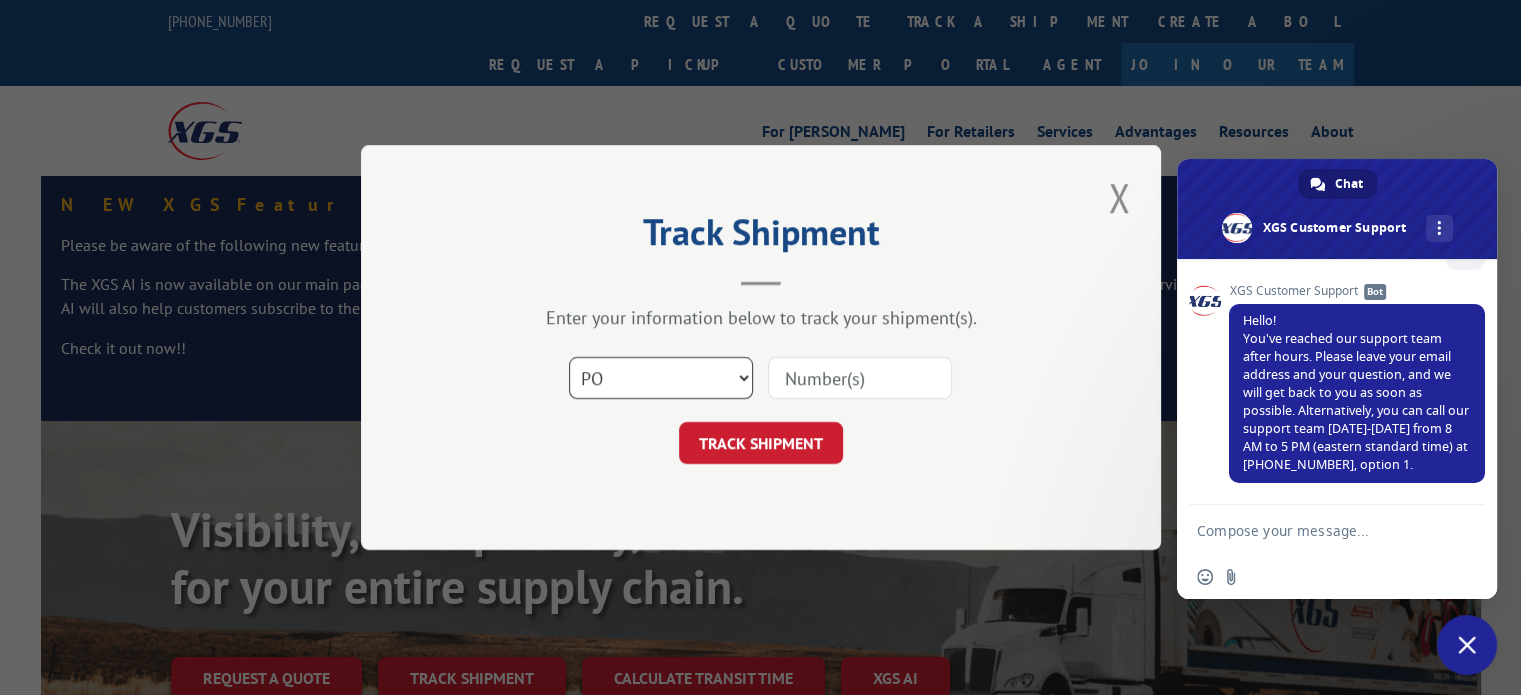 click on "Select category... Probill BOL PO" at bounding box center (661, 378) 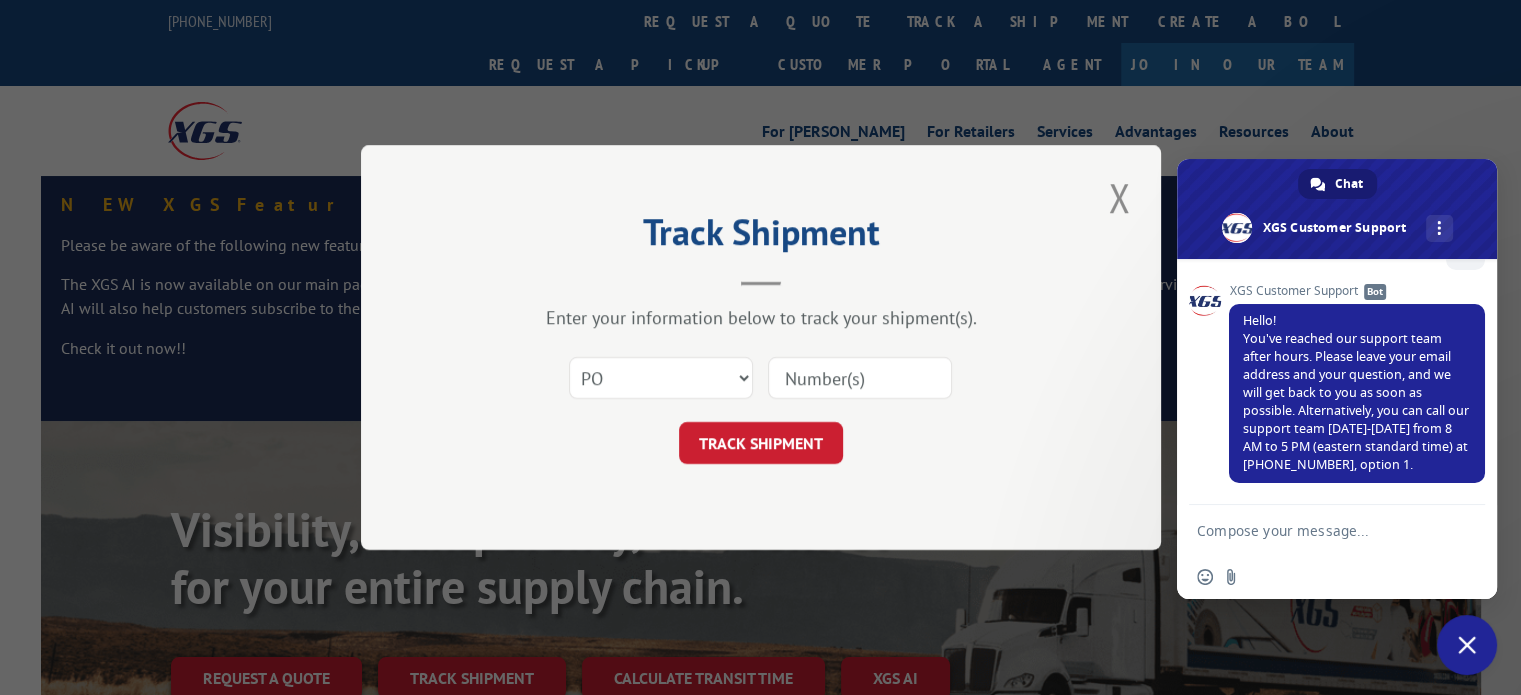 click on "Select category... Probill BOL PO" at bounding box center [761, 378] 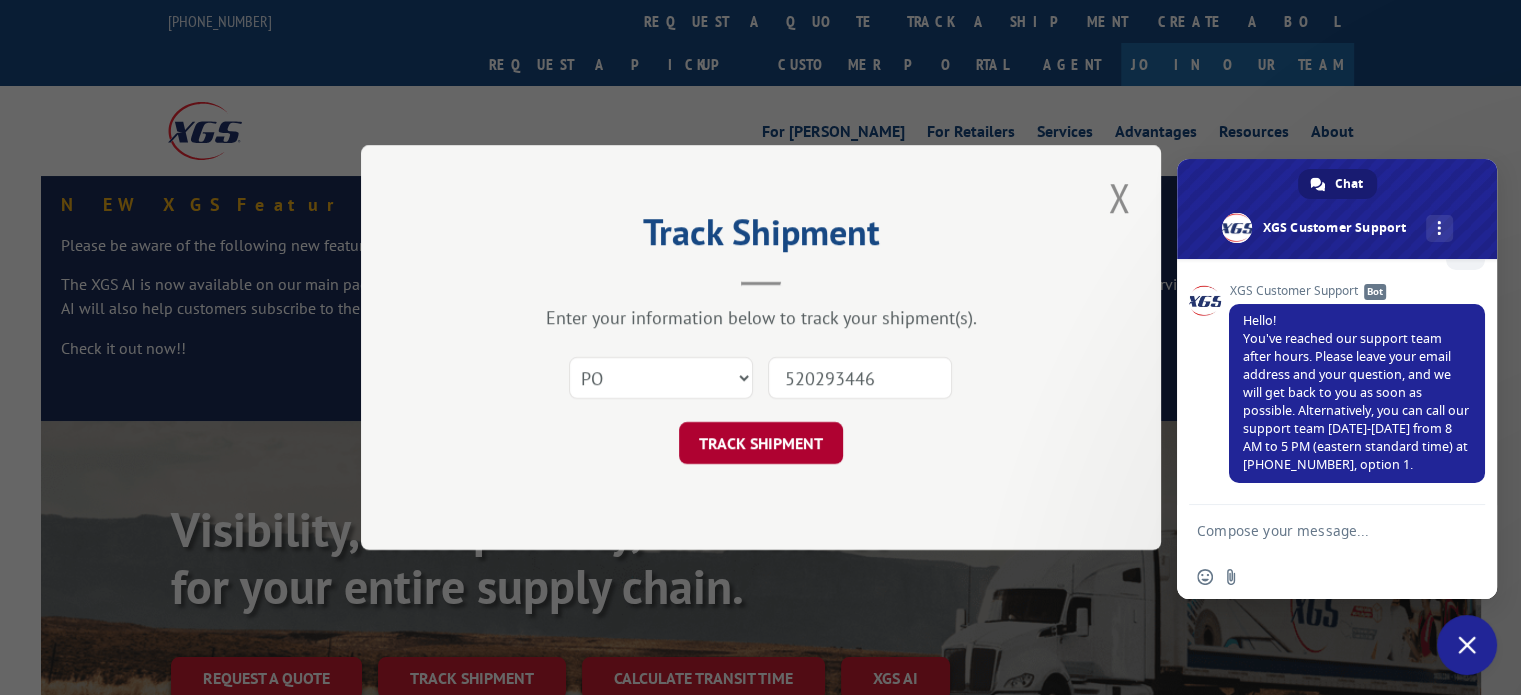 type on "520293446" 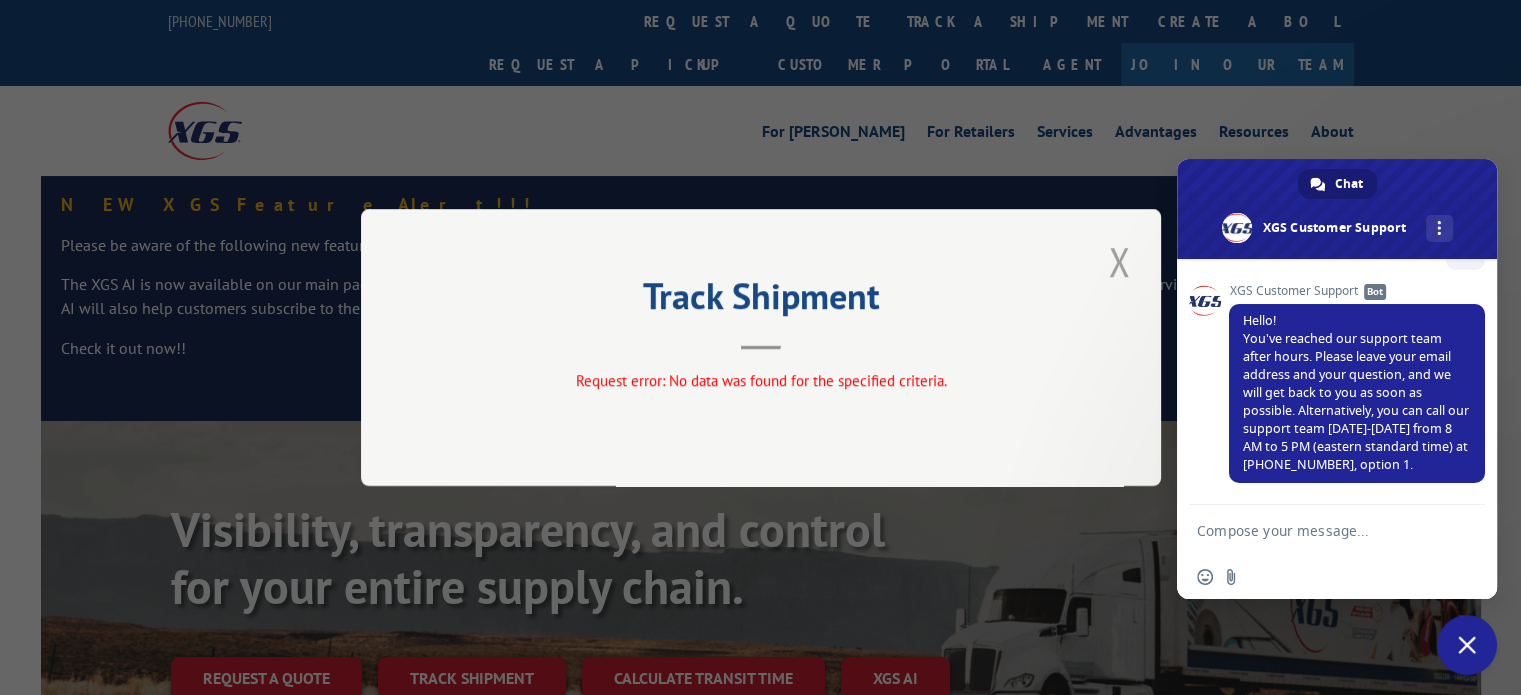 click at bounding box center [1119, 261] 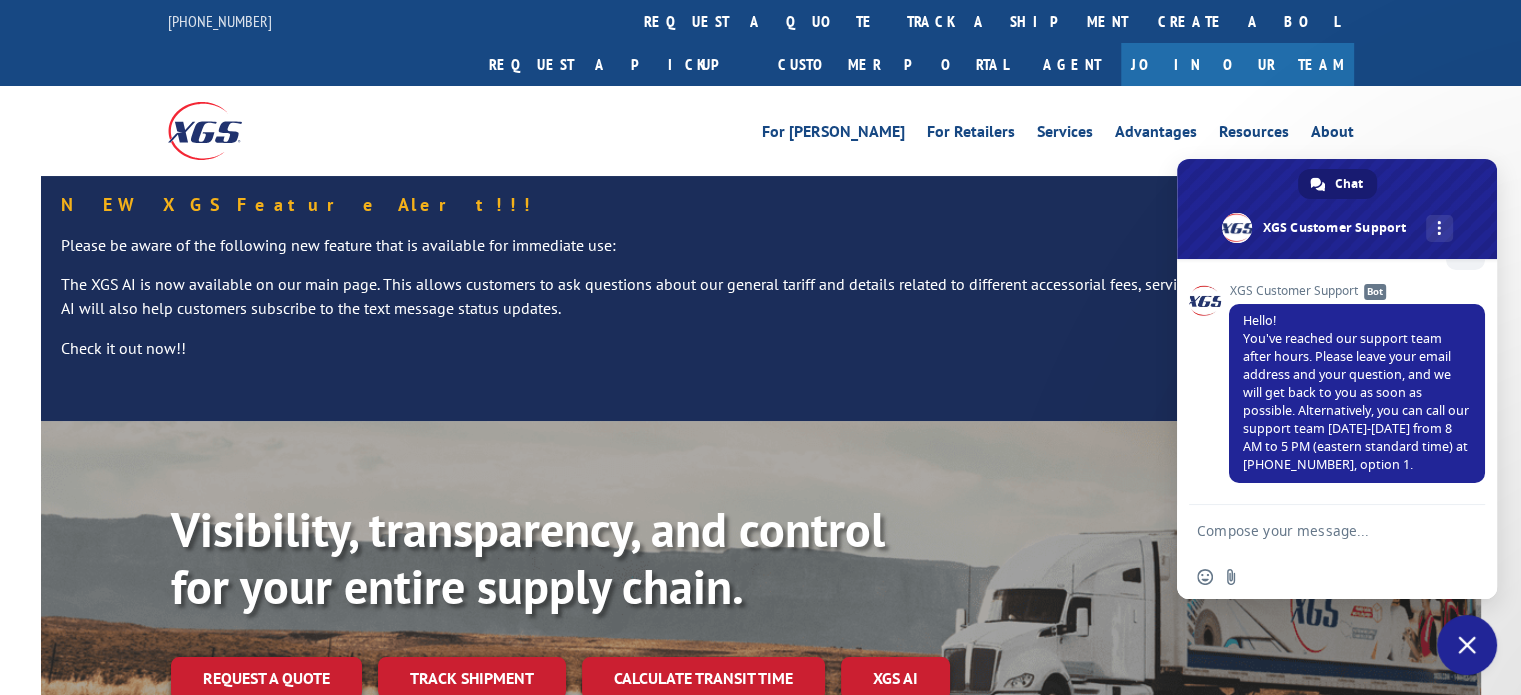 click on "NEW XGS Feature Alert!!!" at bounding box center (761, 205) 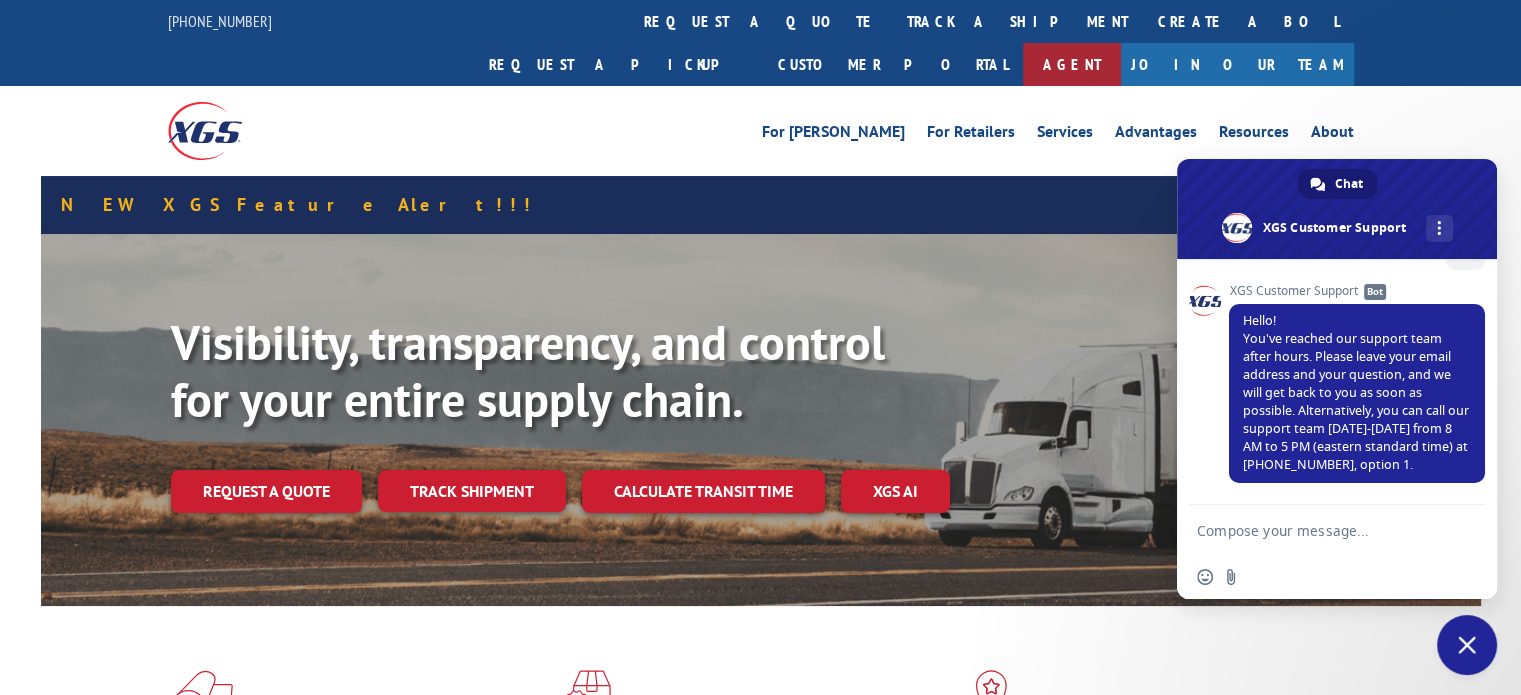 click on "Agent" at bounding box center (1072, 64) 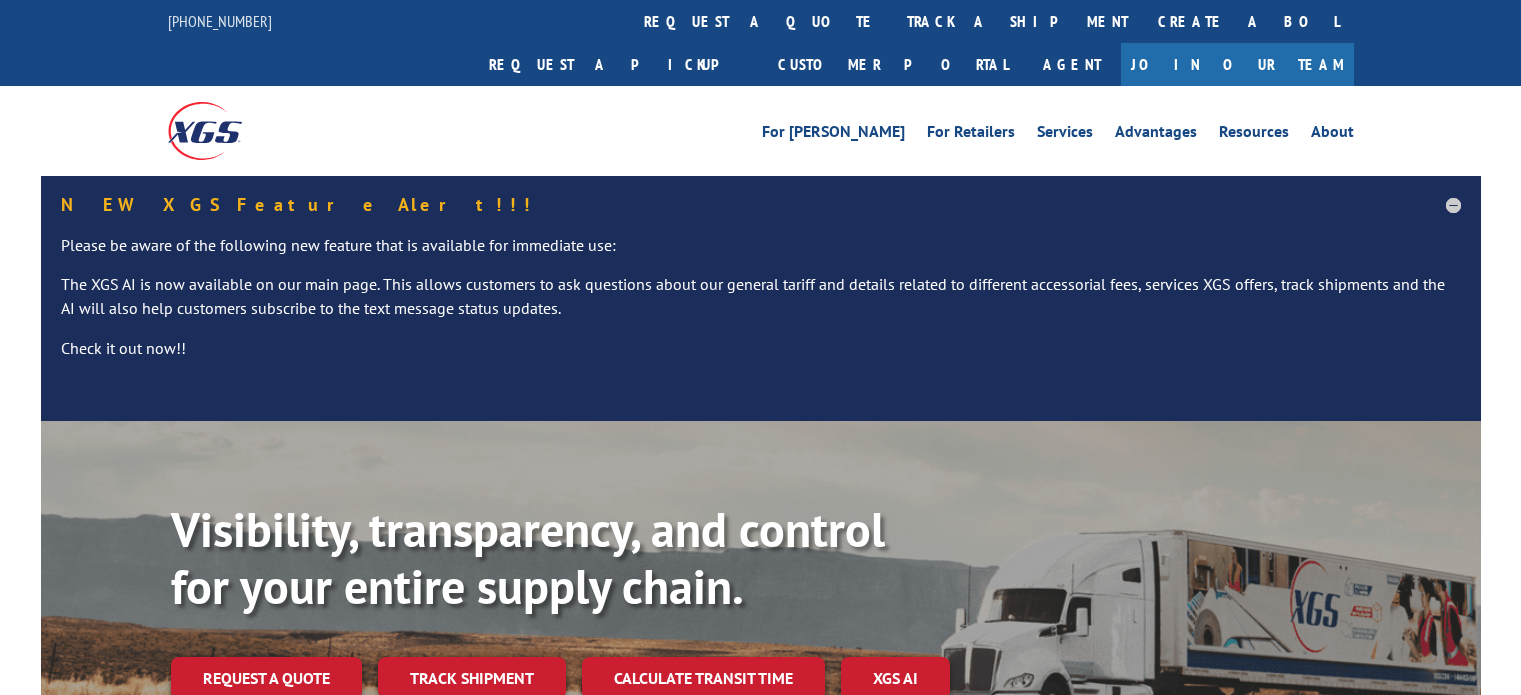 scroll, scrollTop: 0, scrollLeft: 0, axis: both 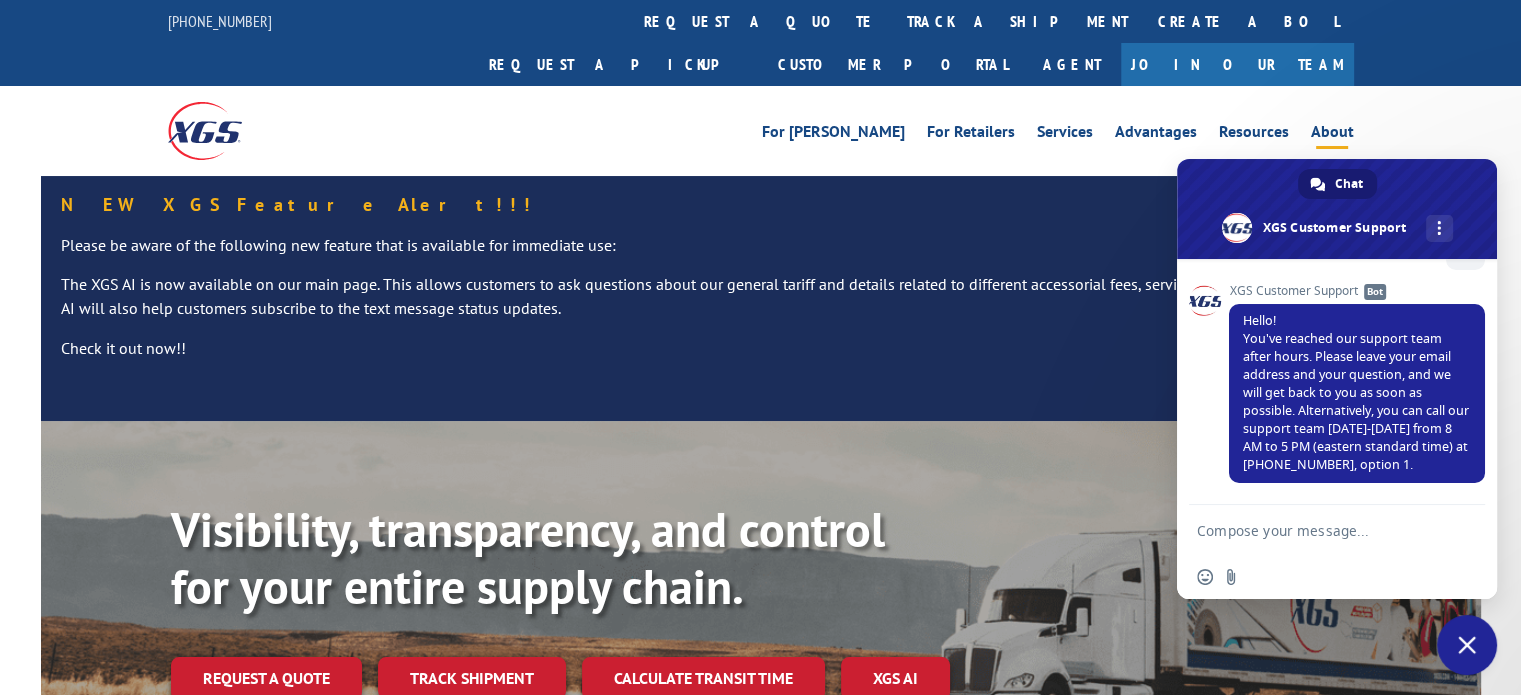 click on "About" at bounding box center (1332, 135) 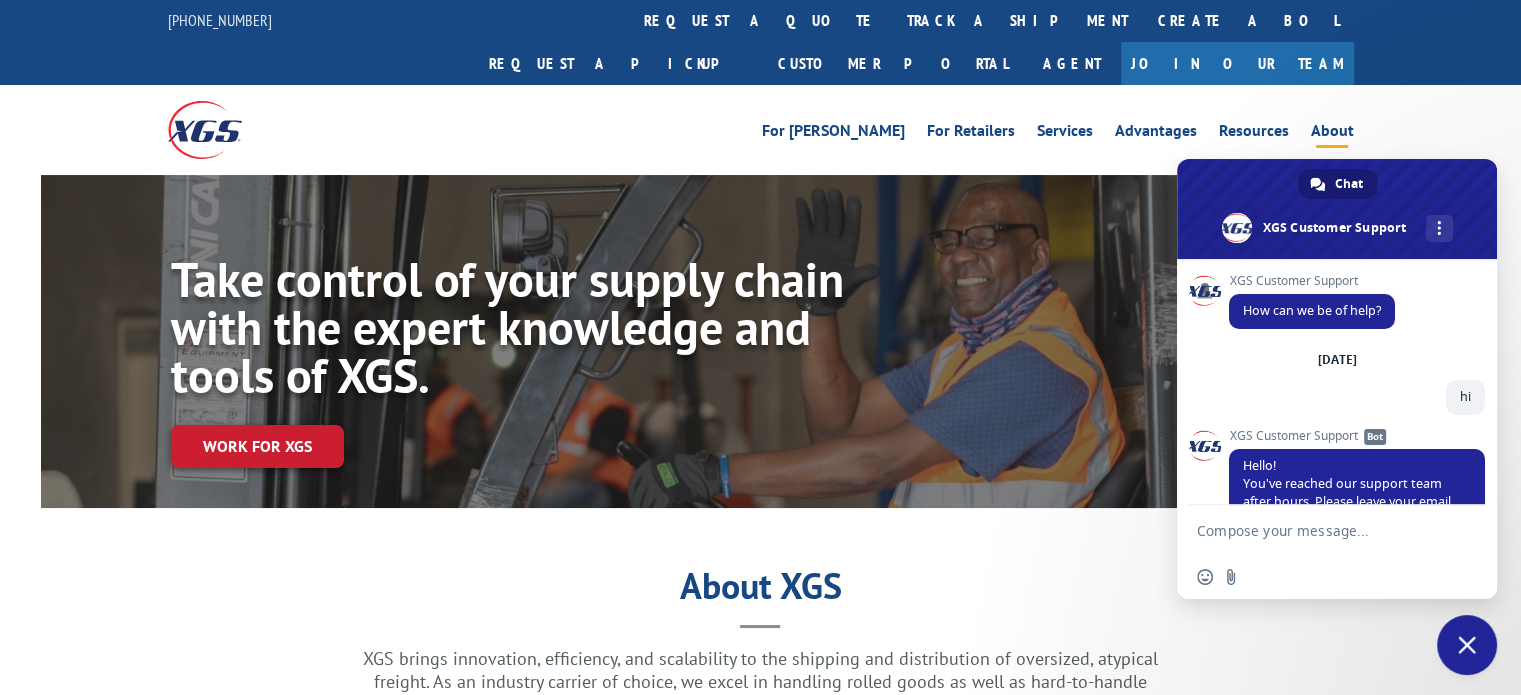 scroll, scrollTop: 416, scrollLeft: 0, axis: vertical 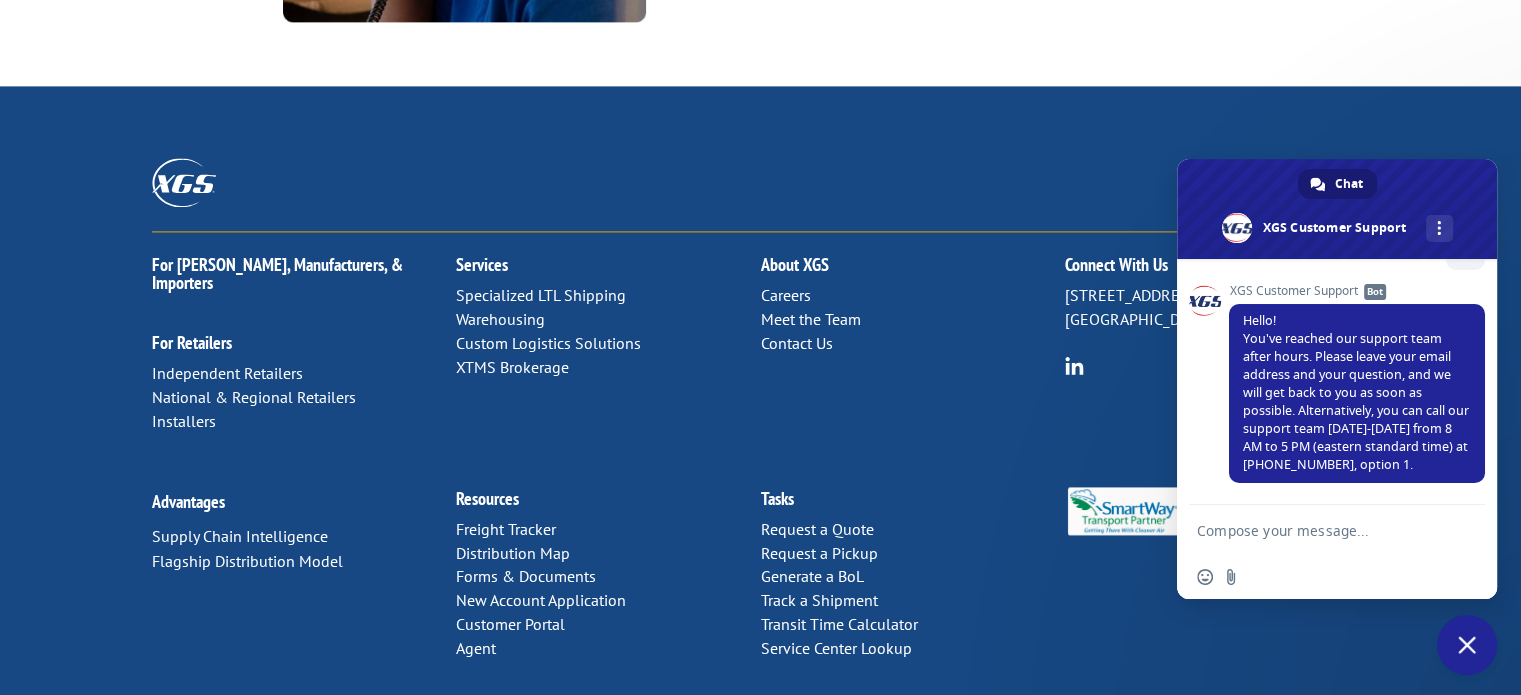 click at bounding box center [1467, 645] 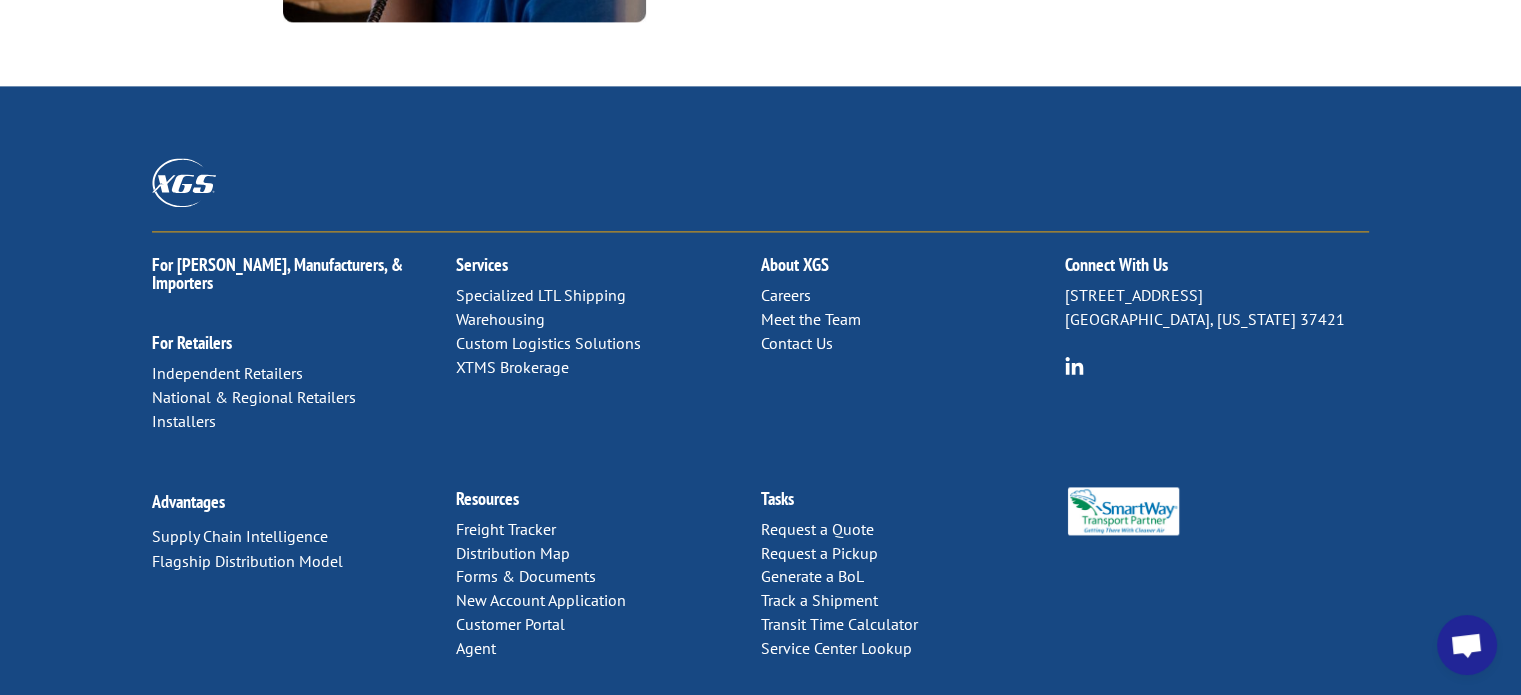 click on "Contact Us" at bounding box center (796, 343) 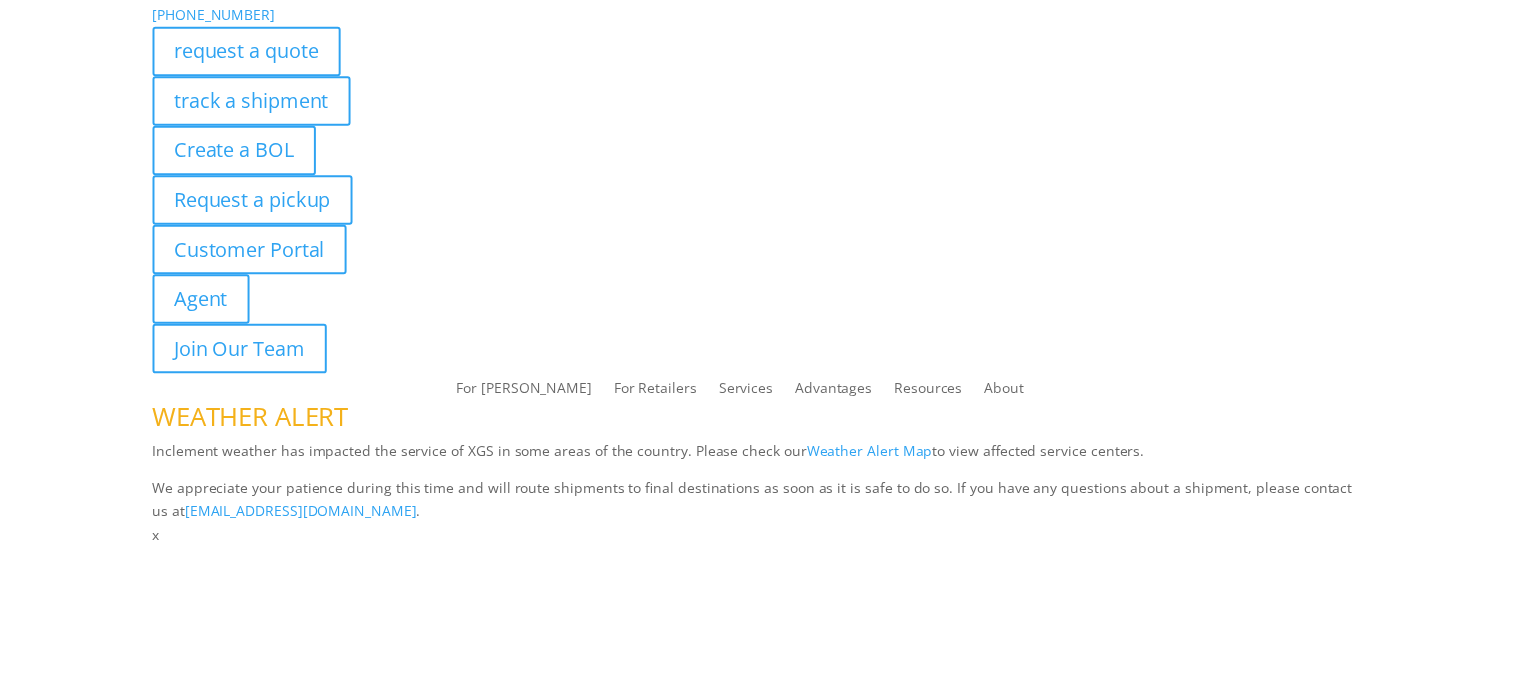 scroll, scrollTop: 0, scrollLeft: 0, axis: both 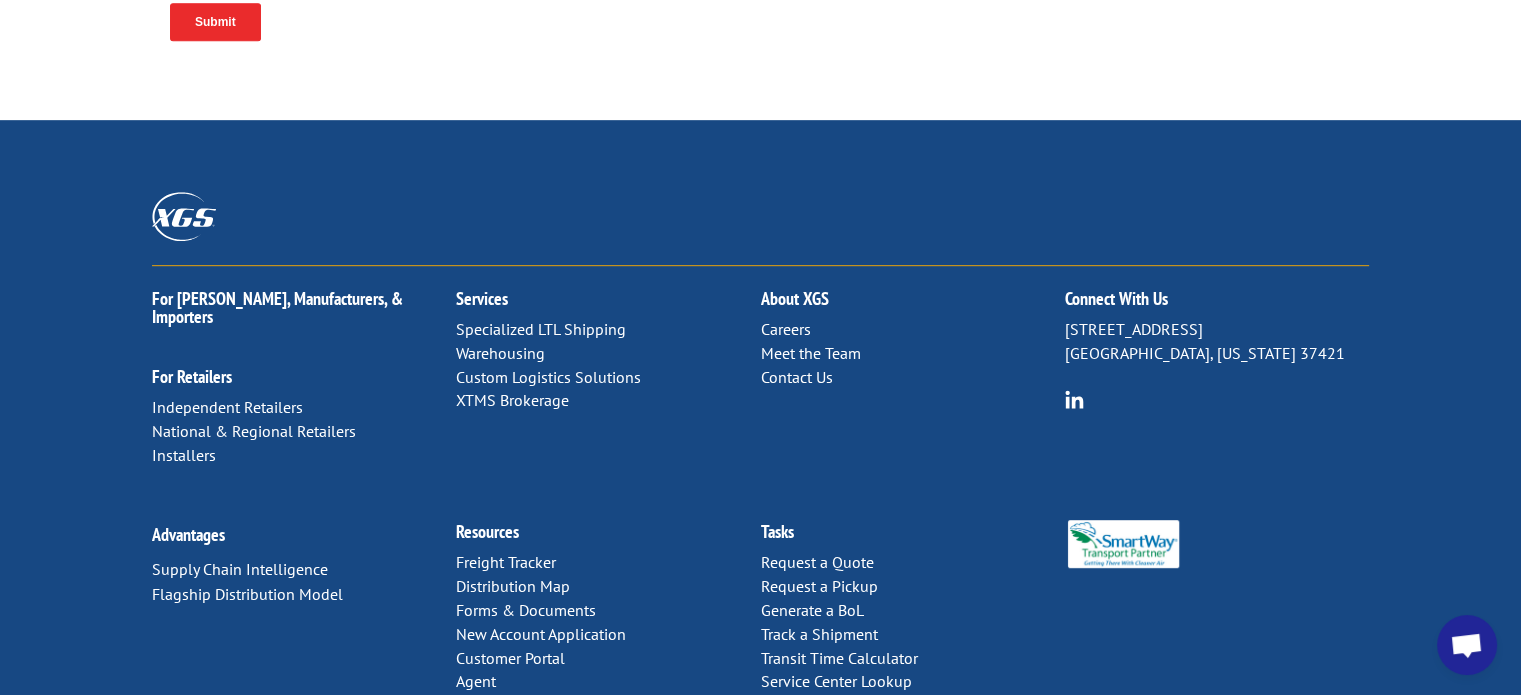 click on "Customer Portal" at bounding box center [510, 658] 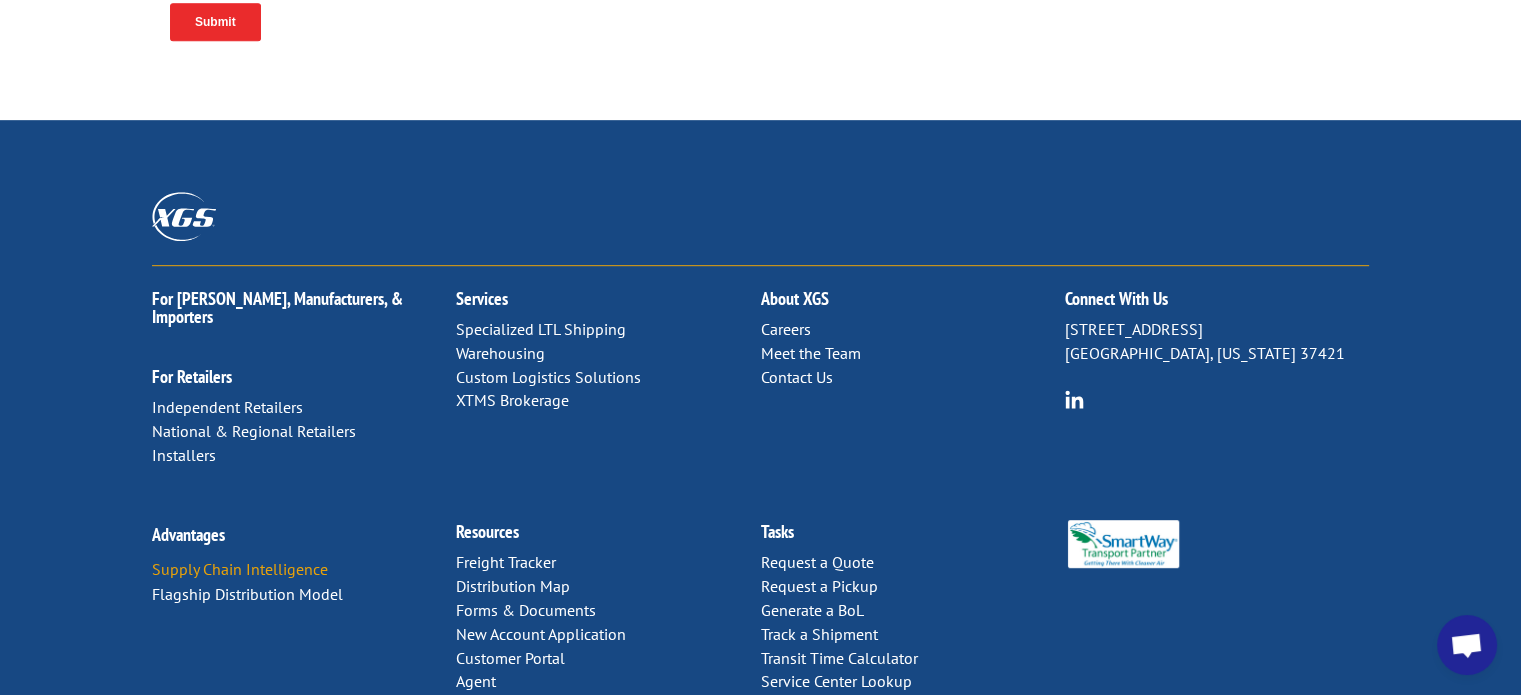 click on "Supply Chain Intelligence" at bounding box center [240, 569] 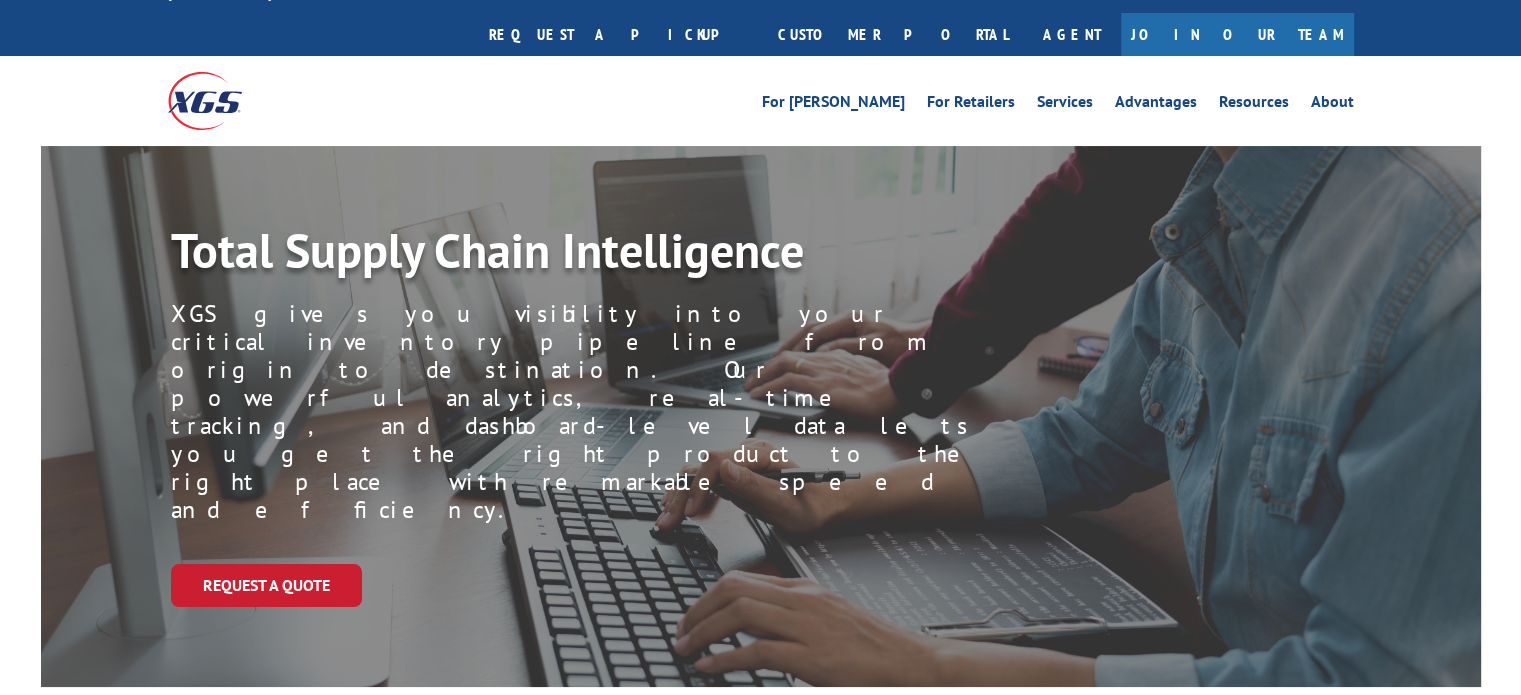 scroll, scrollTop: 700, scrollLeft: 0, axis: vertical 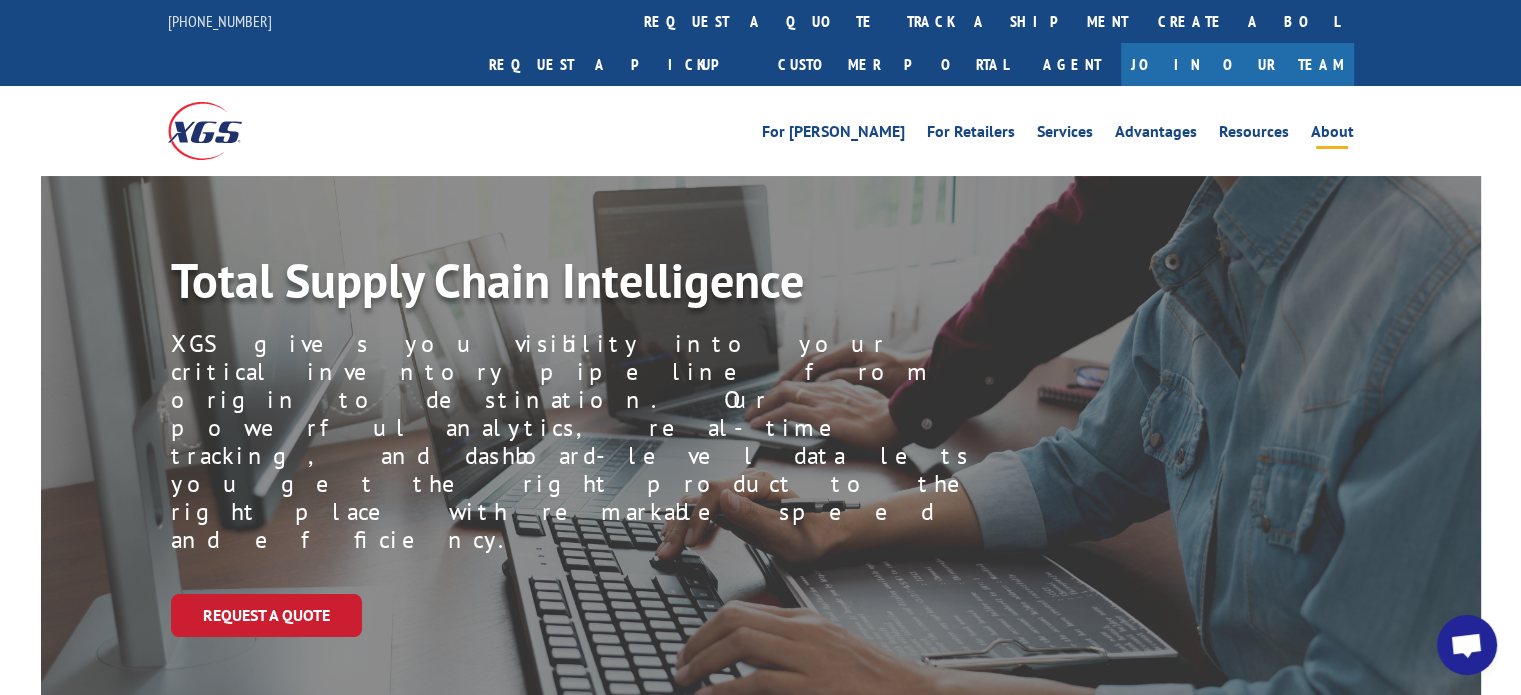 click on "About" at bounding box center (1332, 135) 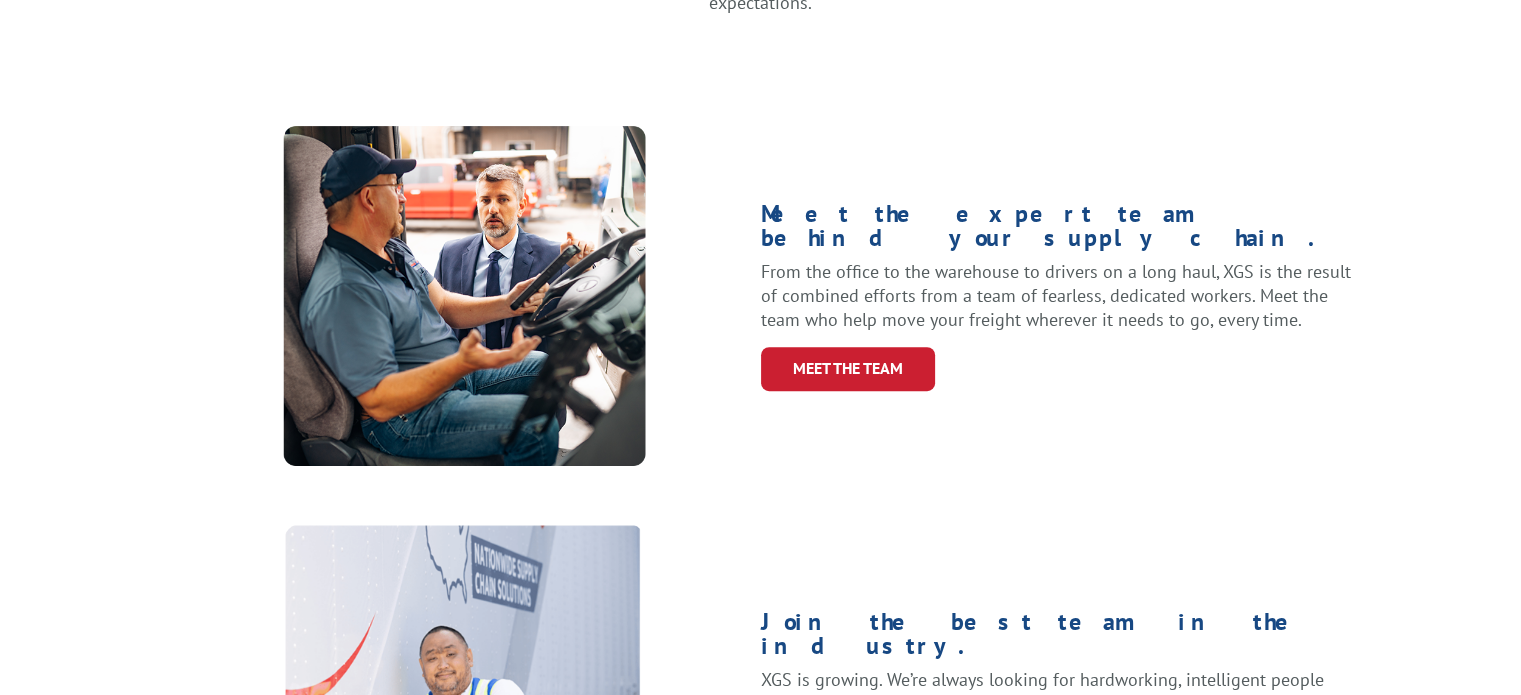 scroll, scrollTop: 800, scrollLeft: 0, axis: vertical 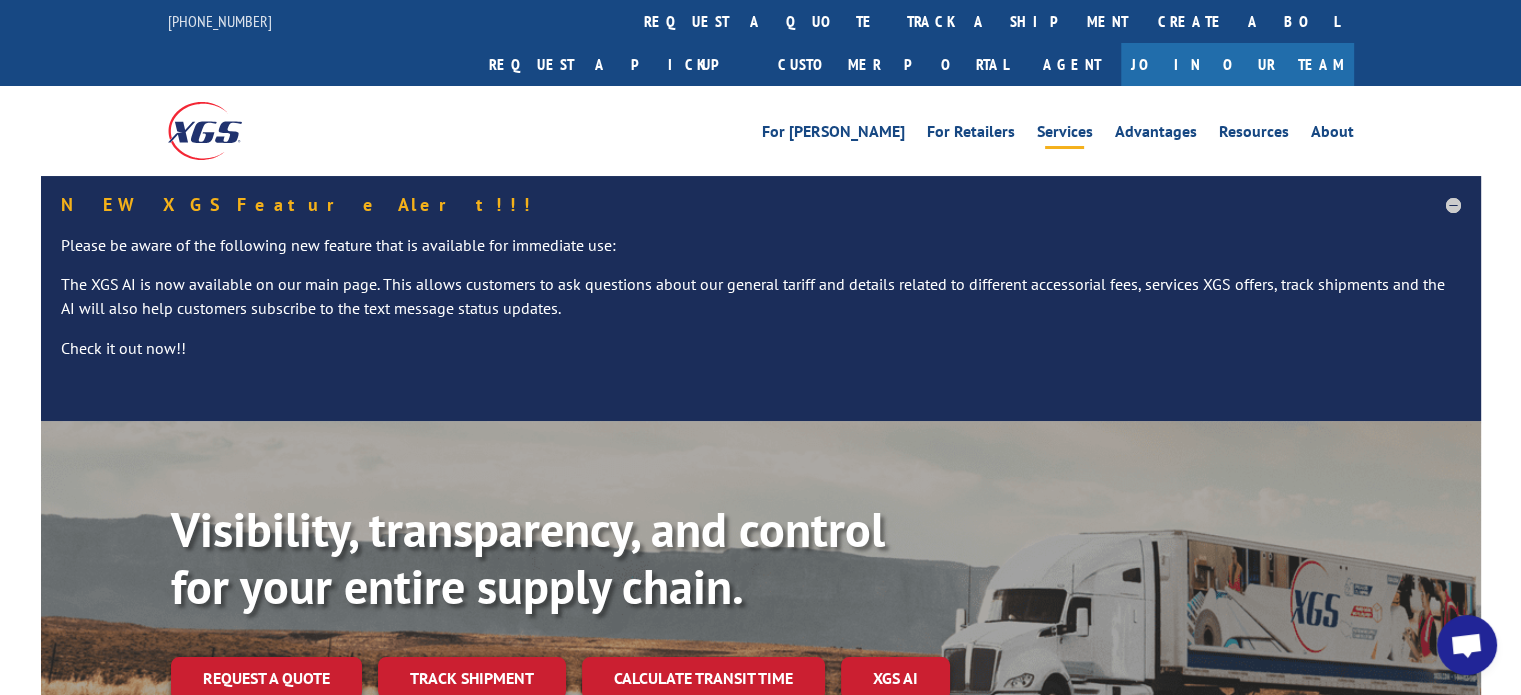 click on "Services" at bounding box center (1065, 135) 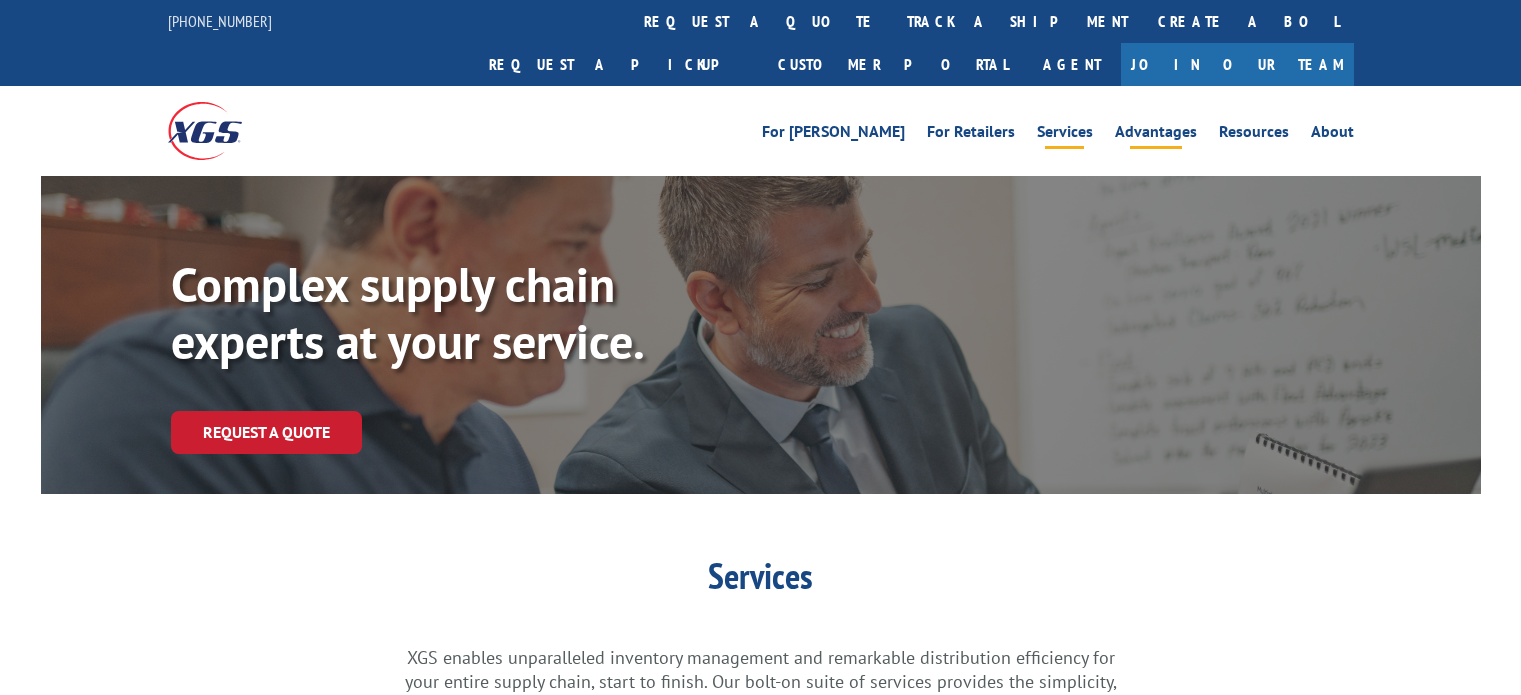 scroll, scrollTop: 0, scrollLeft: 0, axis: both 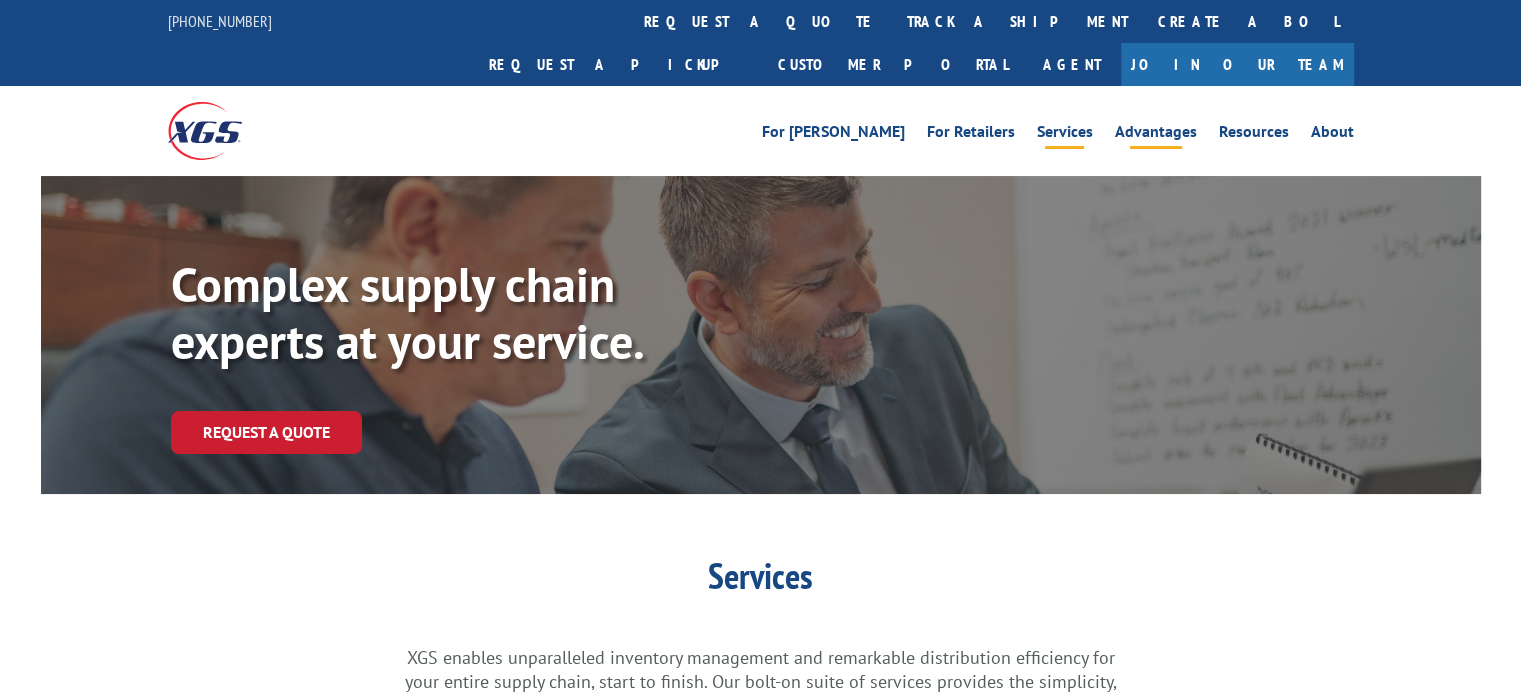 click on "Advantages" at bounding box center (1156, 135) 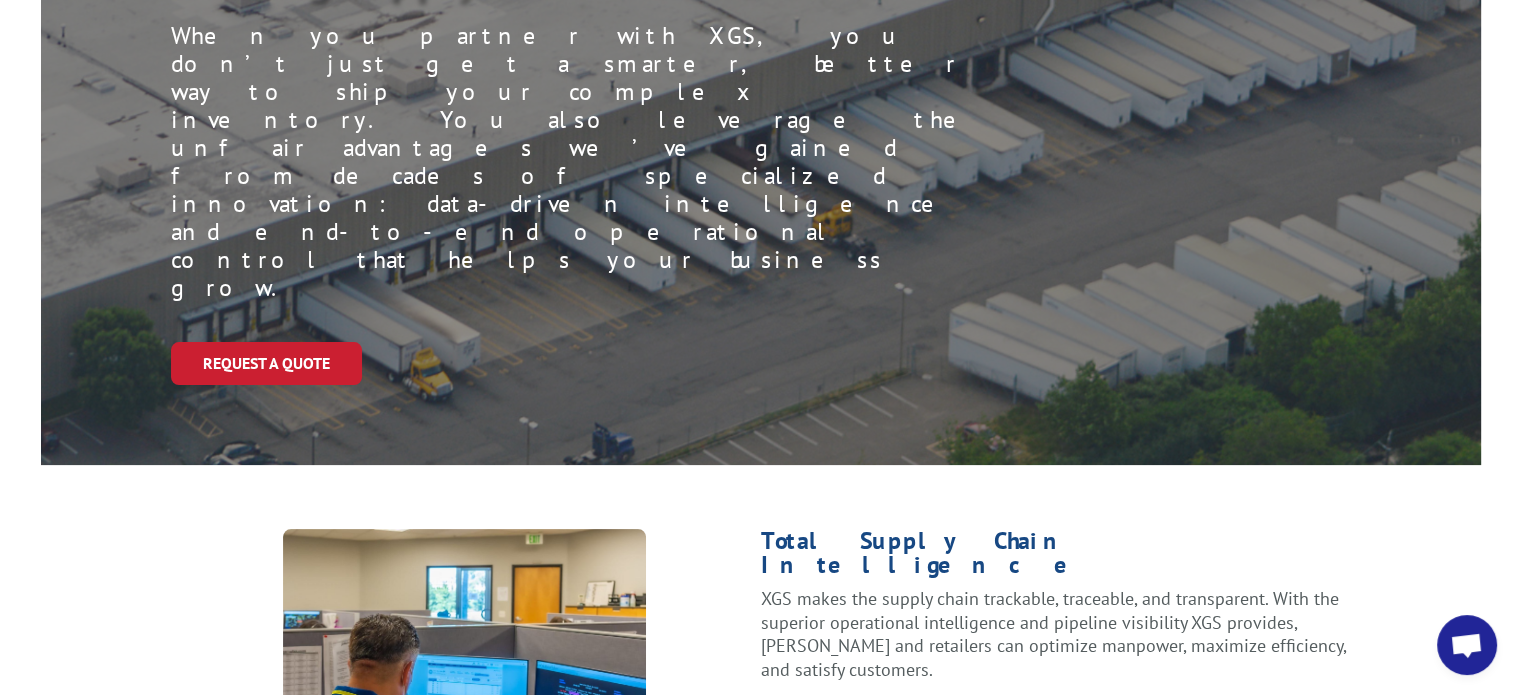scroll, scrollTop: 700, scrollLeft: 0, axis: vertical 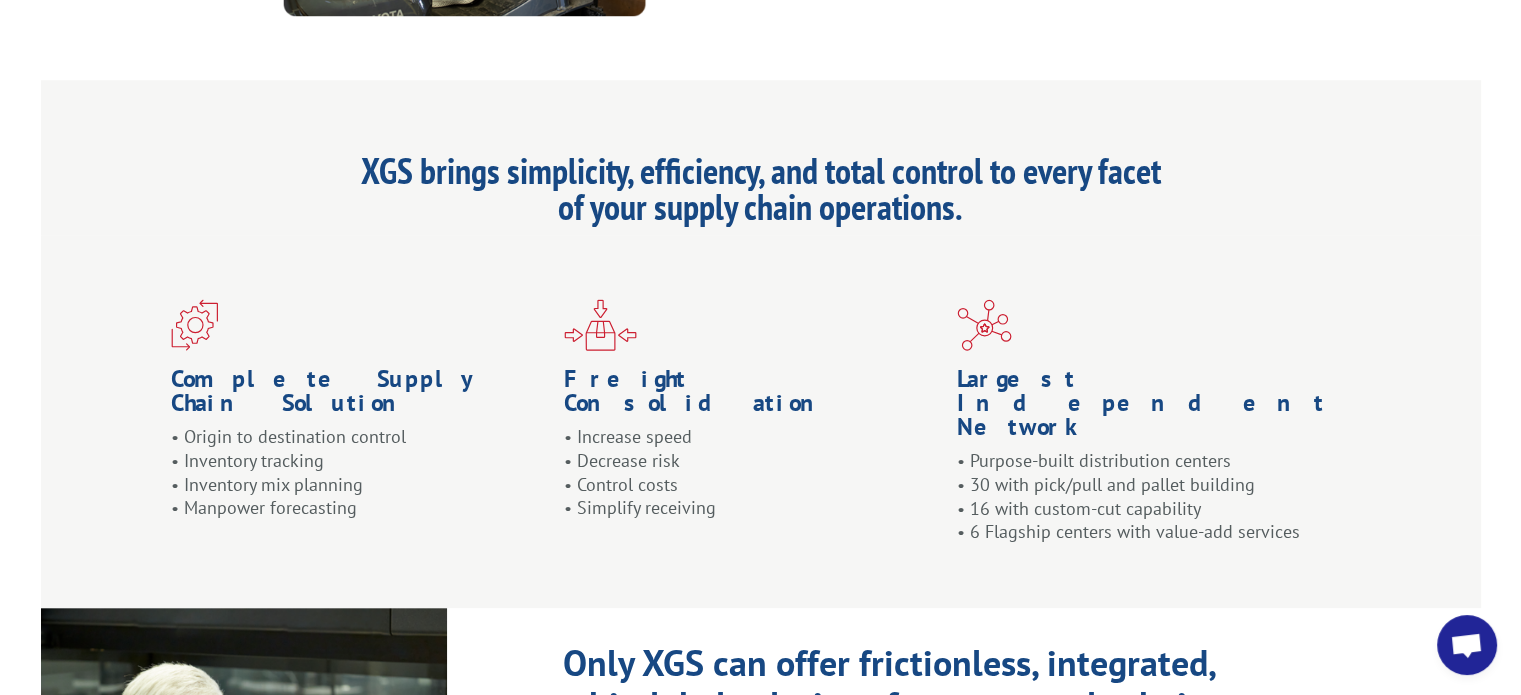 click on "REQUEST A CONSULTATION" at bounding box center [688, 904] 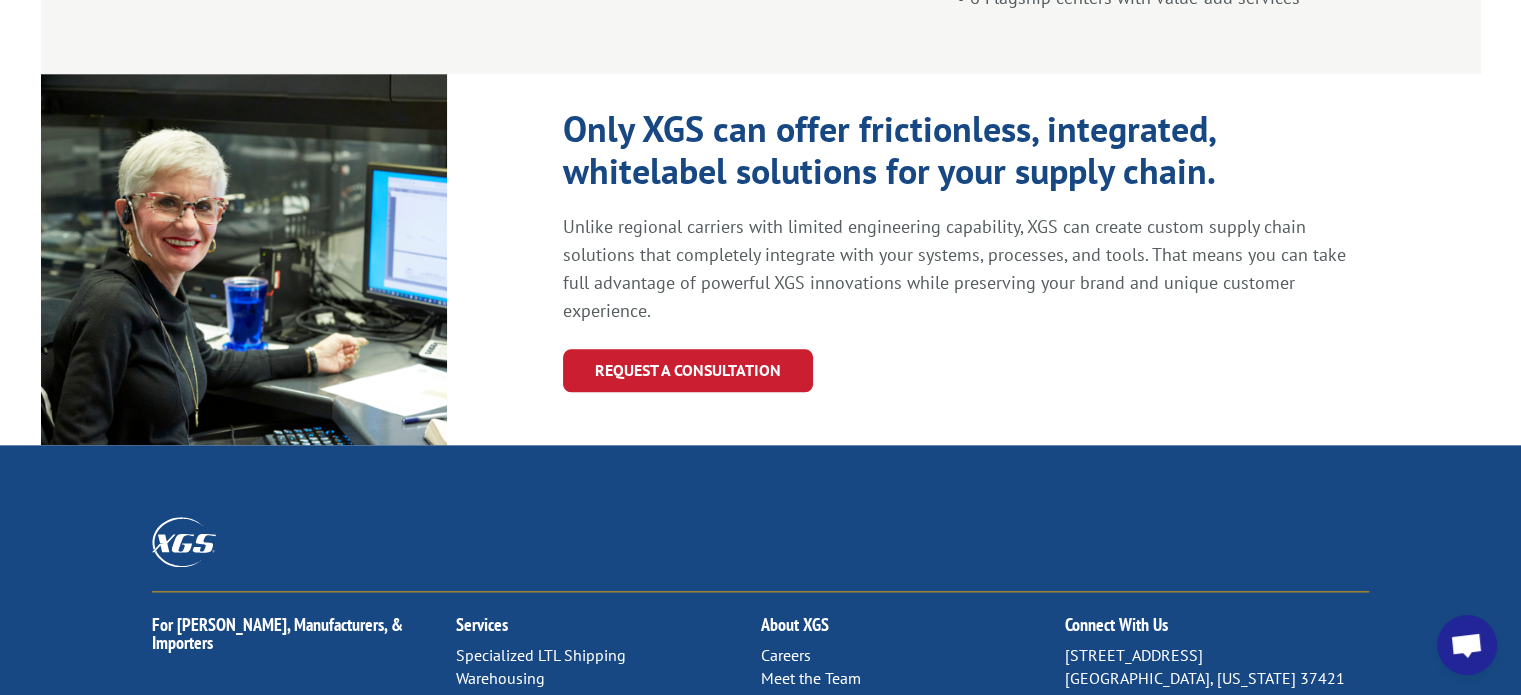 scroll, scrollTop: 2342, scrollLeft: 0, axis: vertical 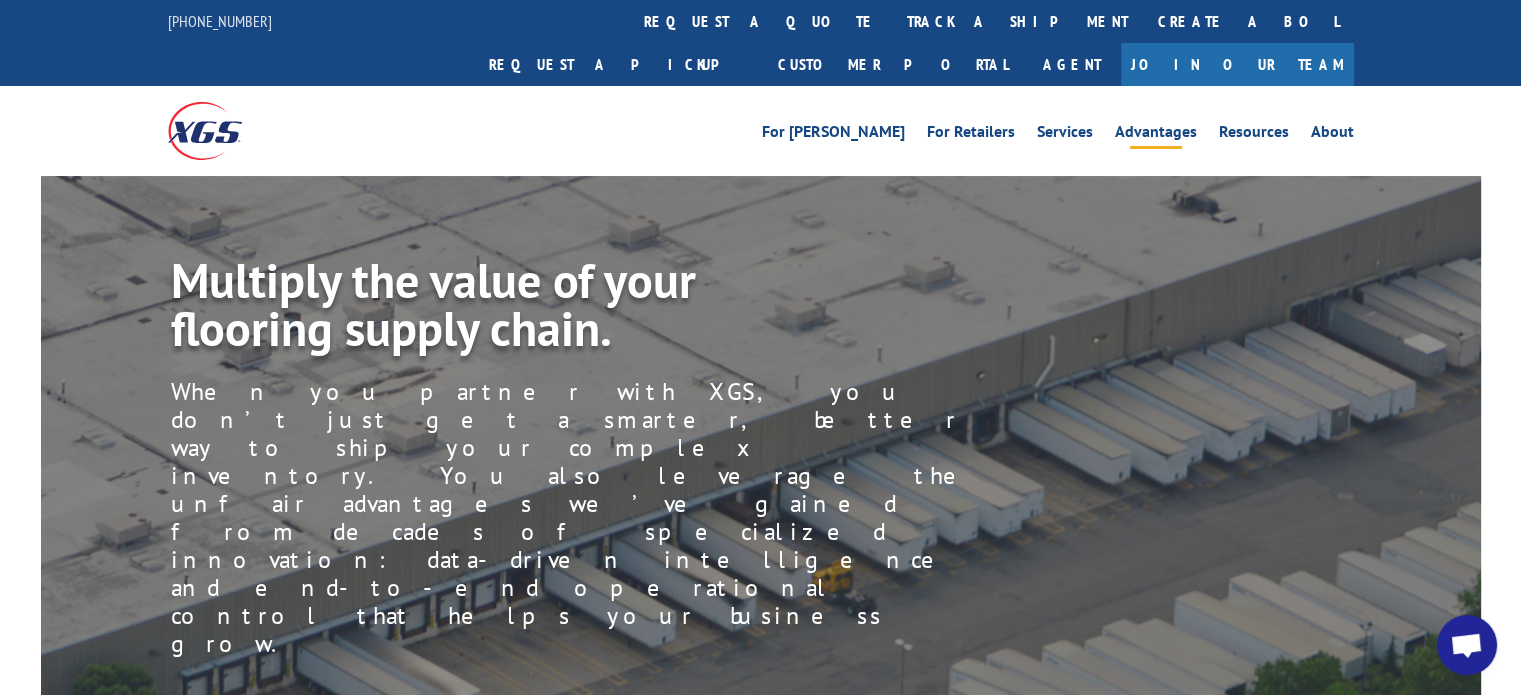 click at bounding box center [1466, 647] 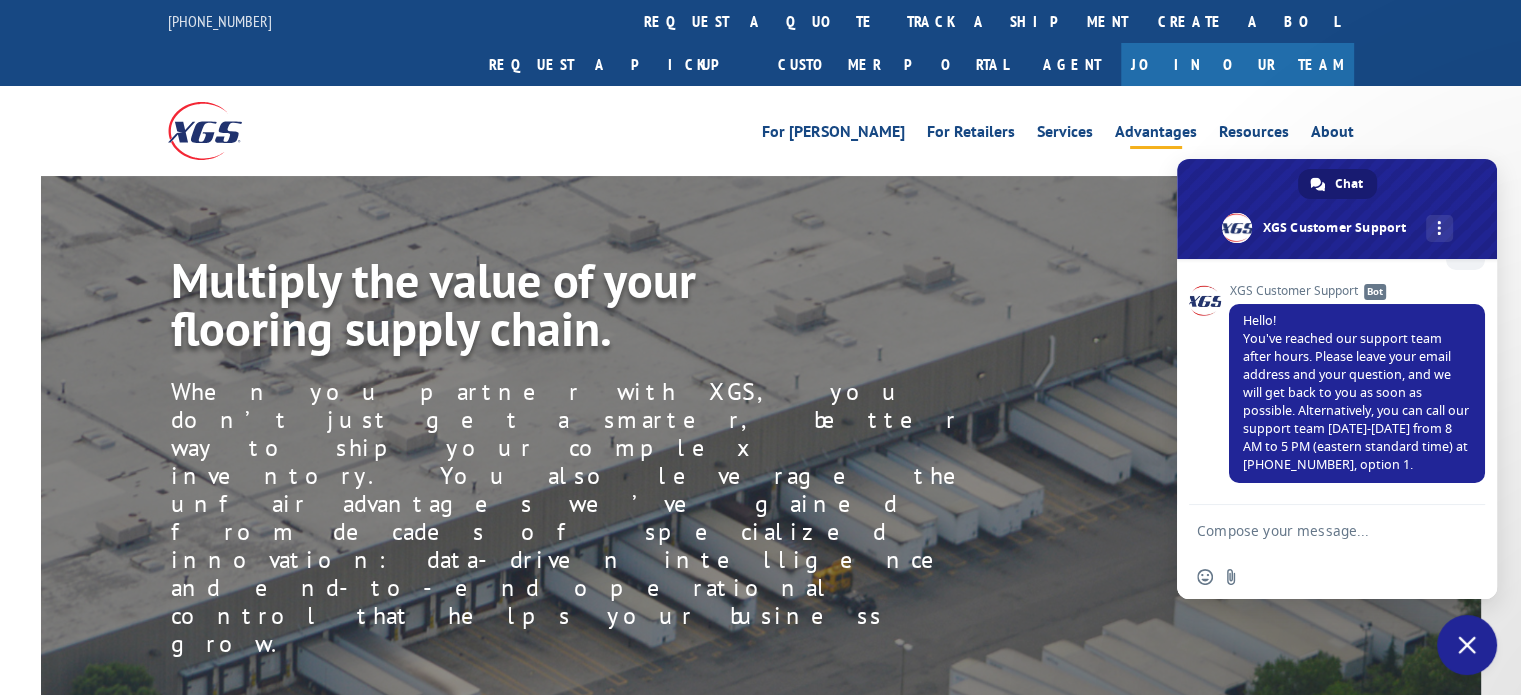click at bounding box center [1317, 530] 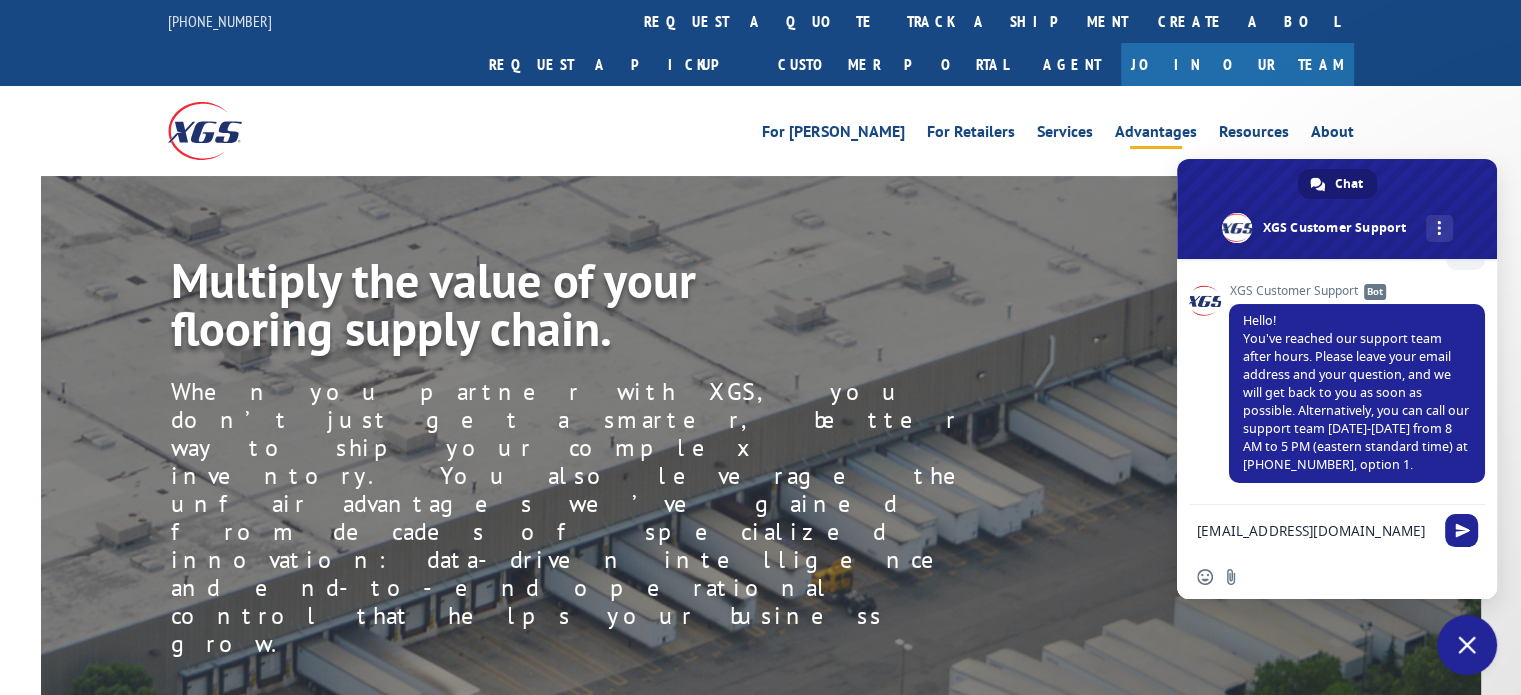 drag, startPoint x: 1348, startPoint y: 532, endPoint x: 1101, endPoint y: 526, distance: 247.07286 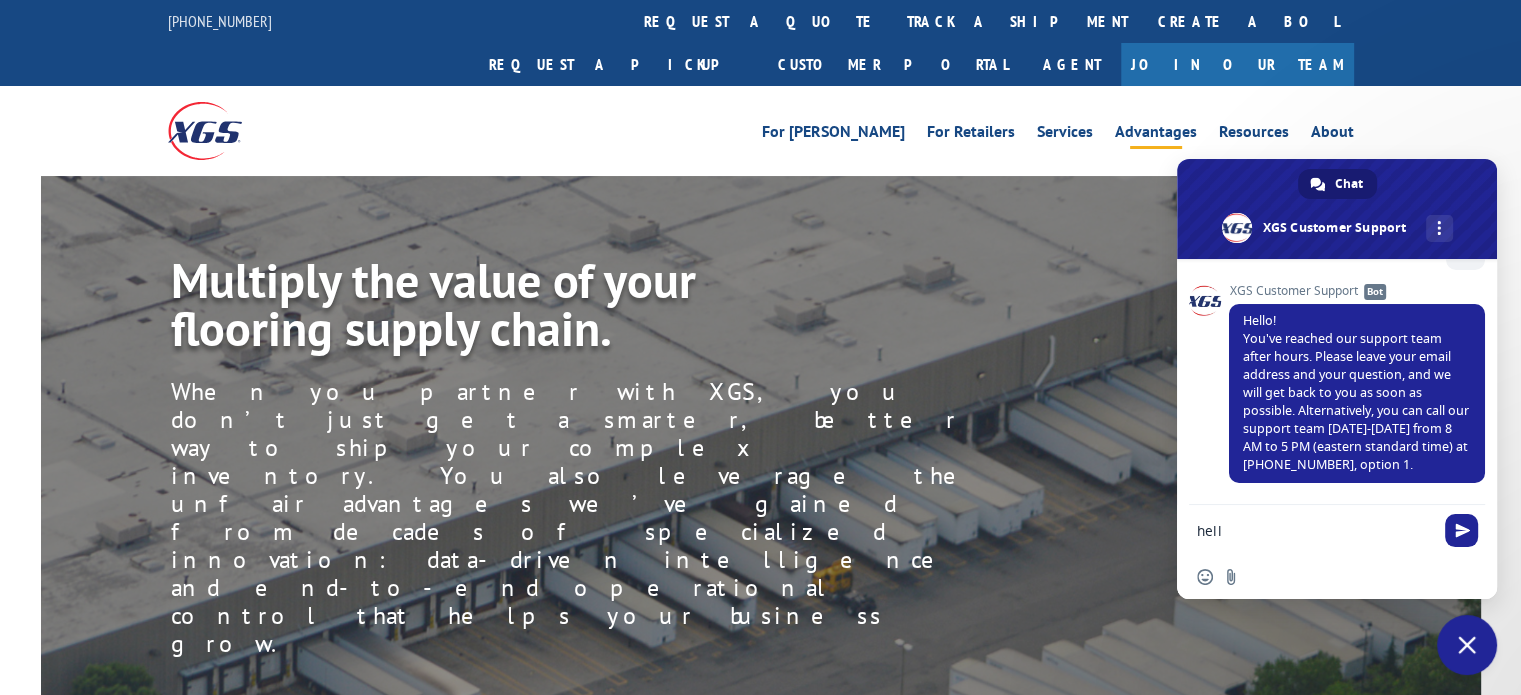 type on "hello" 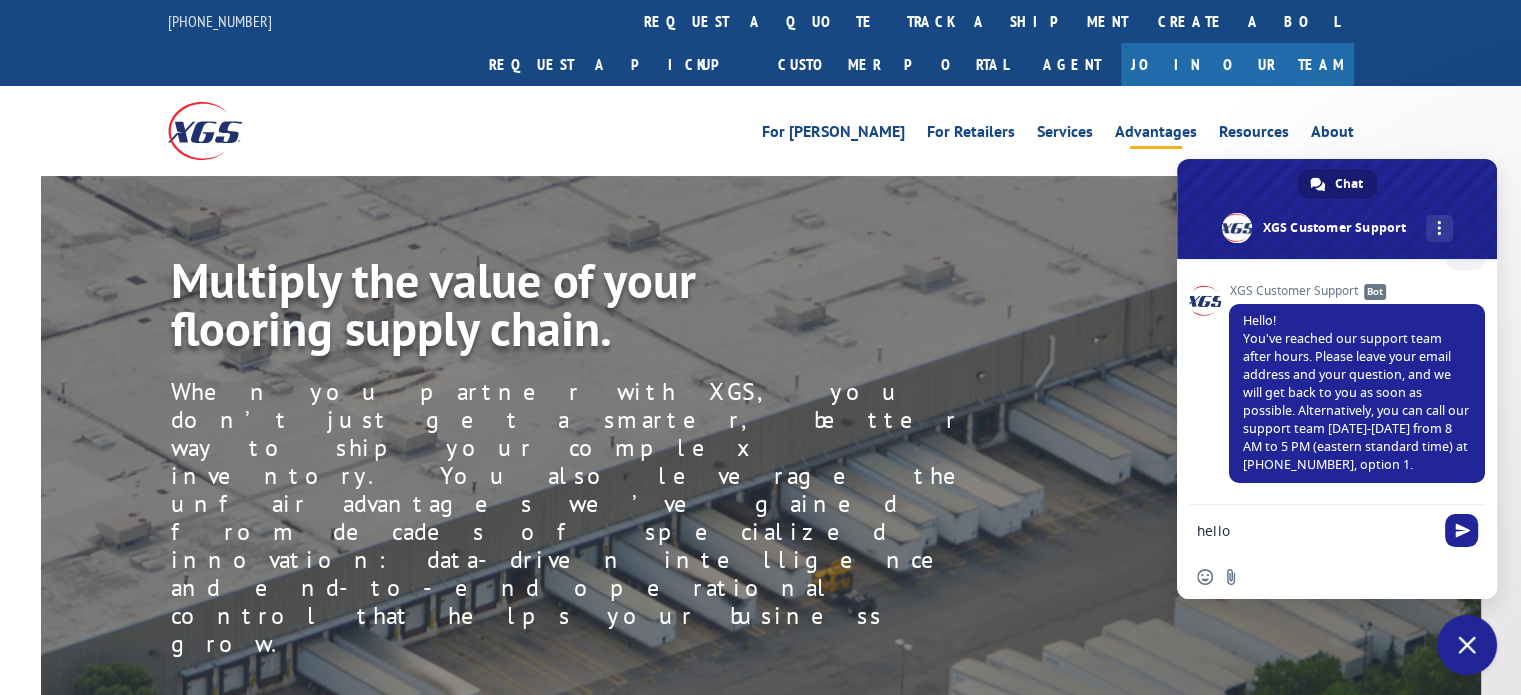 type 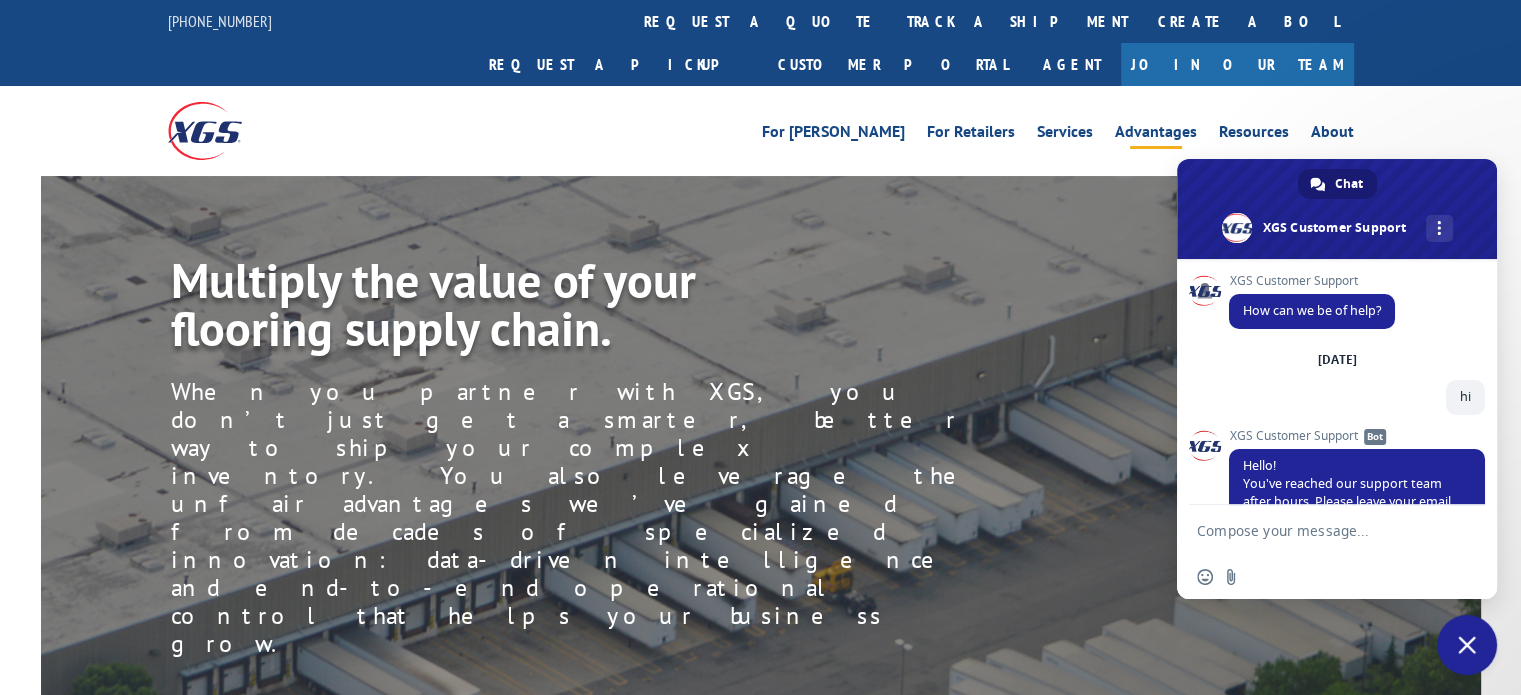 scroll, scrollTop: 424, scrollLeft: 0, axis: vertical 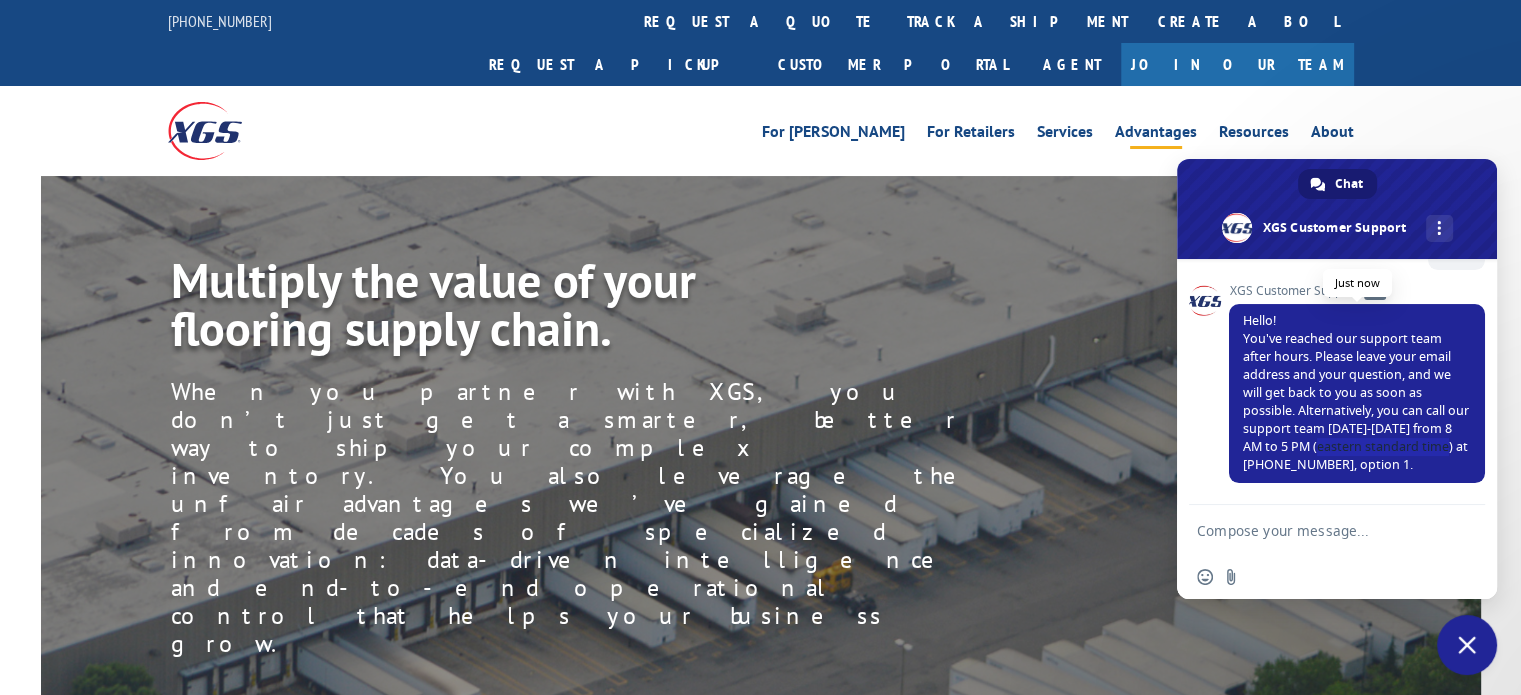 drag, startPoint x: 1327, startPoint y: 443, endPoint x: 1270, endPoint y: 466, distance: 61.46544 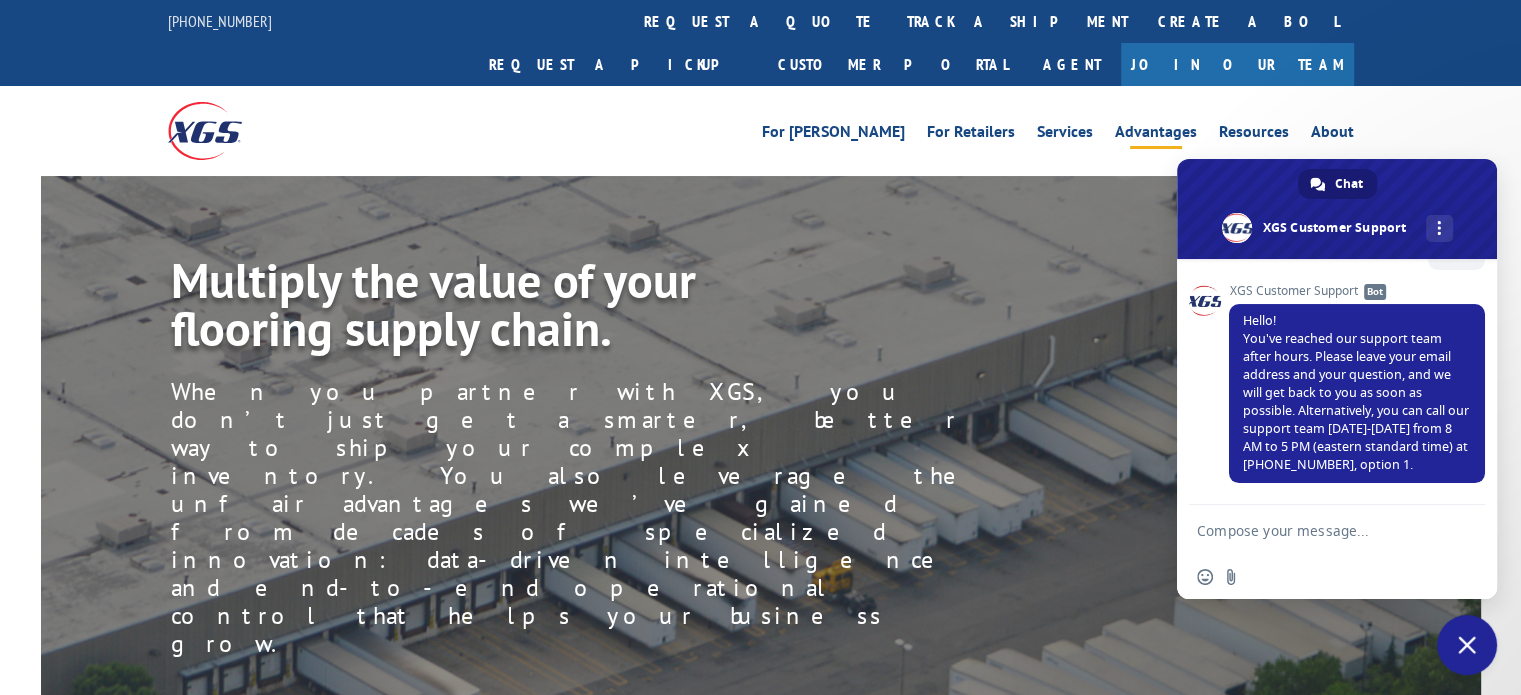 click at bounding box center (1317, 530) 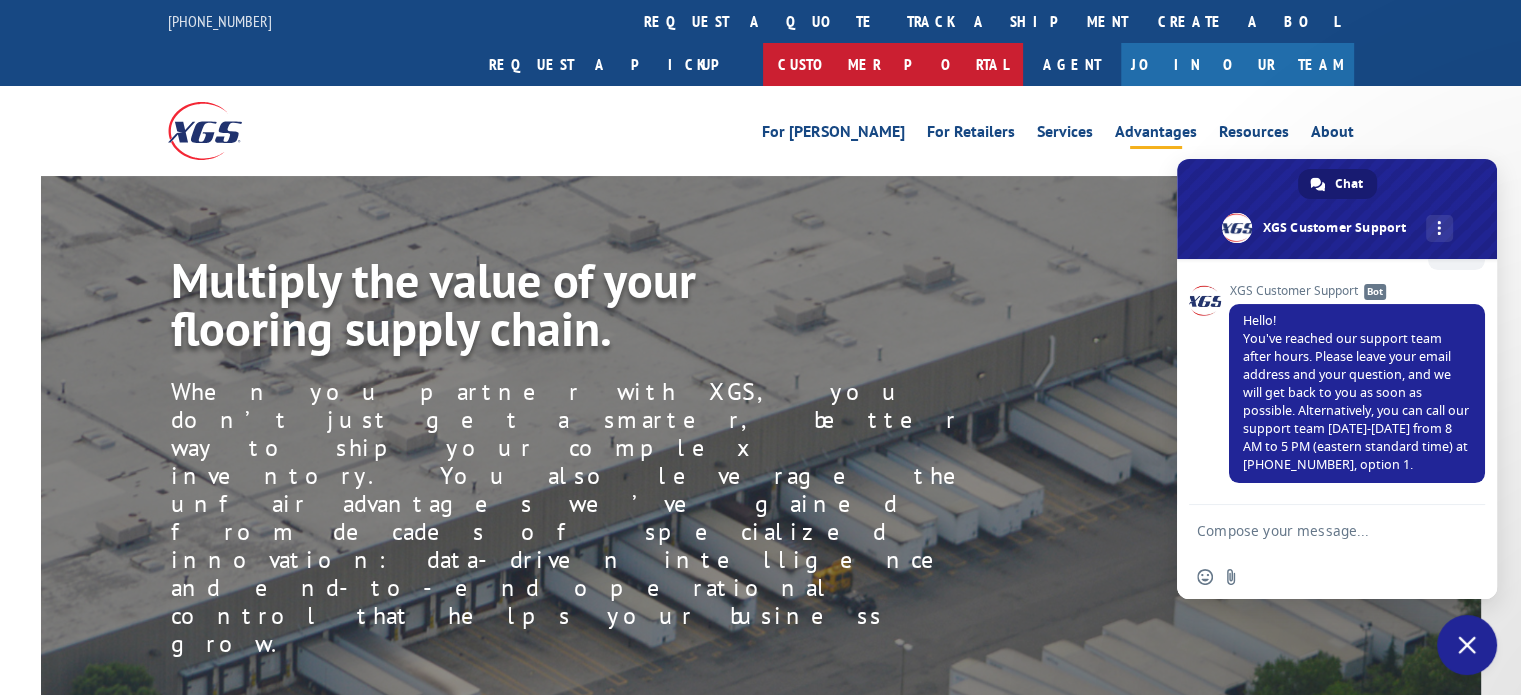click on "Customer Portal" at bounding box center [893, 64] 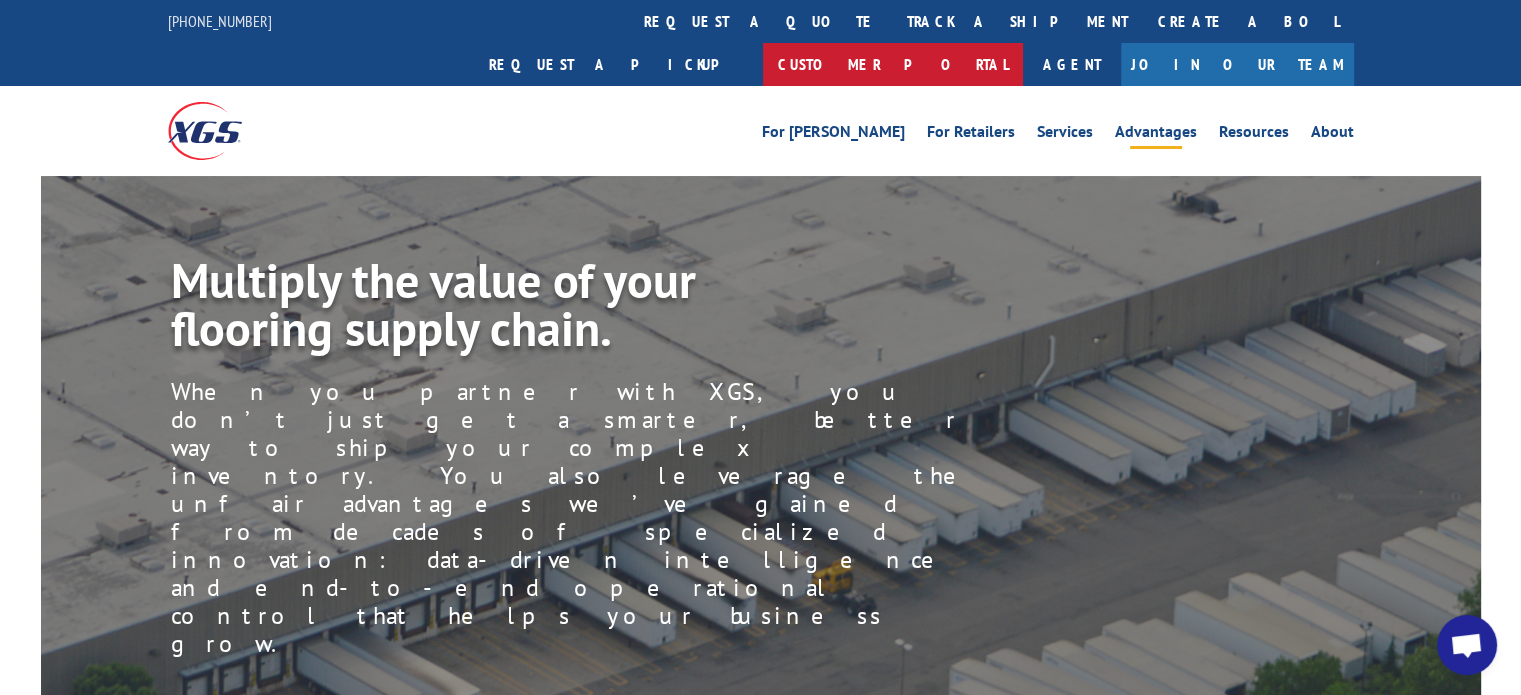 scroll, scrollTop: 693, scrollLeft: 0, axis: vertical 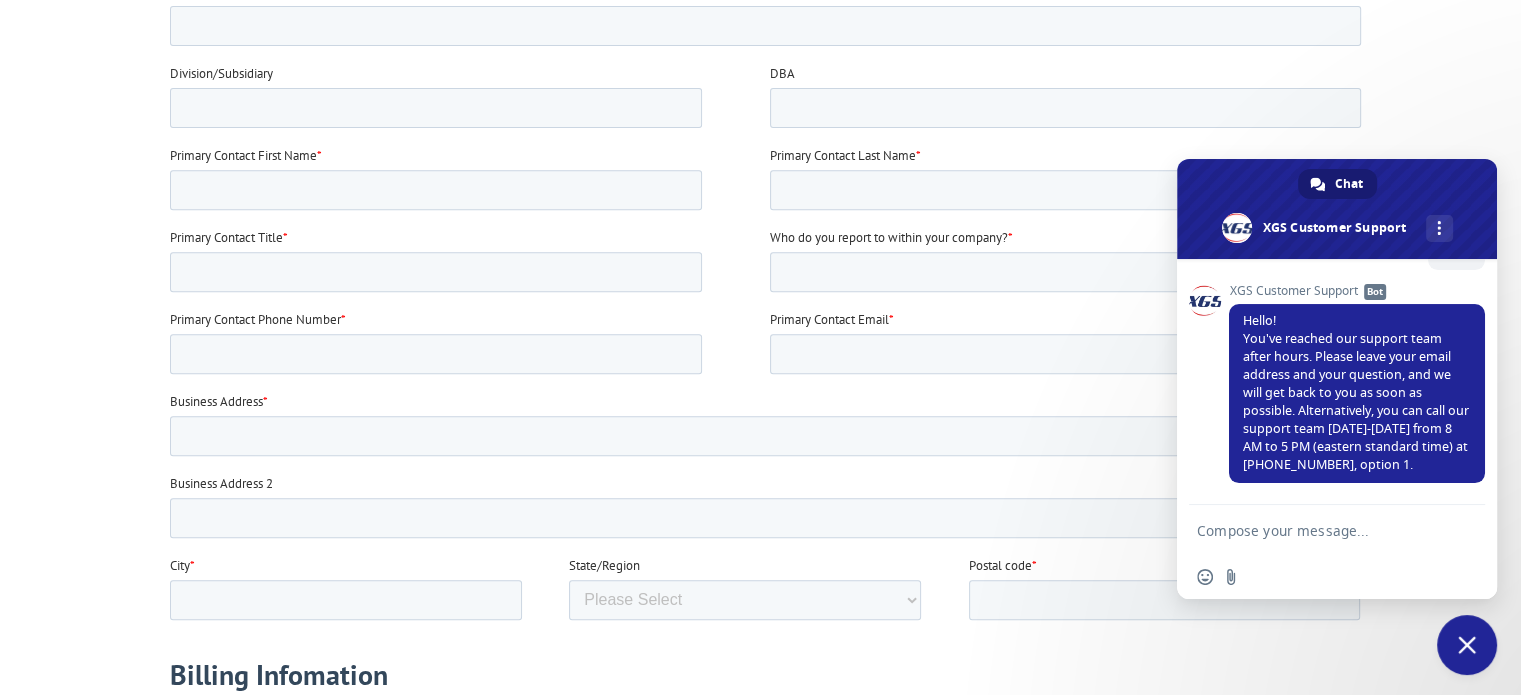 click at bounding box center (1467, 645) 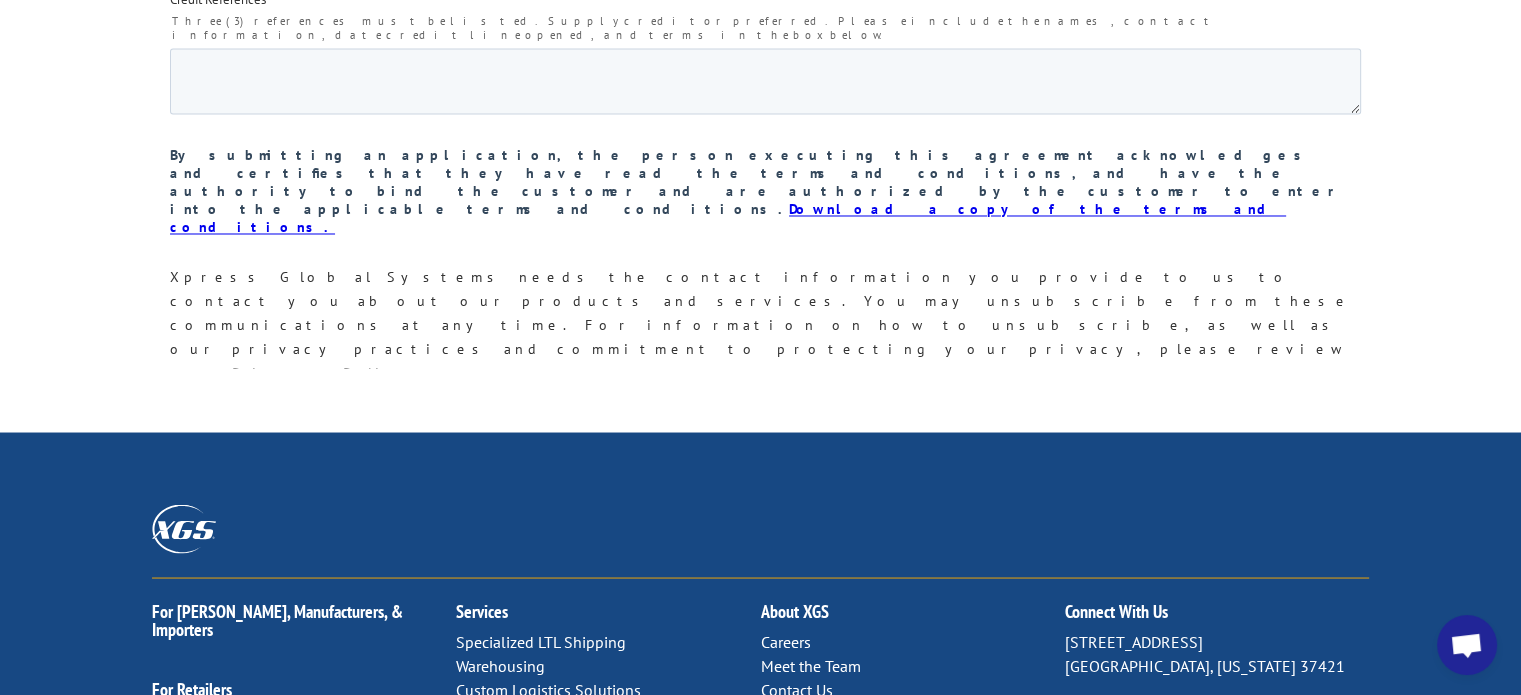 scroll, scrollTop: 3809, scrollLeft: 0, axis: vertical 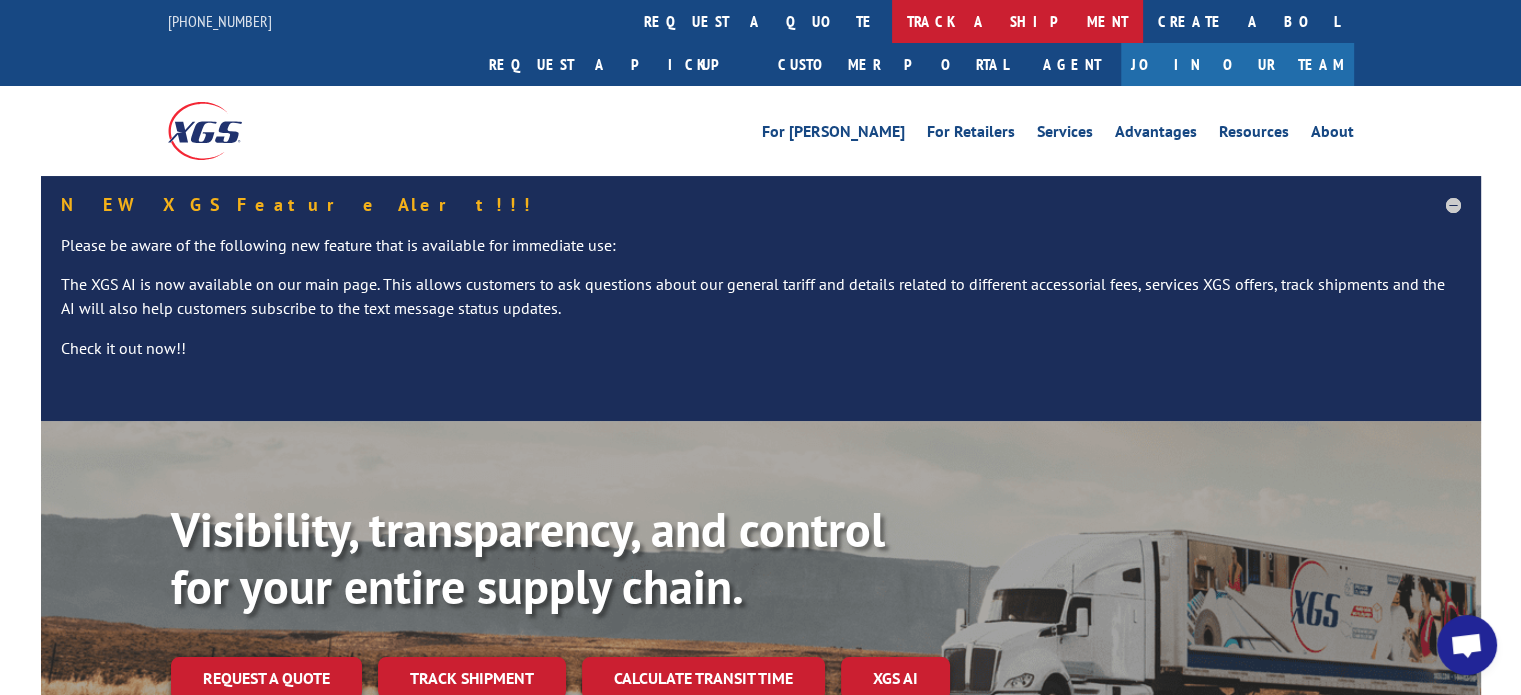 click on "track a shipment" at bounding box center (1017, 21) 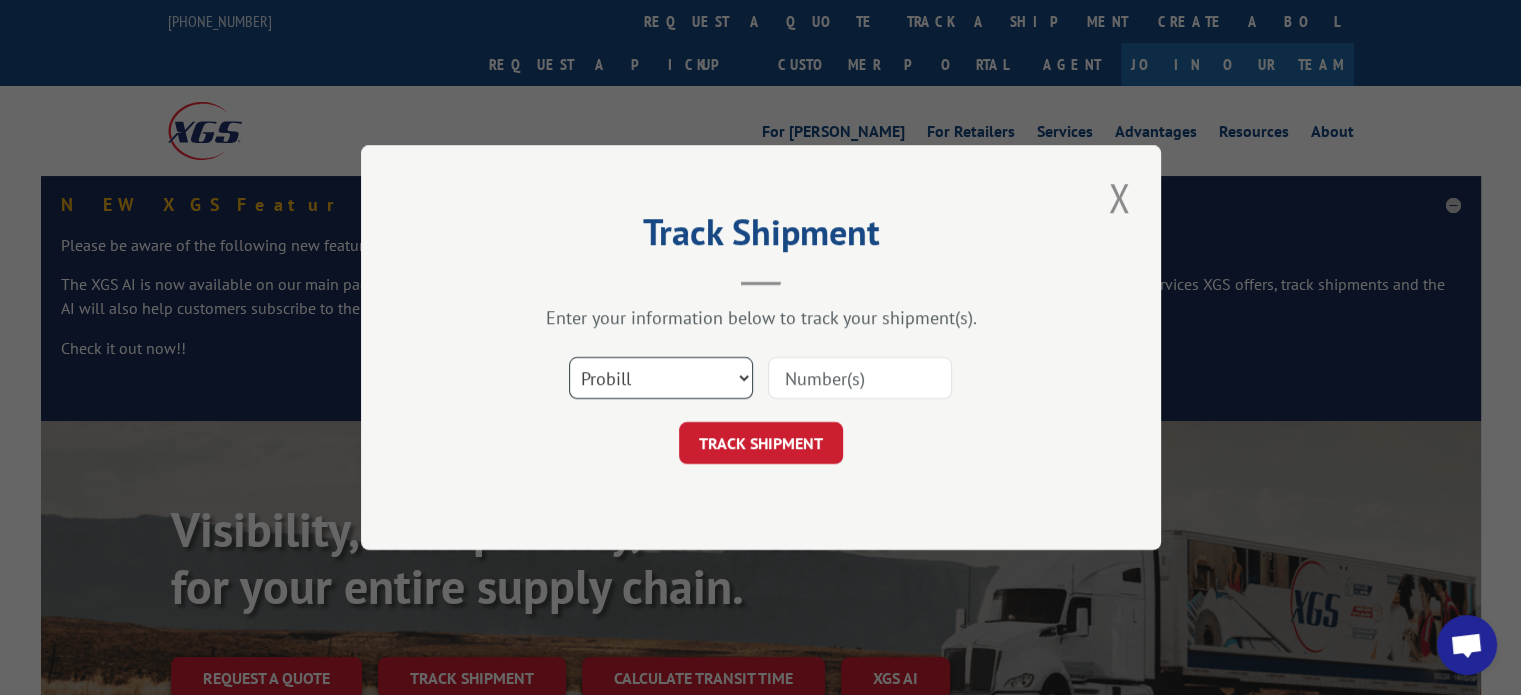 click on "Select category... Probill BOL PO" at bounding box center [661, 378] 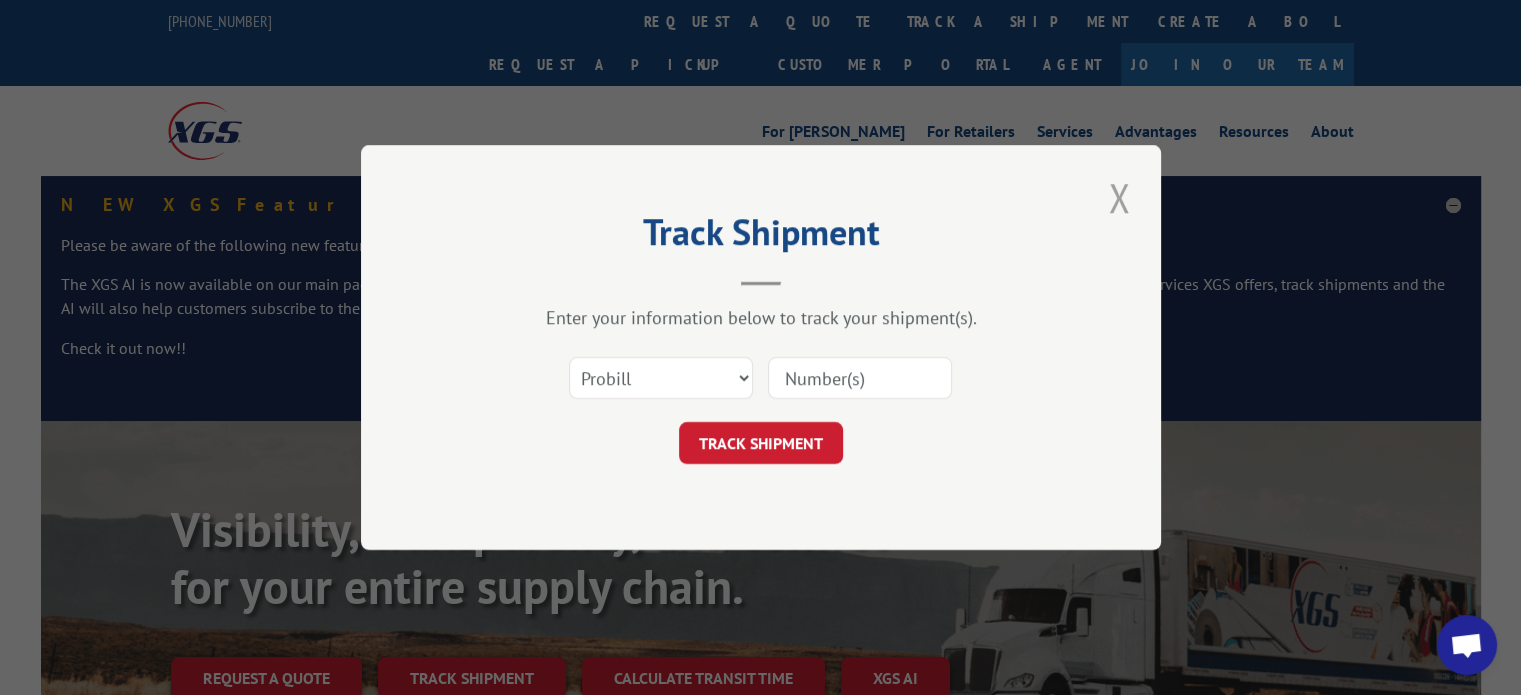 click at bounding box center (1119, 197) 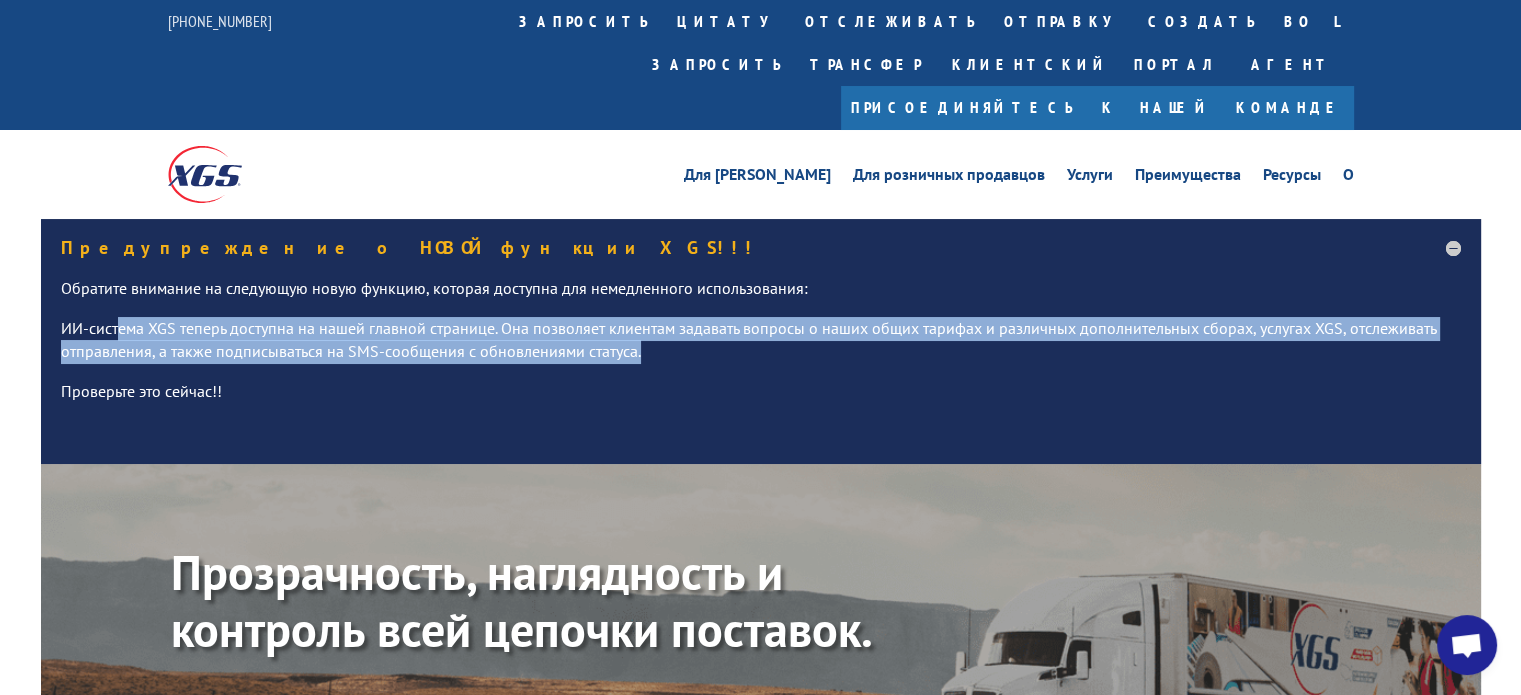 drag, startPoint x: 116, startPoint y: 285, endPoint x: 731, endPoint y: 314, distance: 615.68335 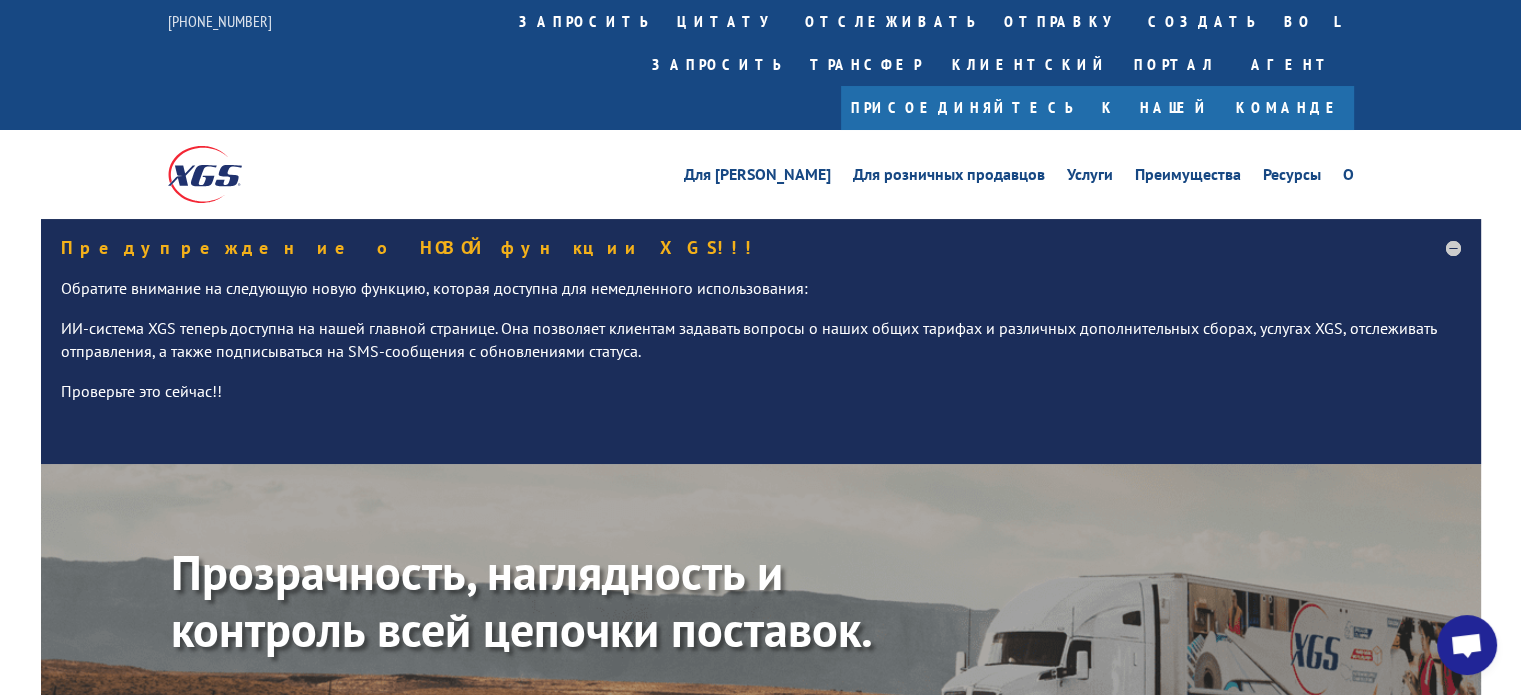 click on "Проверьте это сейчас!!" at bounding box center [761, 400] 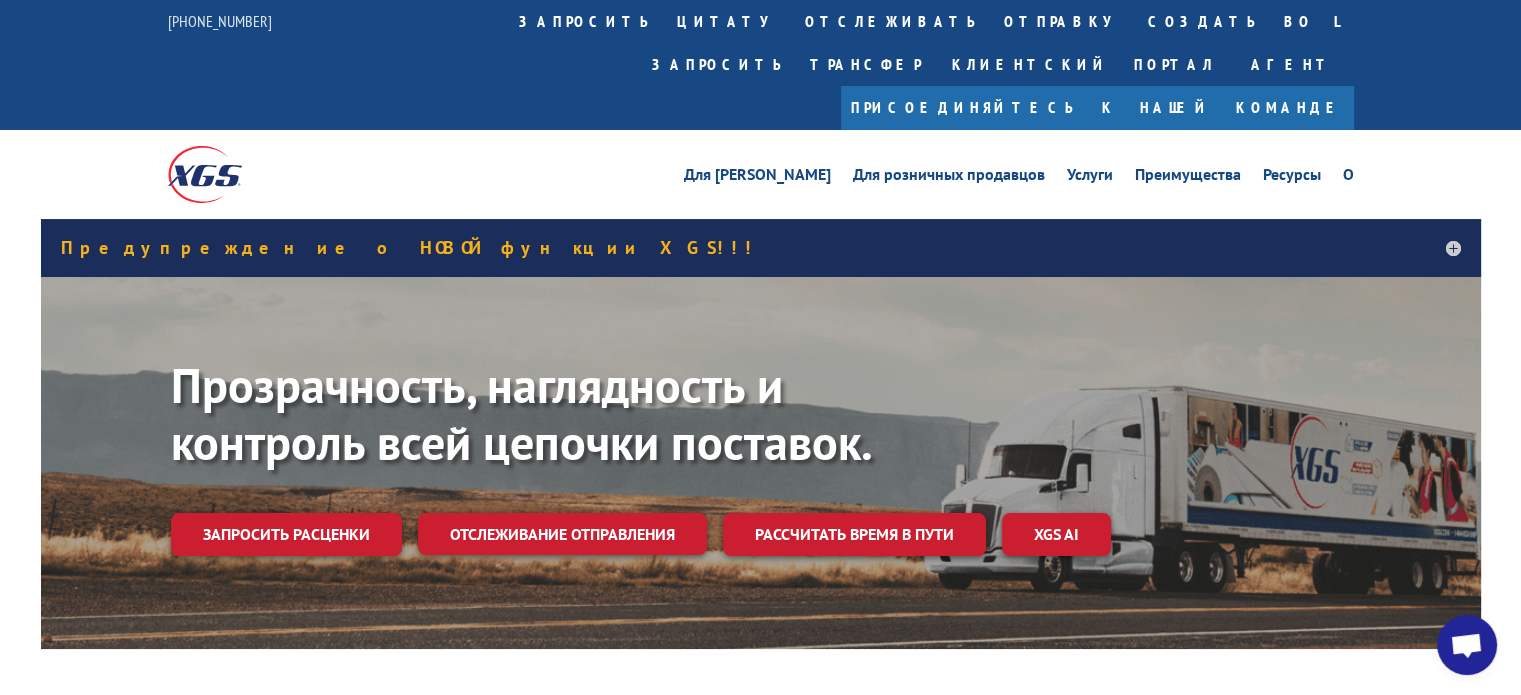 click on "Предупреждение о НОВОЙ функции XGS!!!" at bounding box center [410, 247] 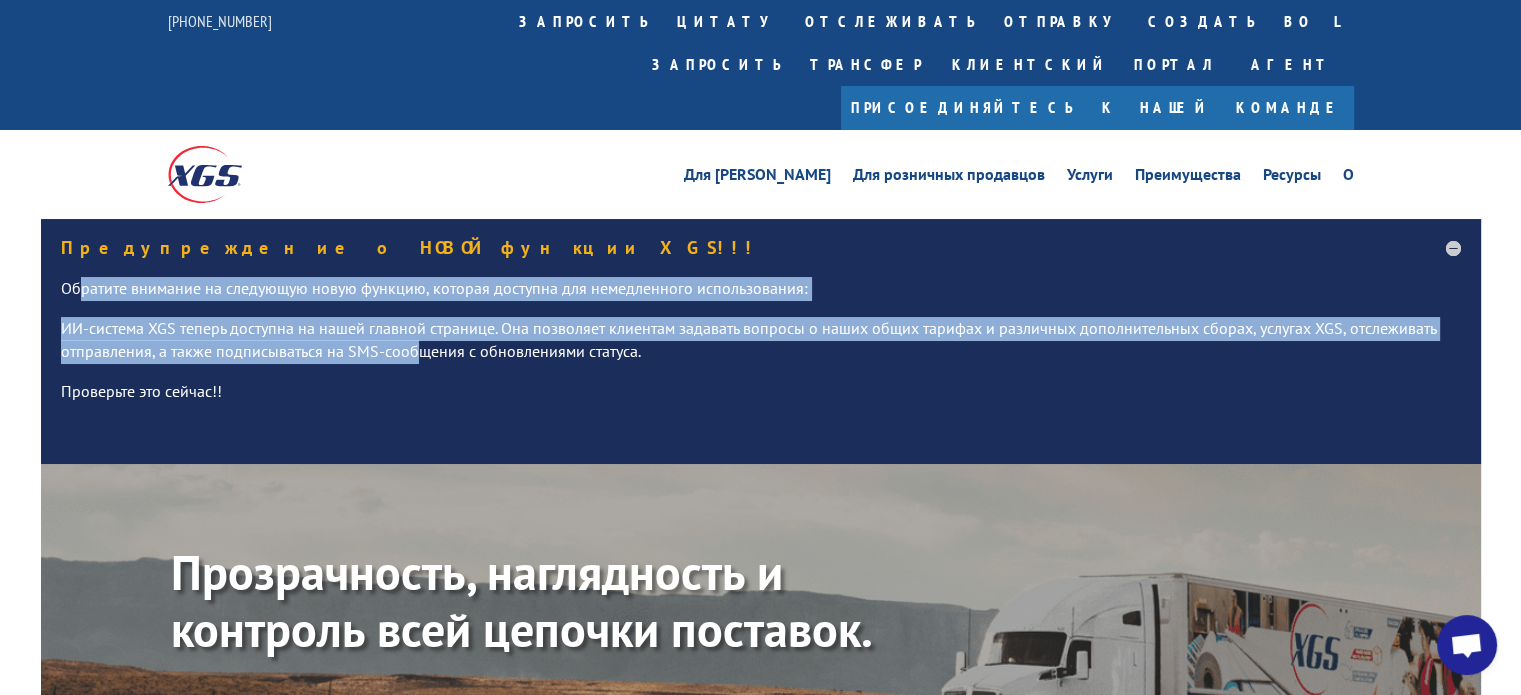 drag, startPoint x: 116, startPoint y: 251, endPoint x: 418, endPoint y: 308, distance: 307.33206 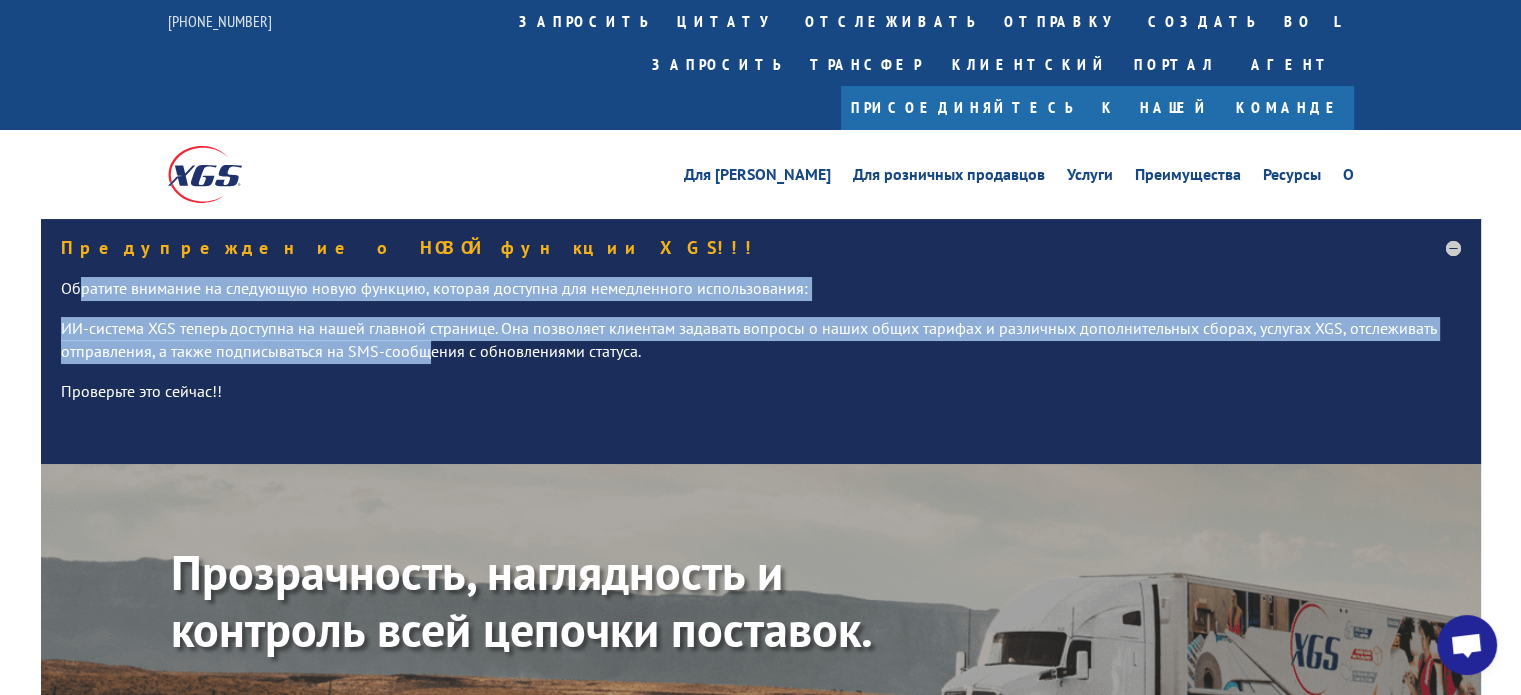 click at bounding box center (1467, 645) 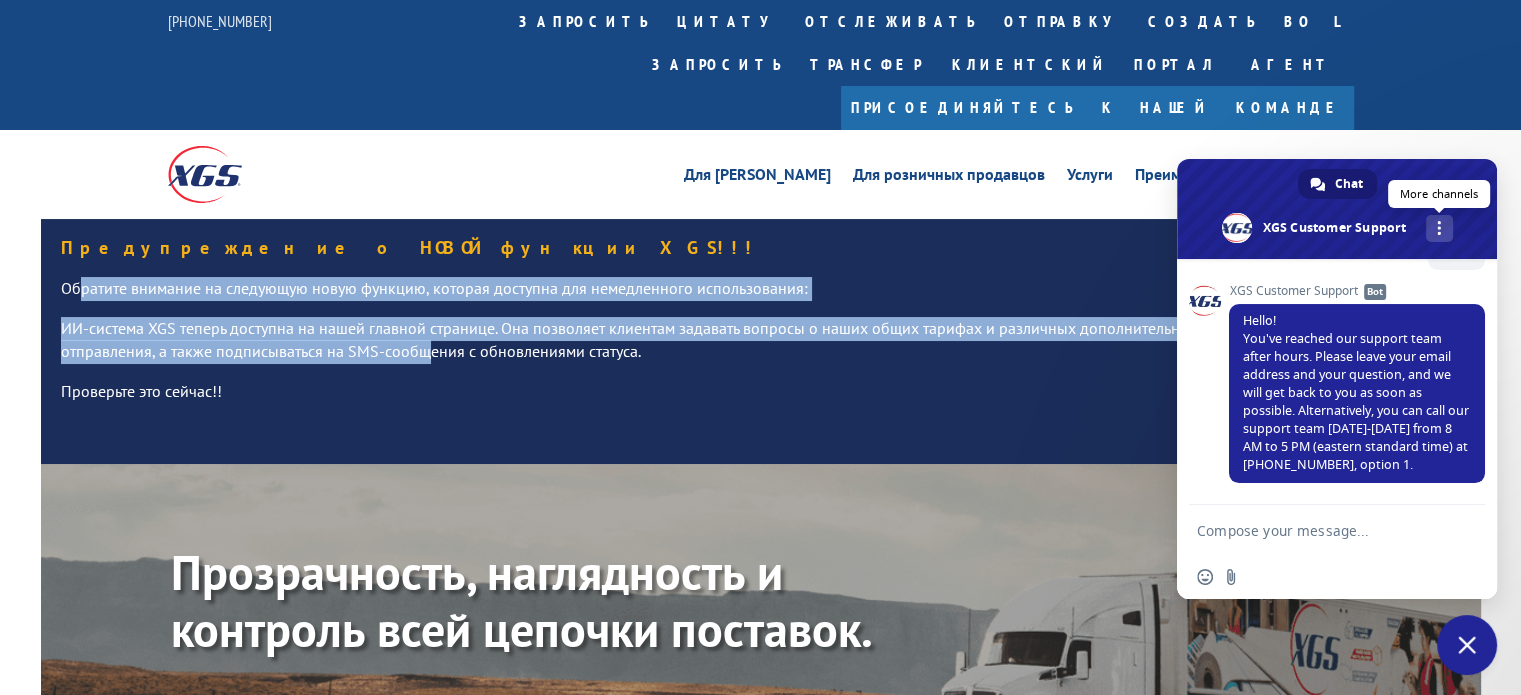 click on "More channels" at bounding box center (1439, 228) 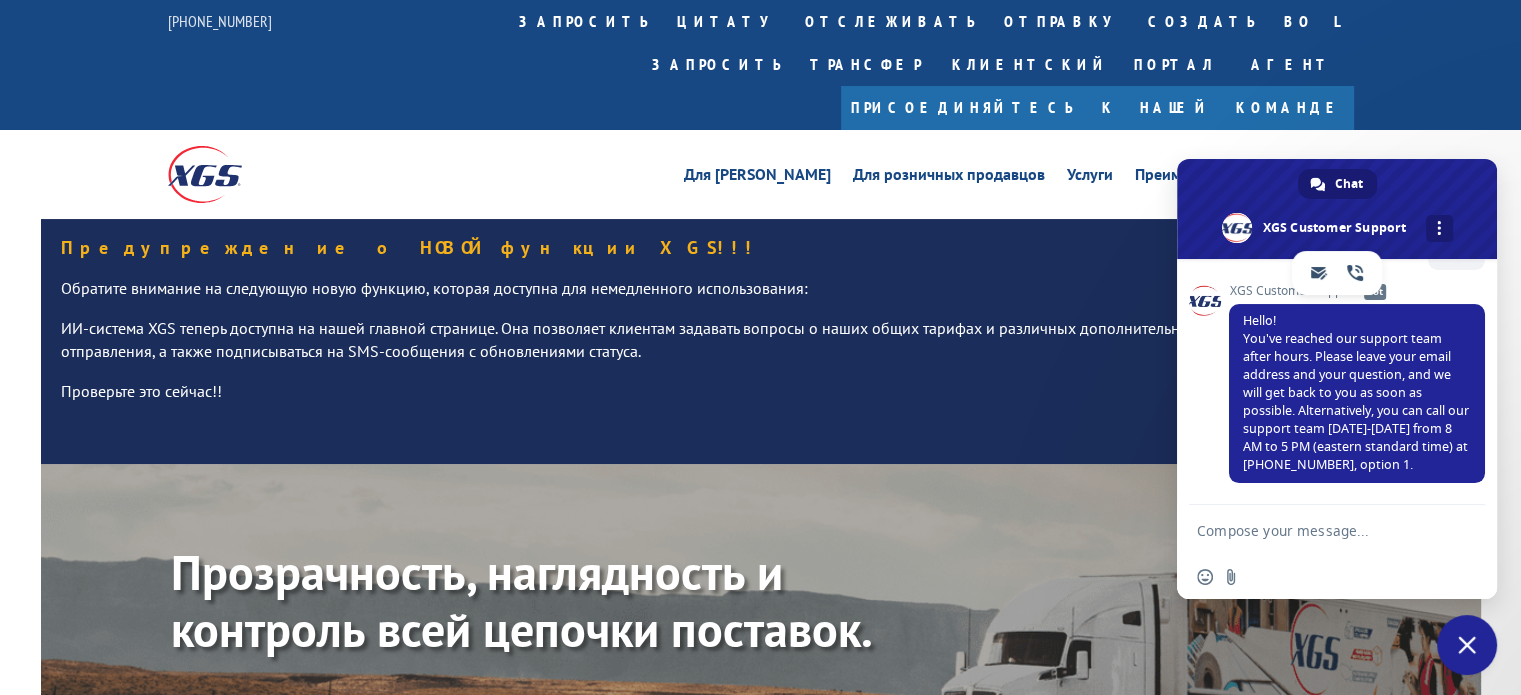 click at bounding box center (1317, 530) 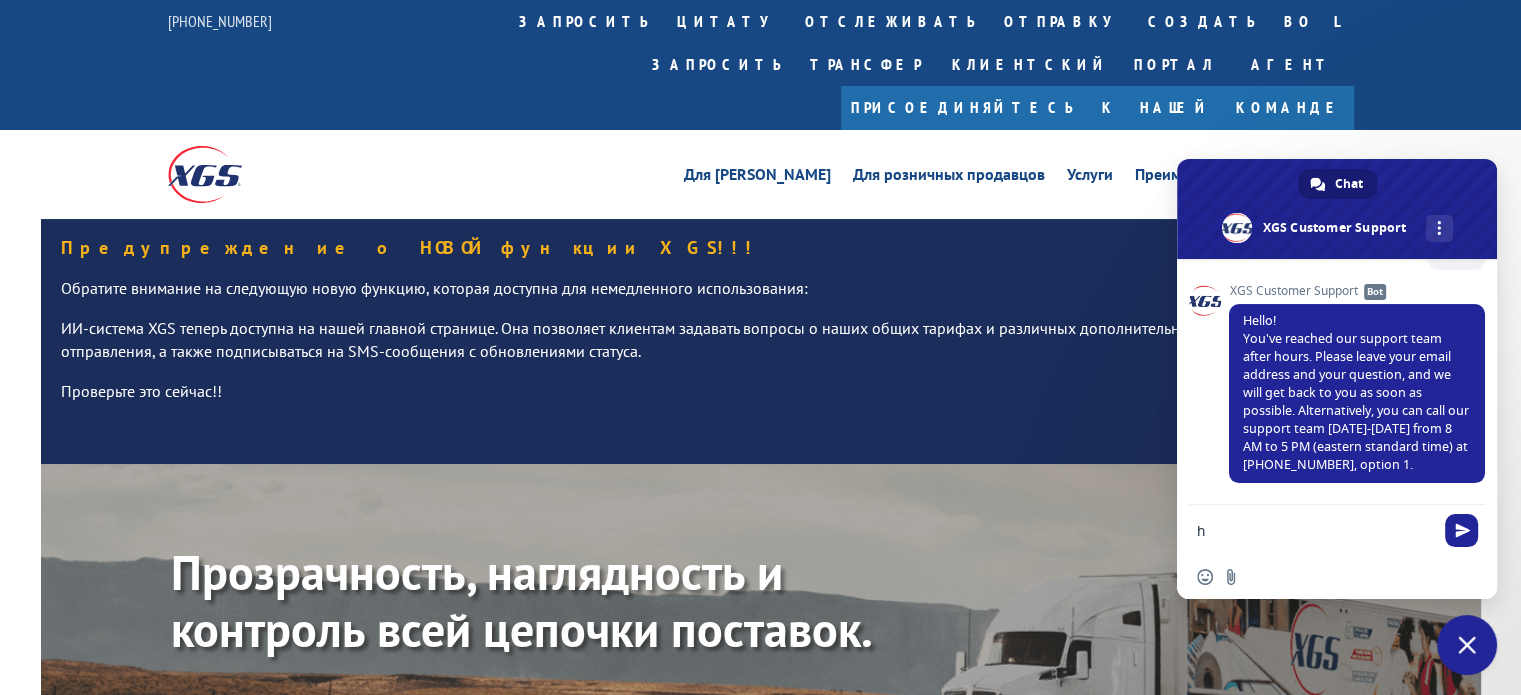 type on "hi" 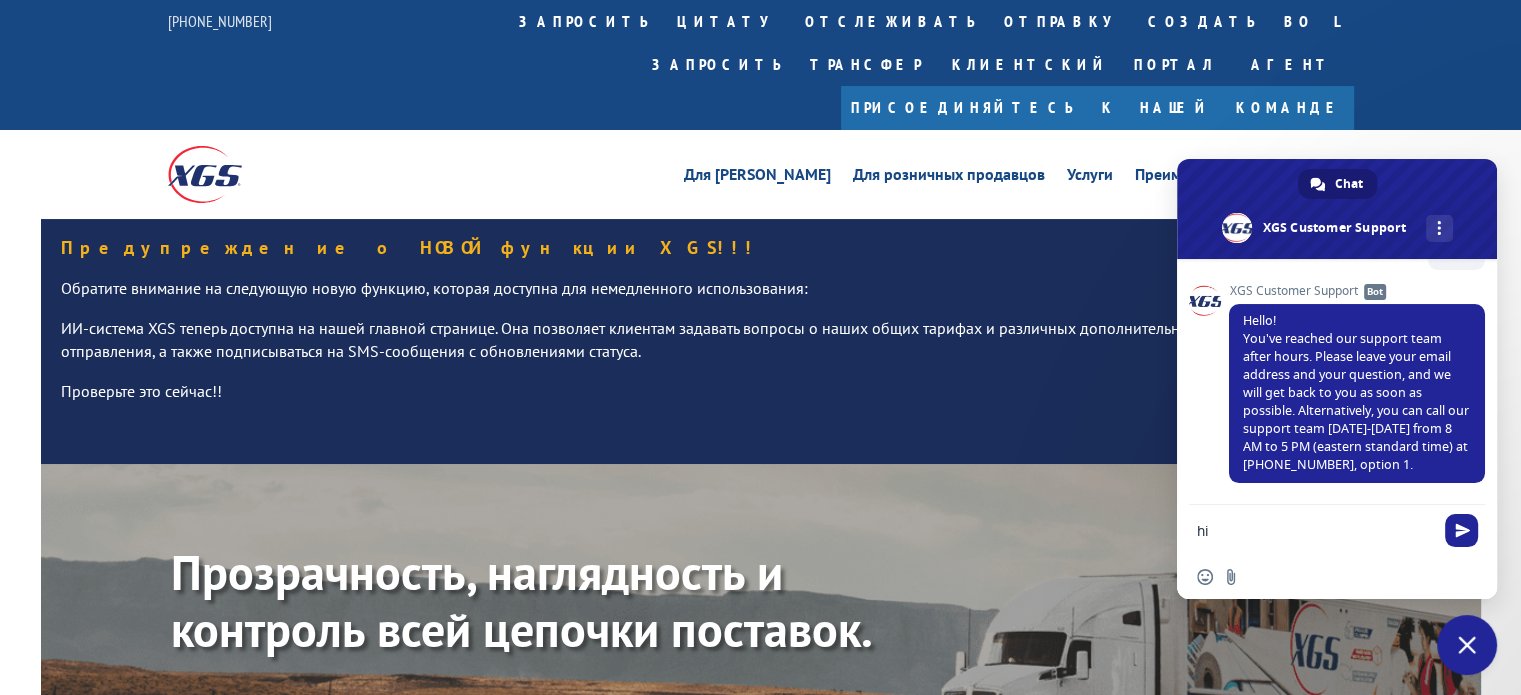 type 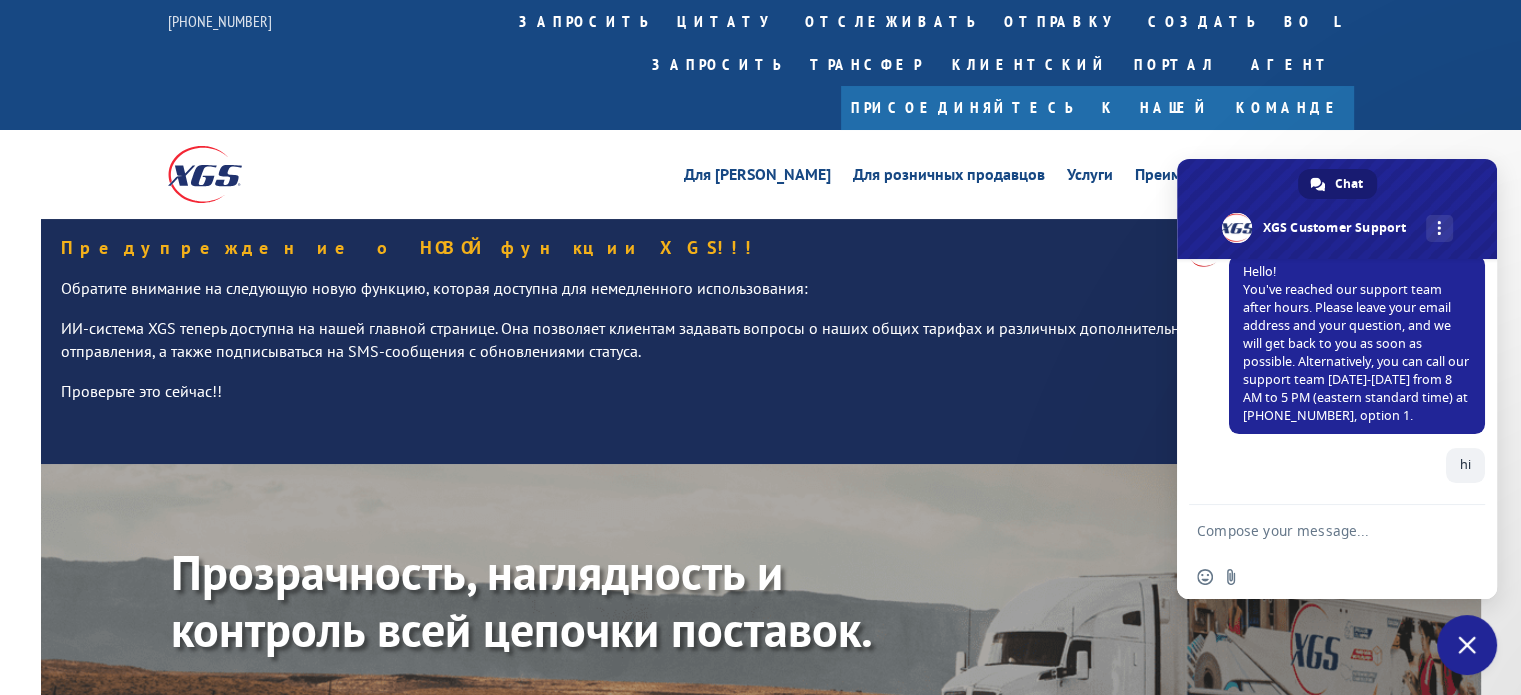 scroll, scrollTop: 473, scrollLeft: 0, axis: vertical 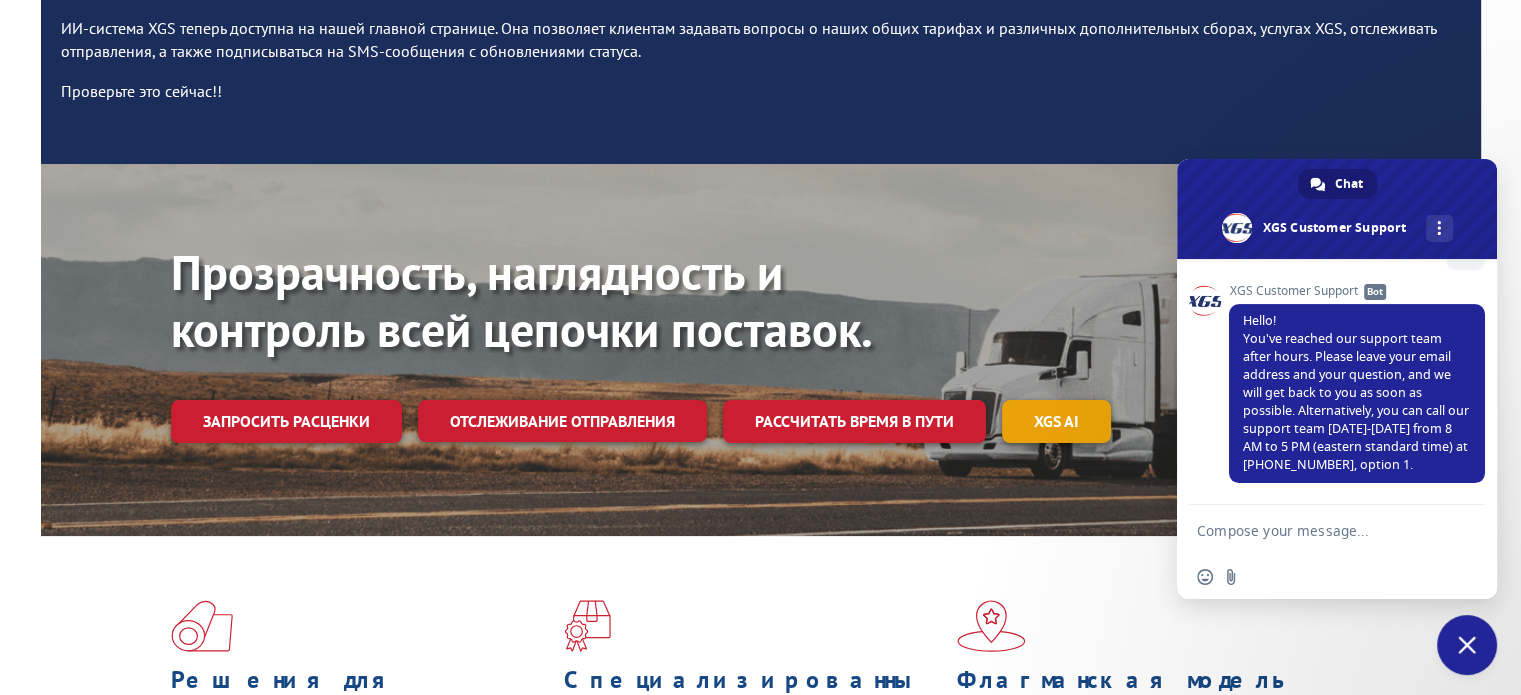 click on "XGS AI" at bounding box center [1056, 421] 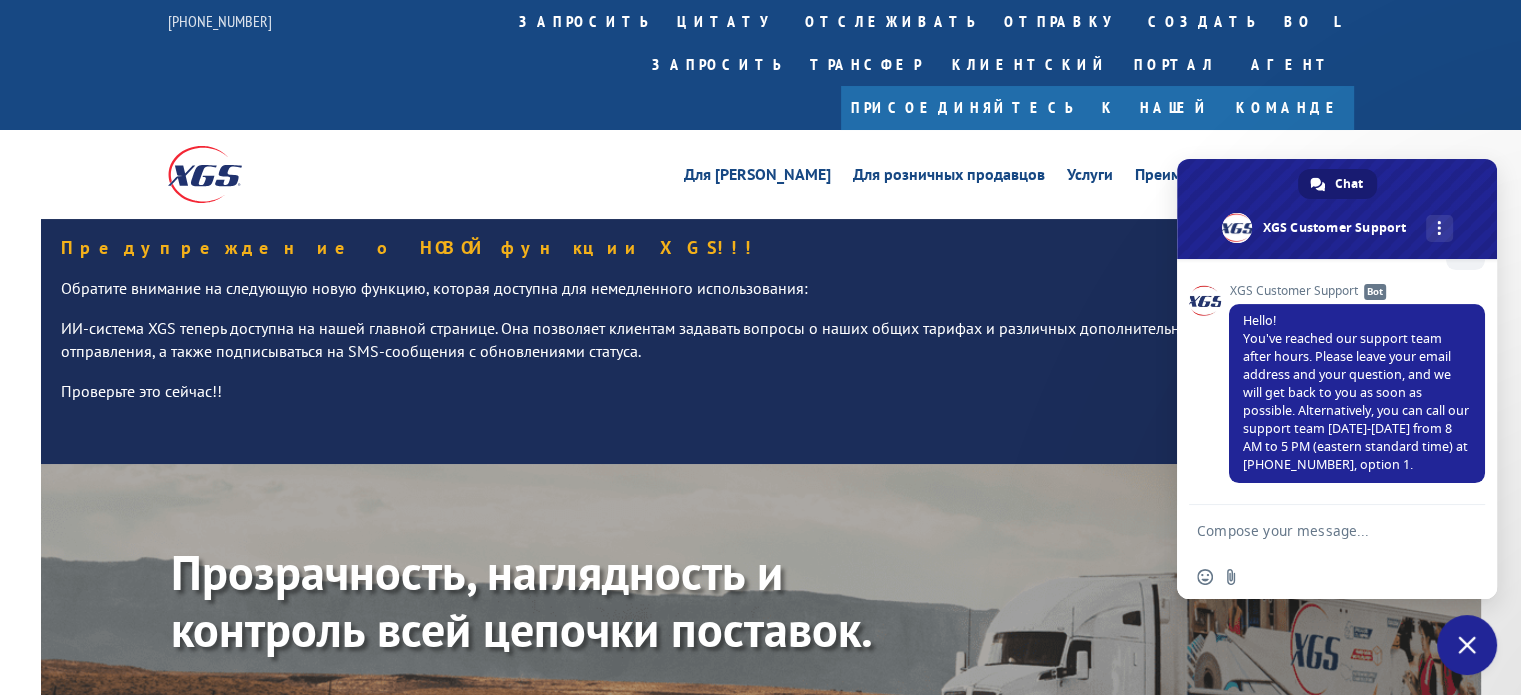 click at bounding box center (1467, 645) 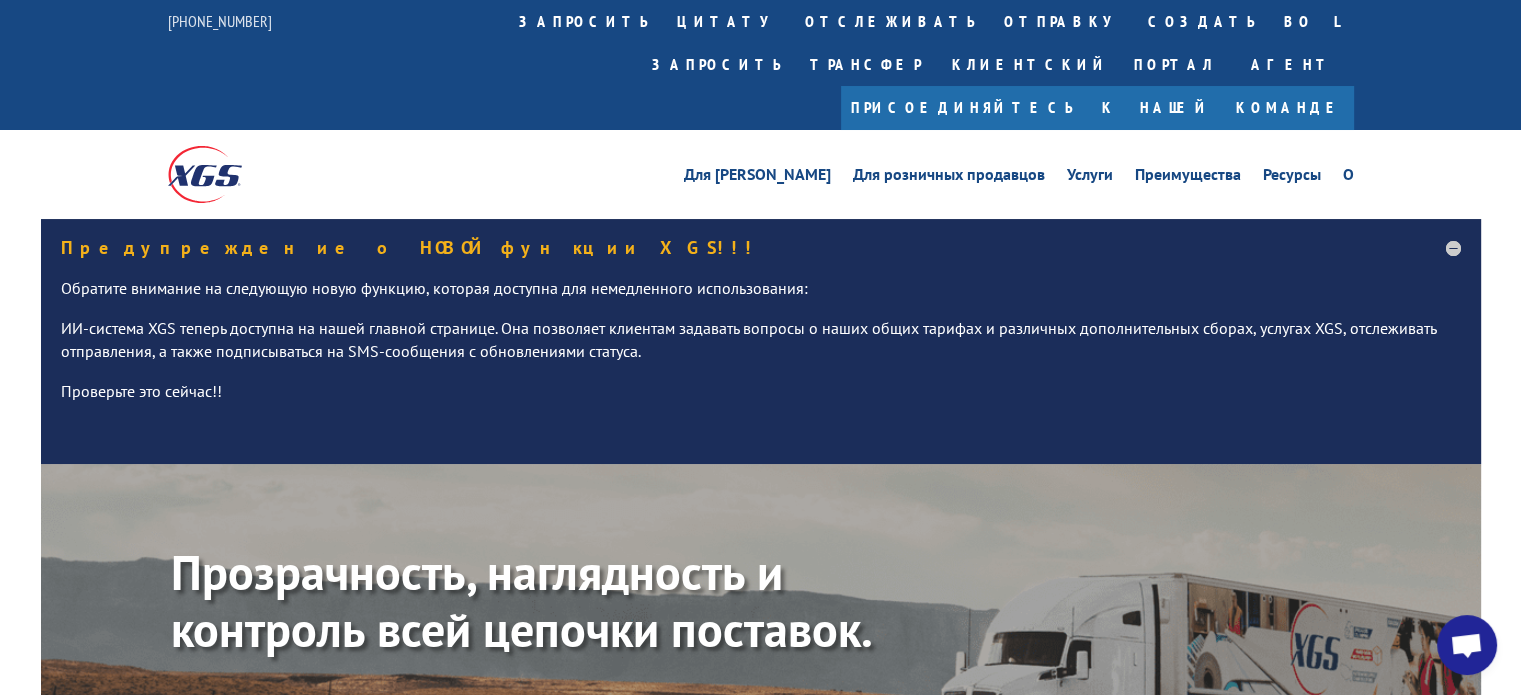 click on "Предупреждение о НОВОЙ функции XGS!!!
Обратите внимание на следующую новую функцию, которая доступна для немедленного использования:
ИИ-система XGS теперь доступна на нашей главной странице. Она позволяет клиентам задавать вопросы о наших общих тарифах и различных дополнительных сборах, услугах XGS, отслеживать отправления, а также подписываться на SMS-сообщения с обновлениями статуса.
Проверьте это сейчас!!" at bounding box center [761, 341] 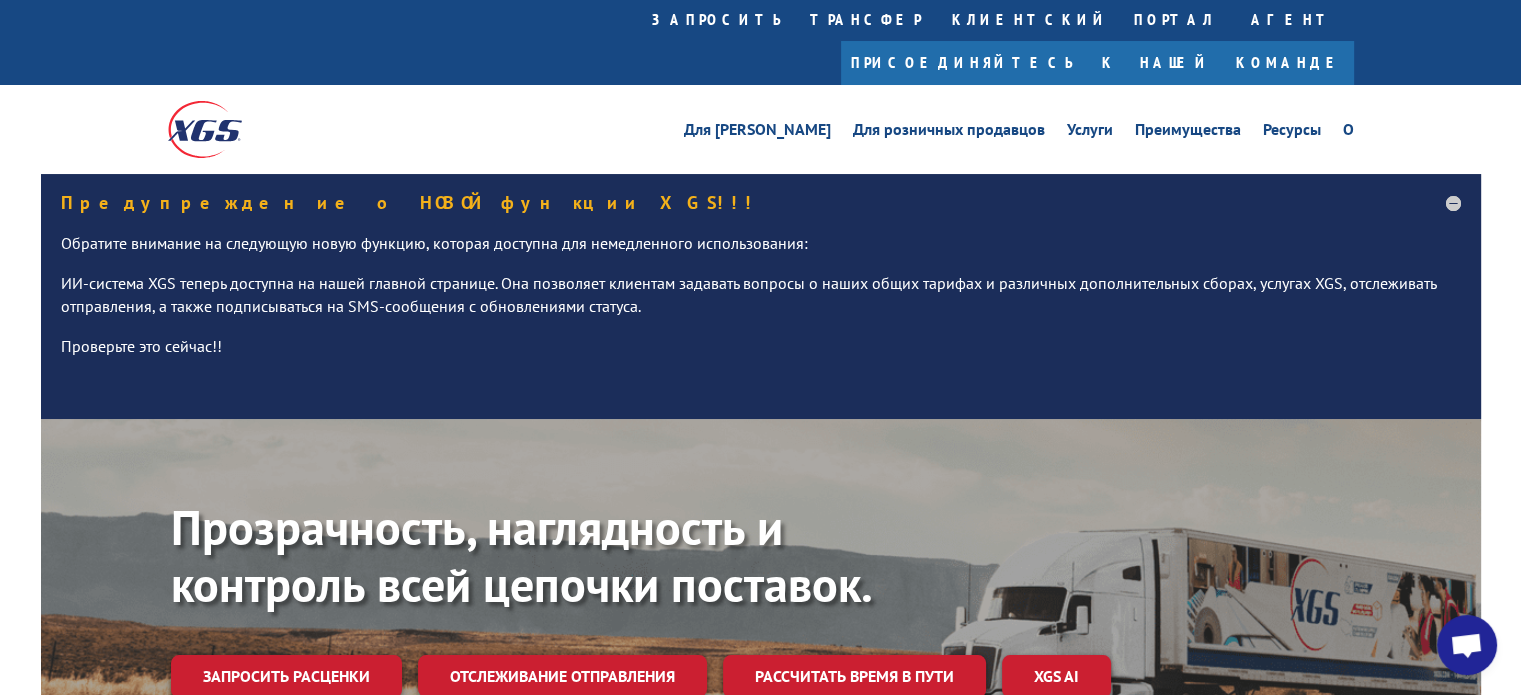 scroll, scrollTop: 200, scrollLeft: 0, axis: vertical 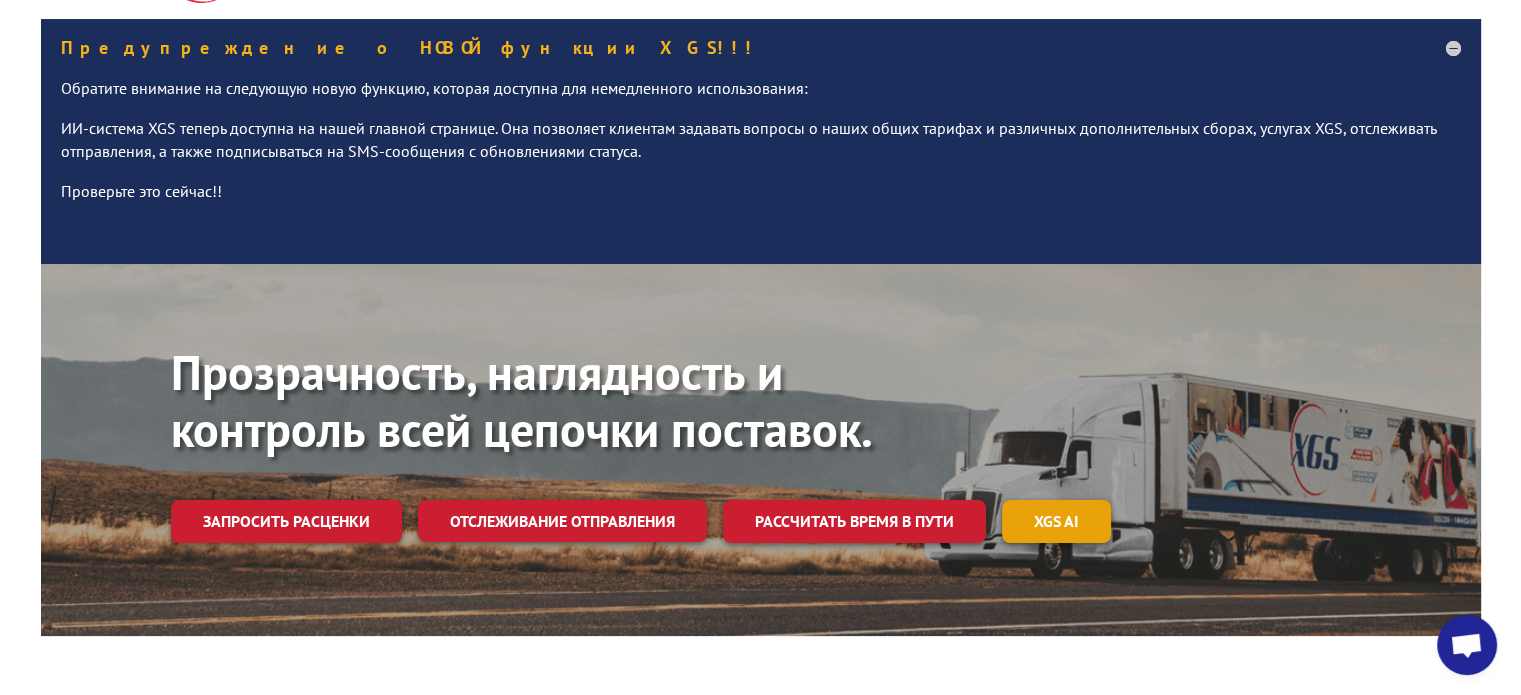 click on "XGS AI" at bounding box center (1056, 521) 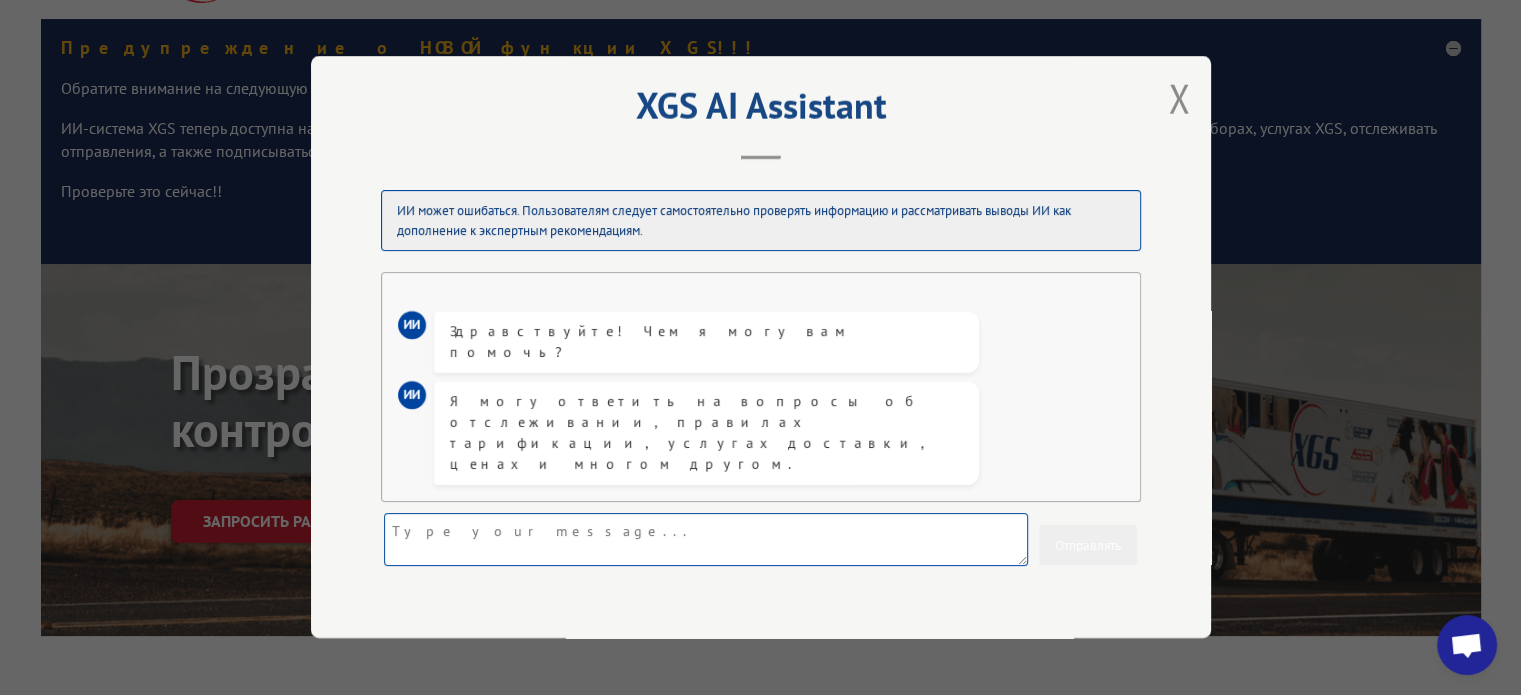 click at bounding box center (706, 540) 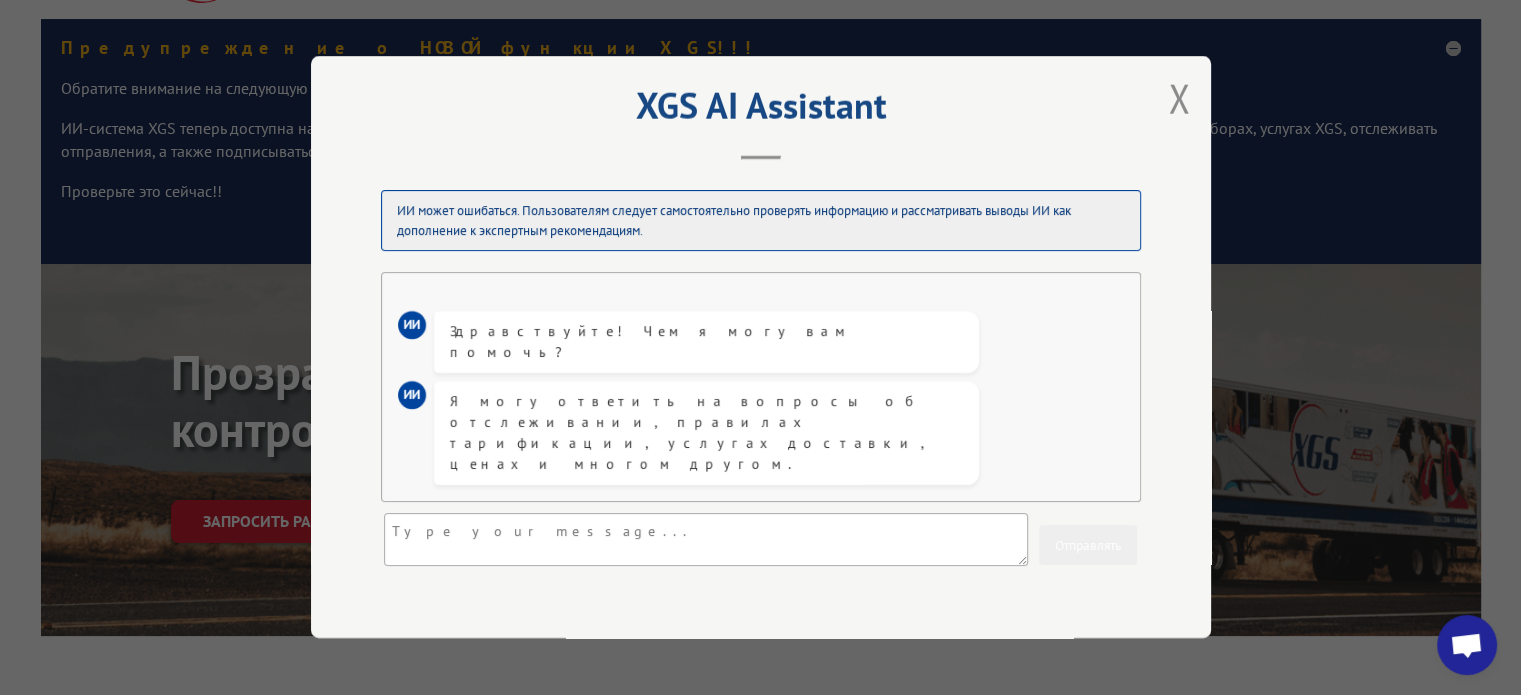 scroll, scrollTop: 156, scrollLeft: 0, axis: vertical 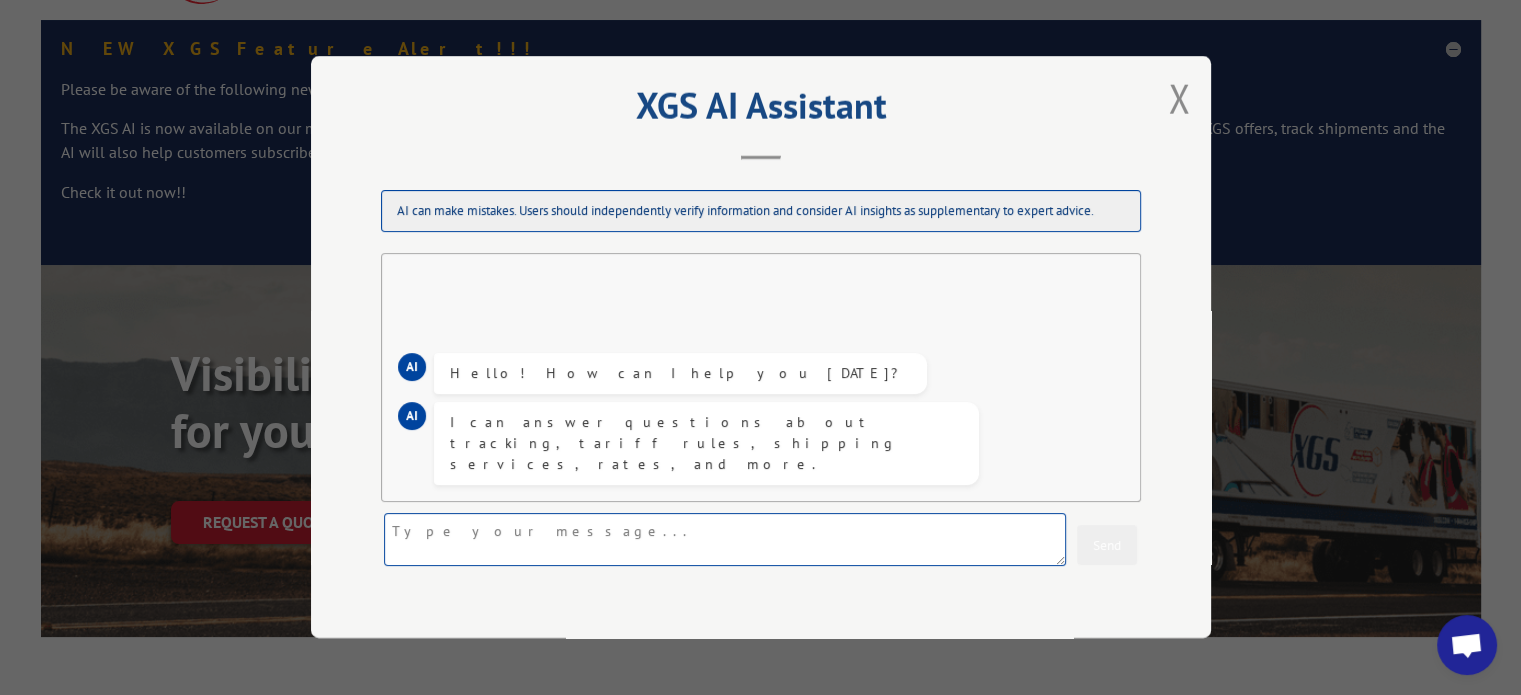 click at bounding box center [725, 540] 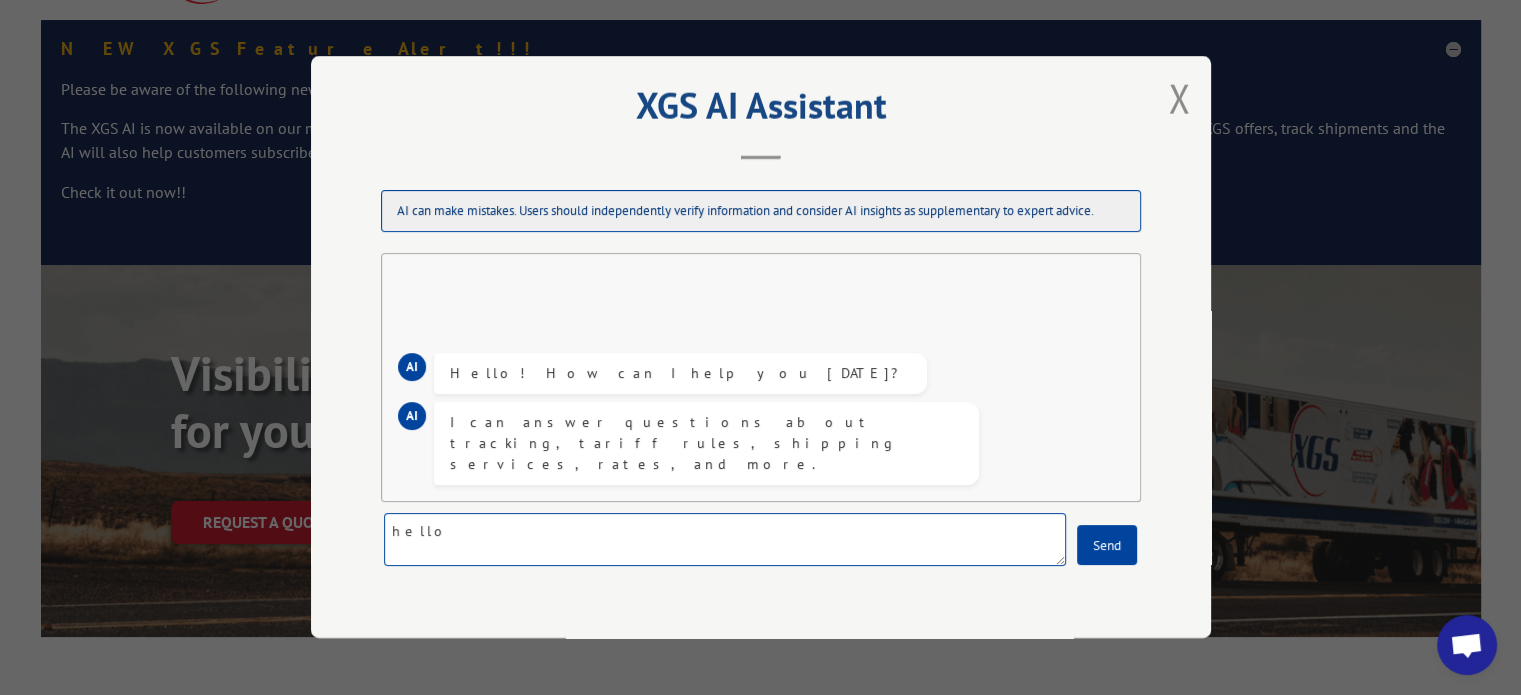 type on "hello" 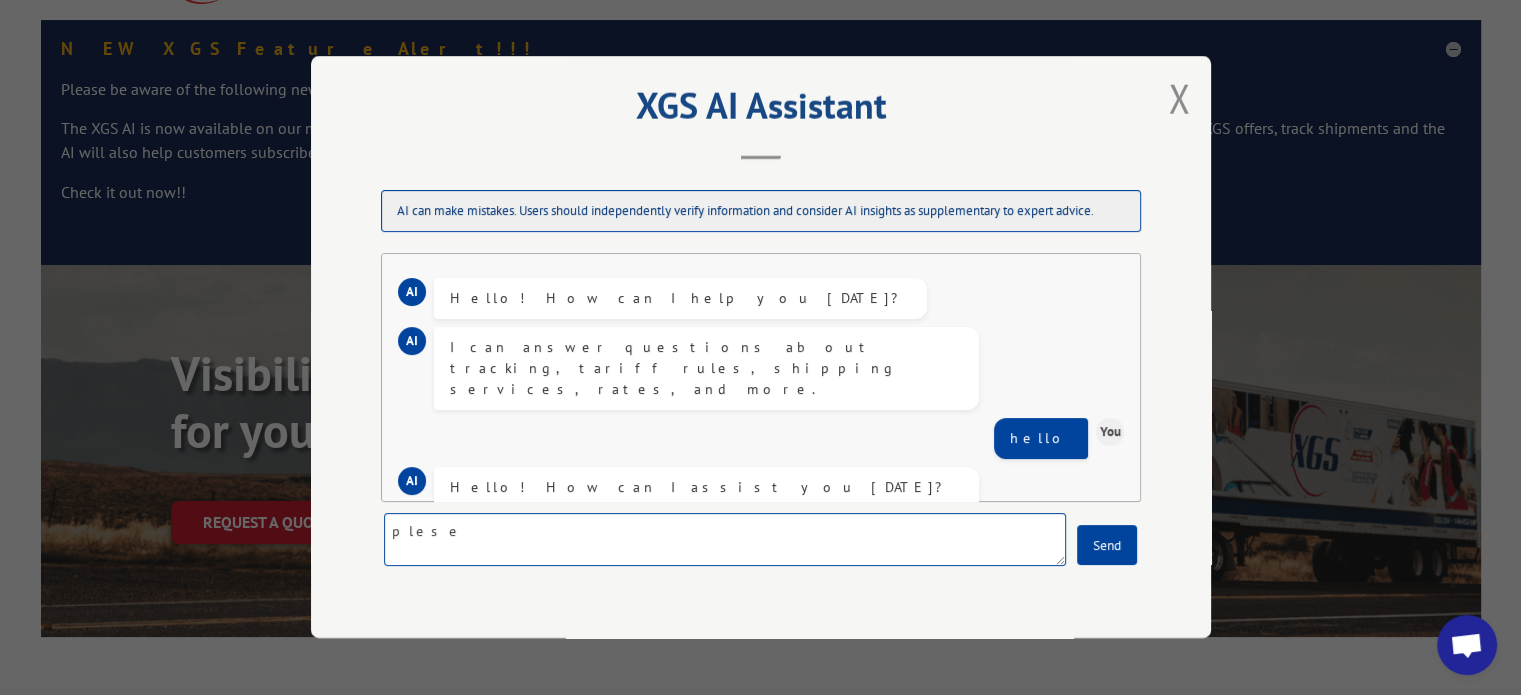 scroll, scrollTop: 22, scrollLeft: 0, axis: vertical 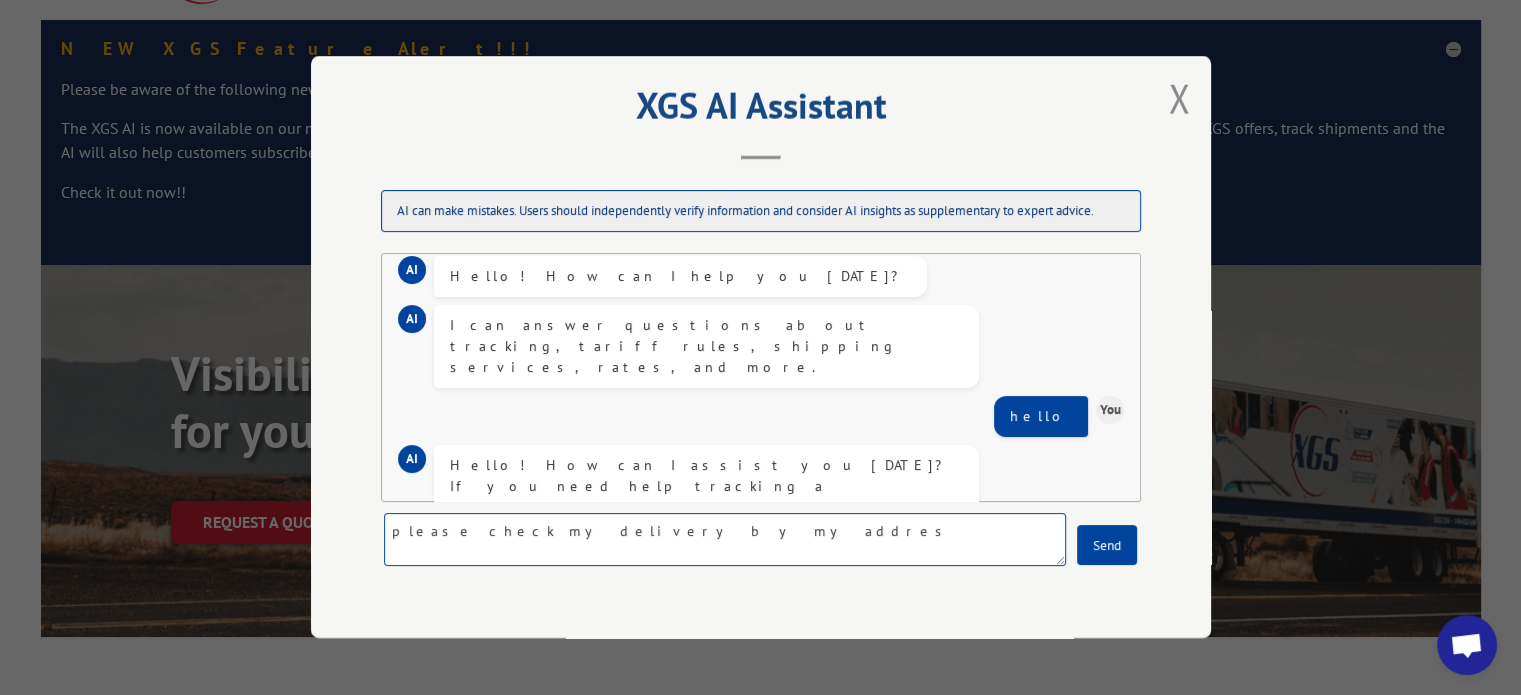 type on "please check my delivery by my address" 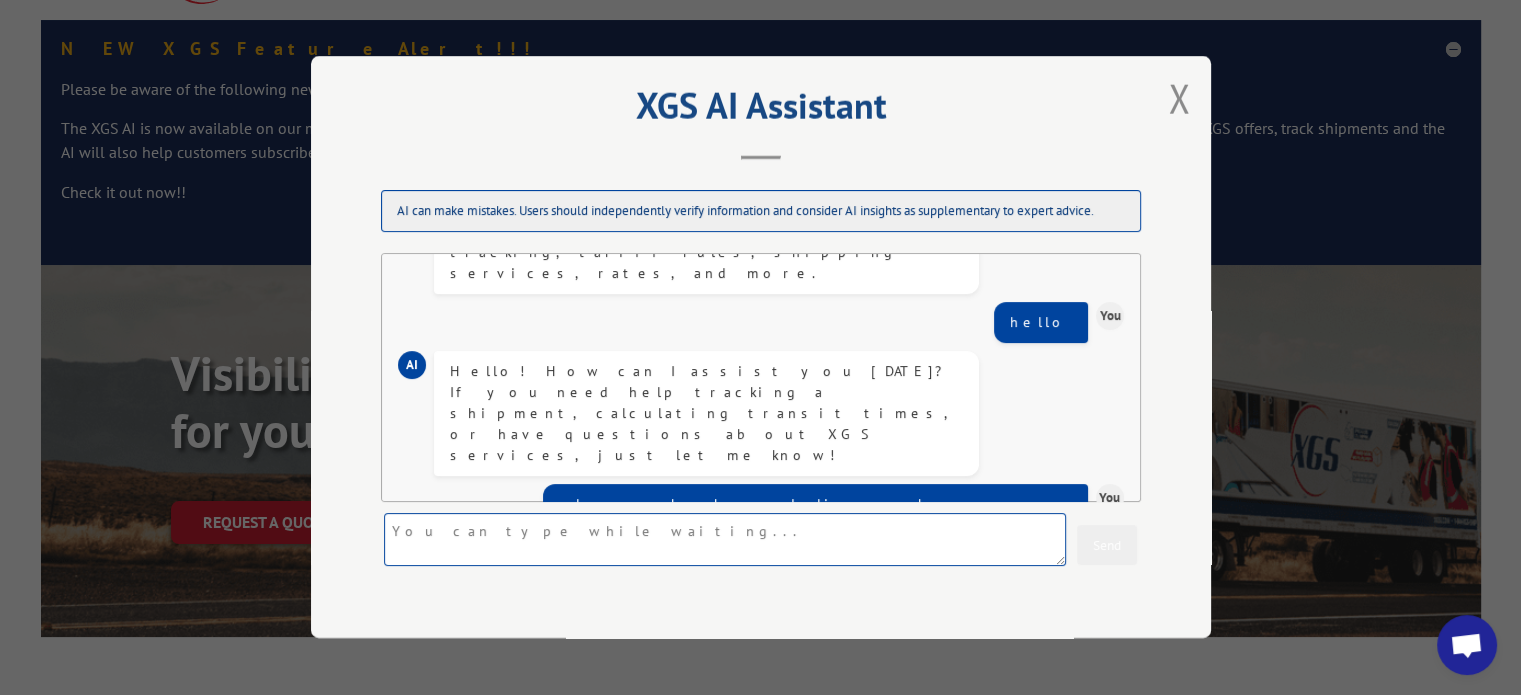scroll, scrollTop: 288, scrollLeft: 0, axis: vertical 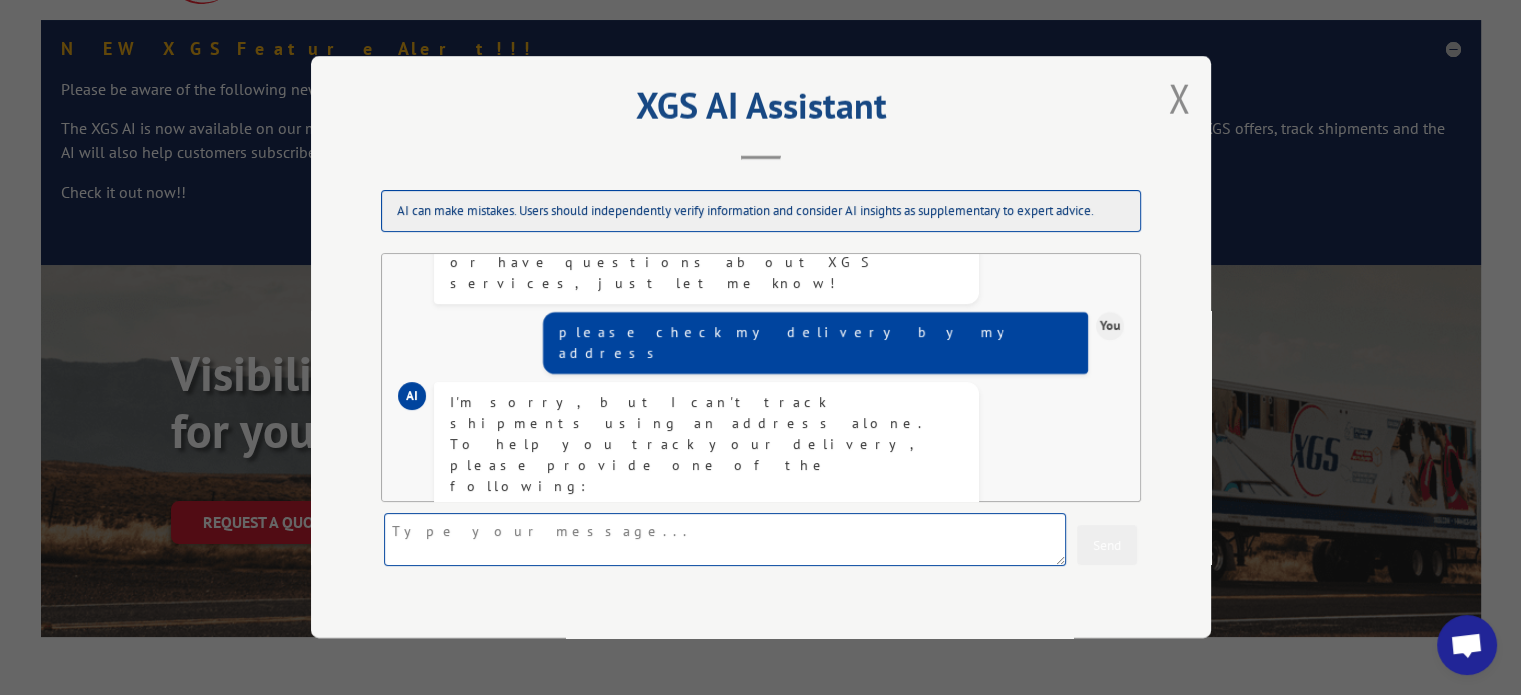 click at bounding box center [725, 540] 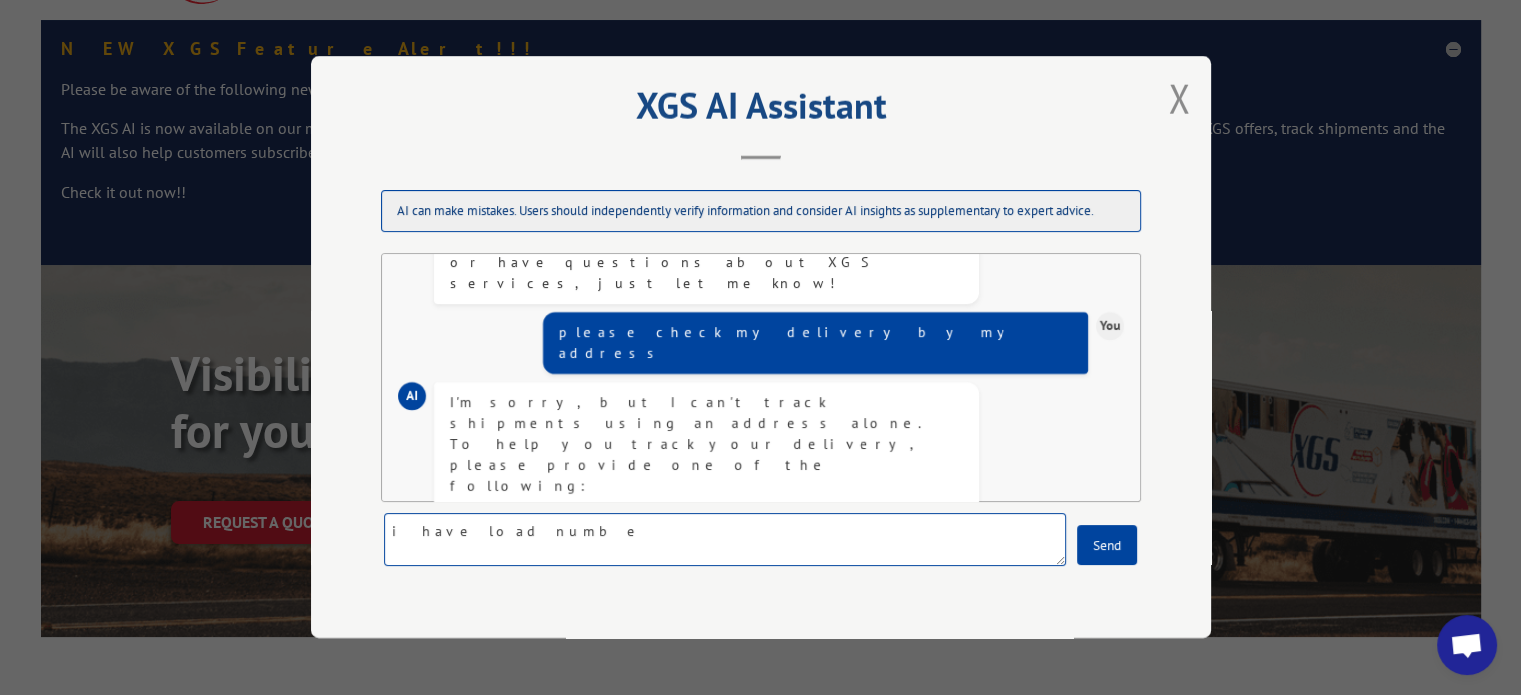 type on "i have load number" 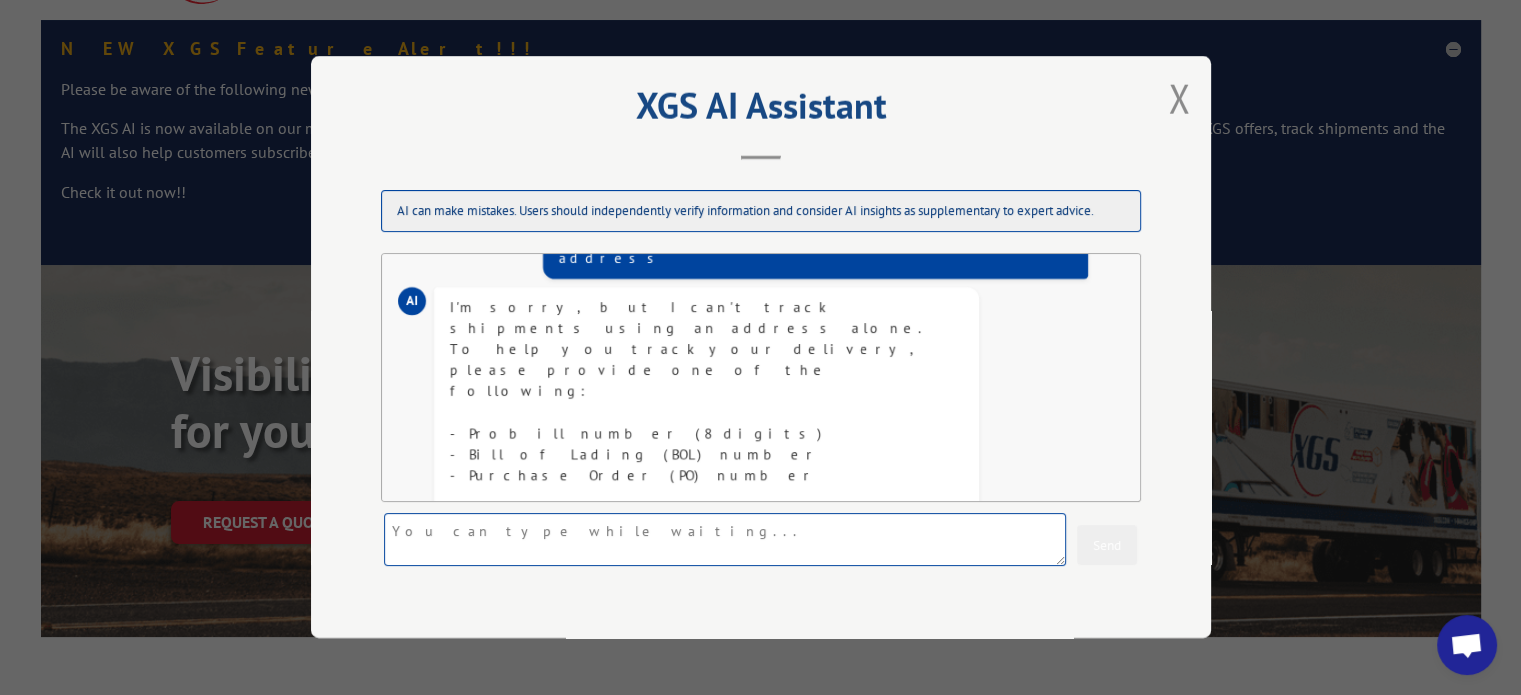 scroll, scrollTop: 448, scrollLeft: 0, axis: vertical 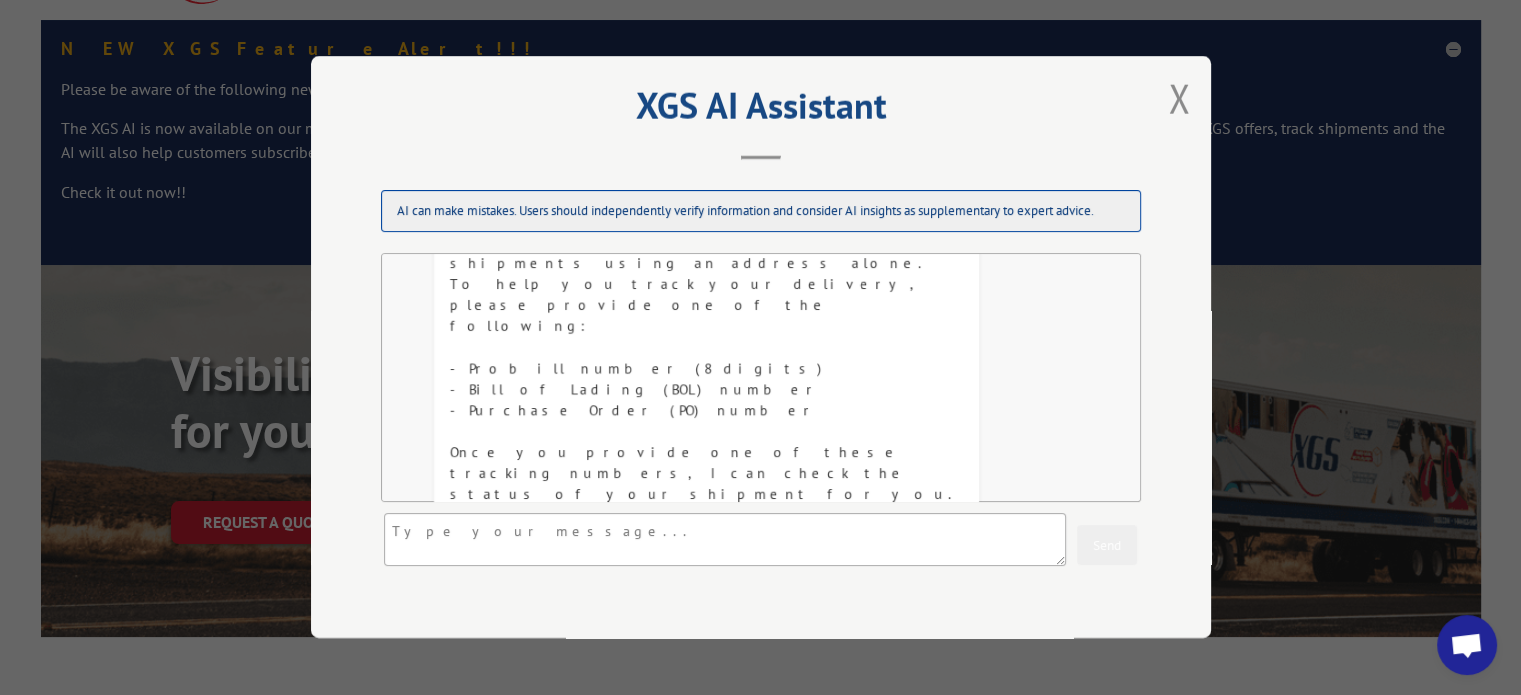 drag, startPoint x: 509, startPoint y: 413, endPoint x: 636, endPoint y: 411, distance: 127.01575 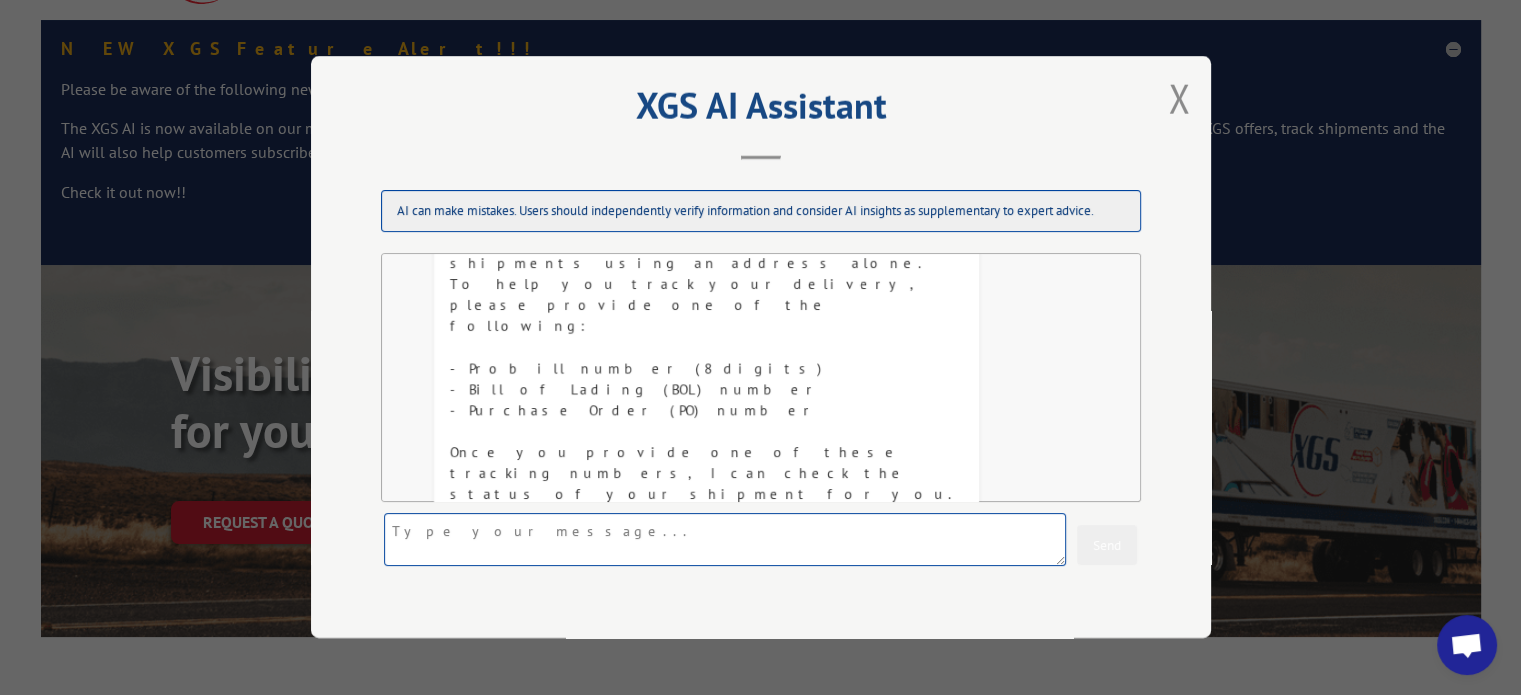 click at bounding box center [725, 540] 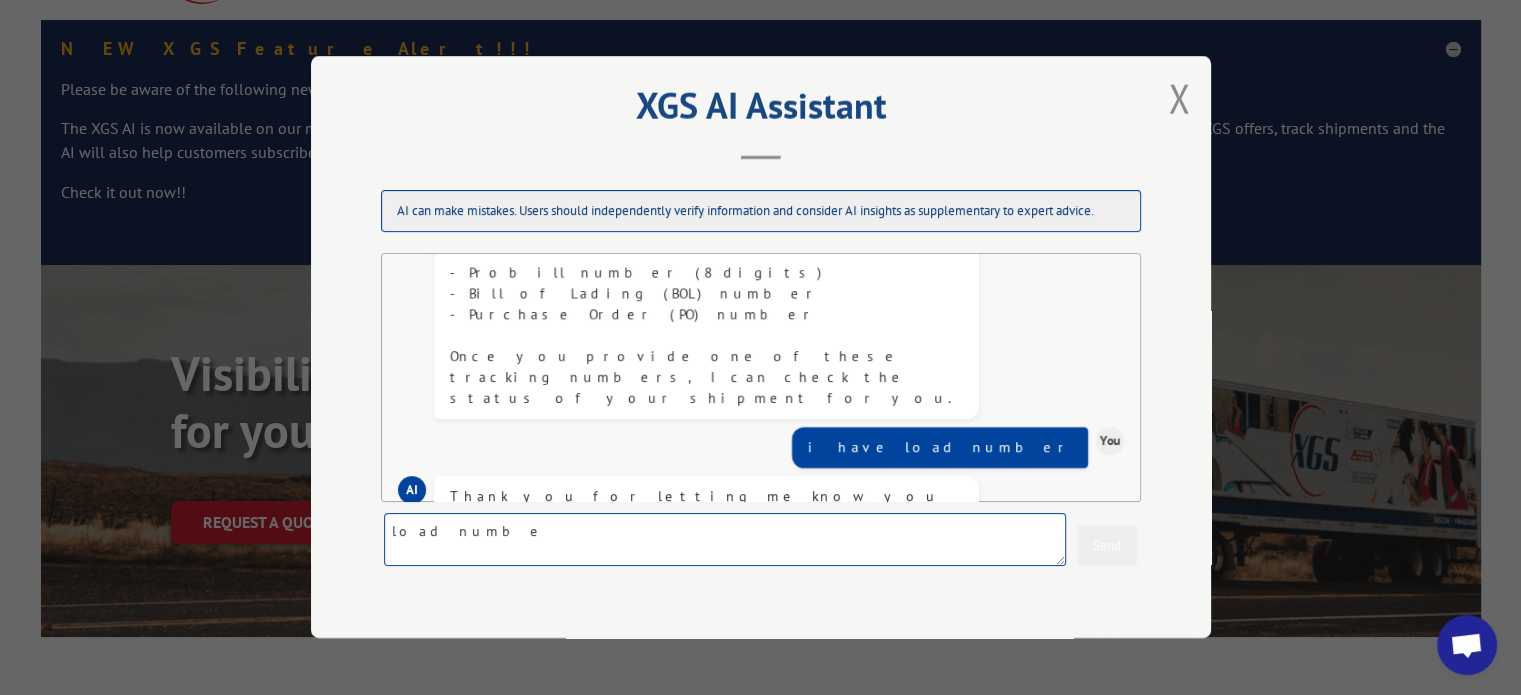 scroll, scrollTop: 588, scrollLeft: 0, axis: vertical 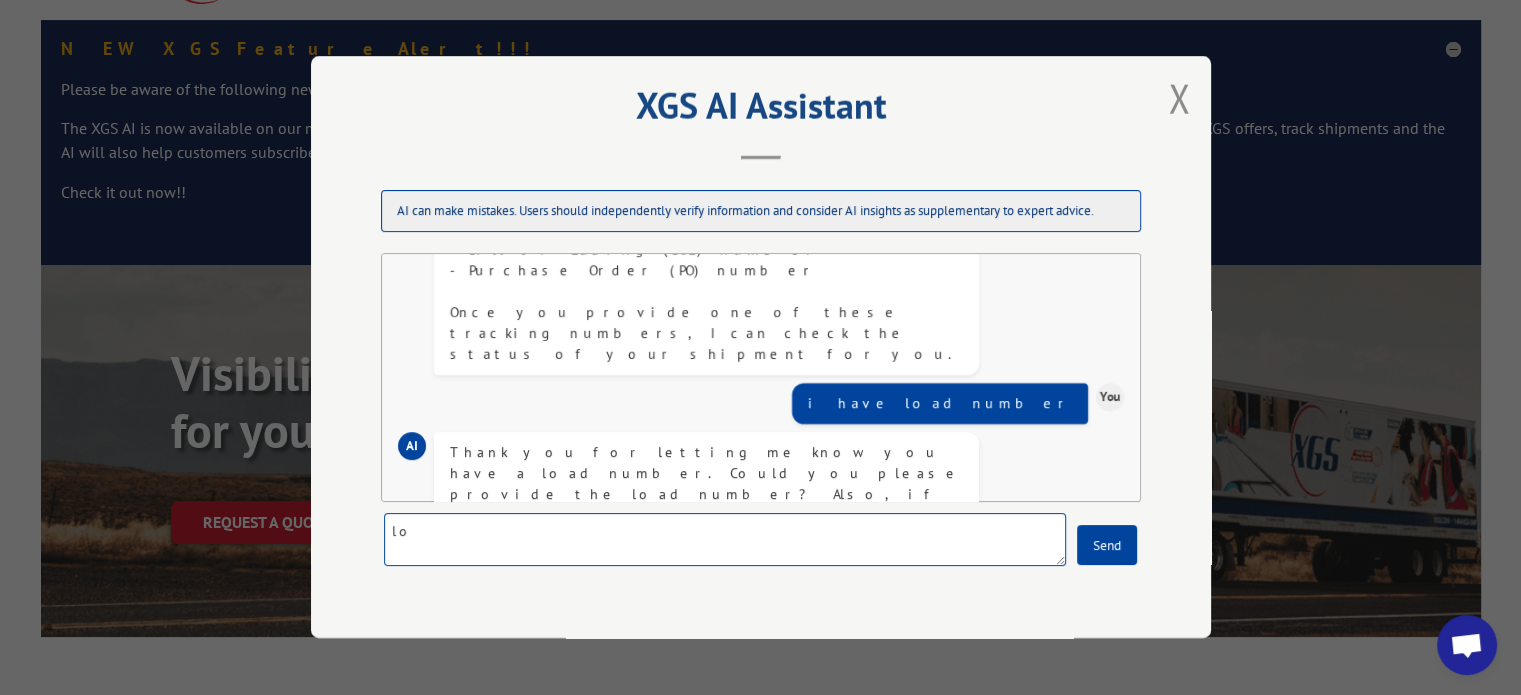 type on "l" 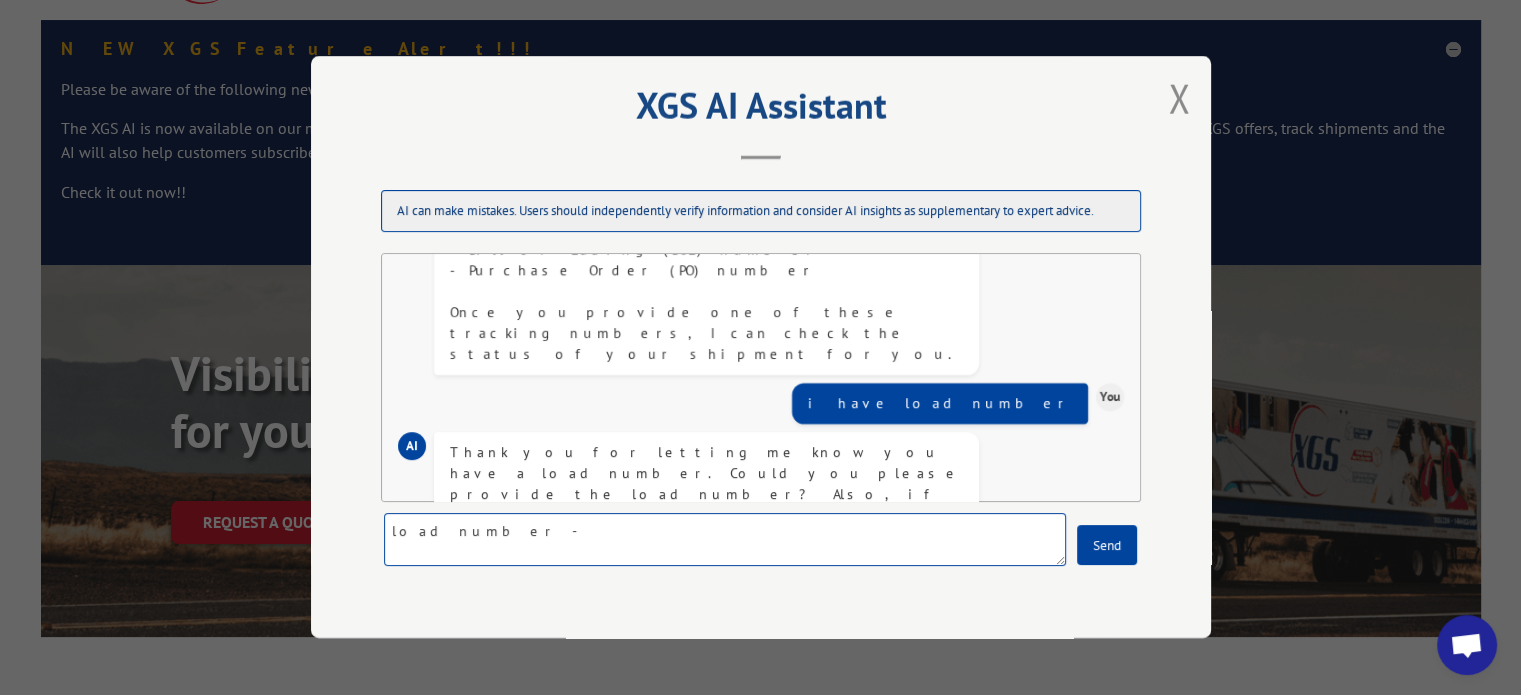 type on "load number -" 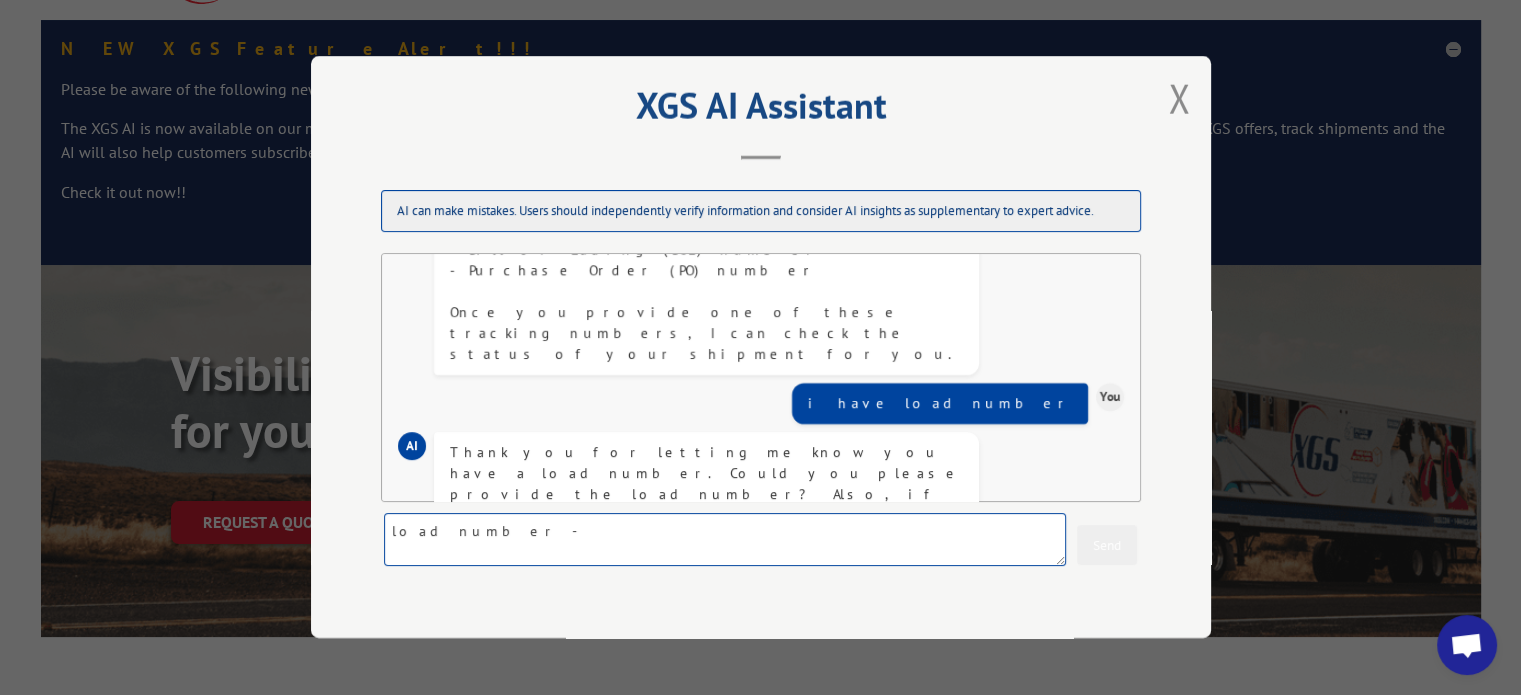 type 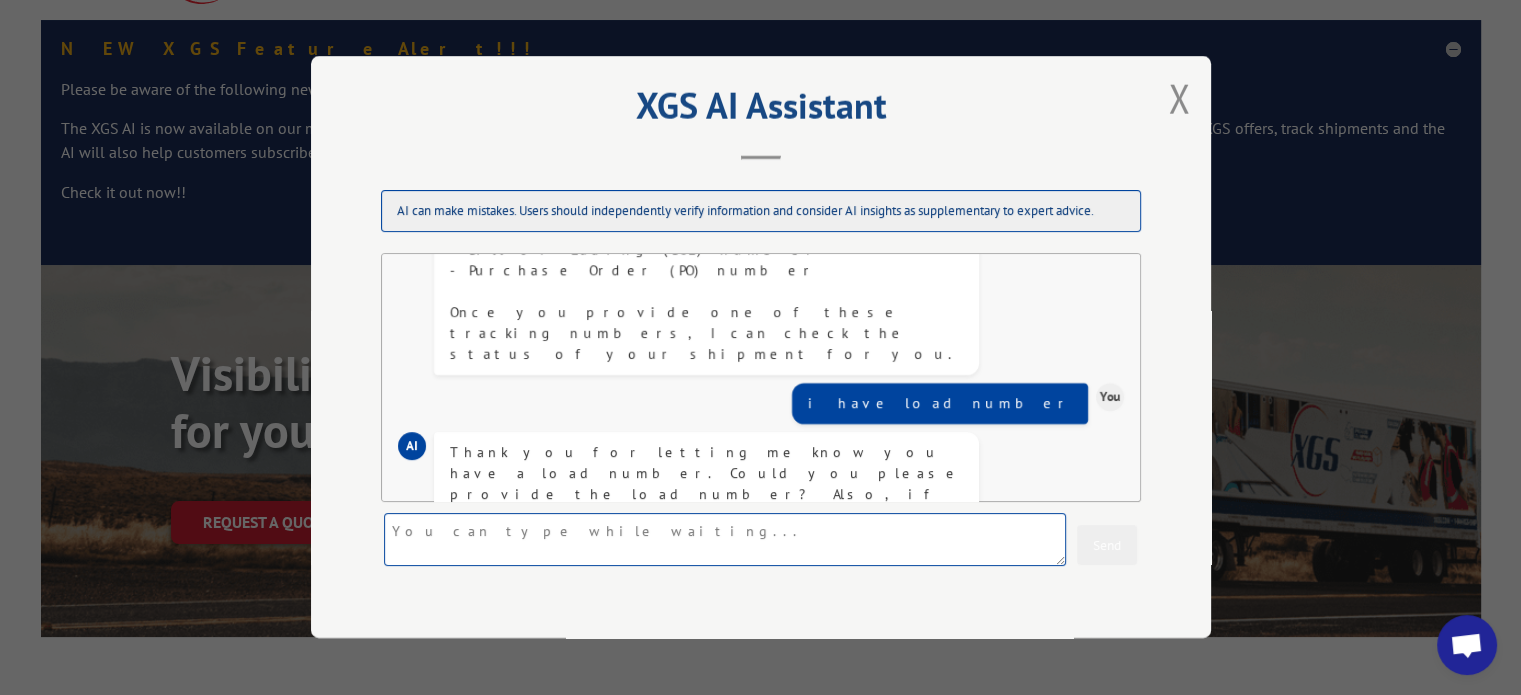scroll, scrollTop: 684, scrollLeft: 0, axis: vertical 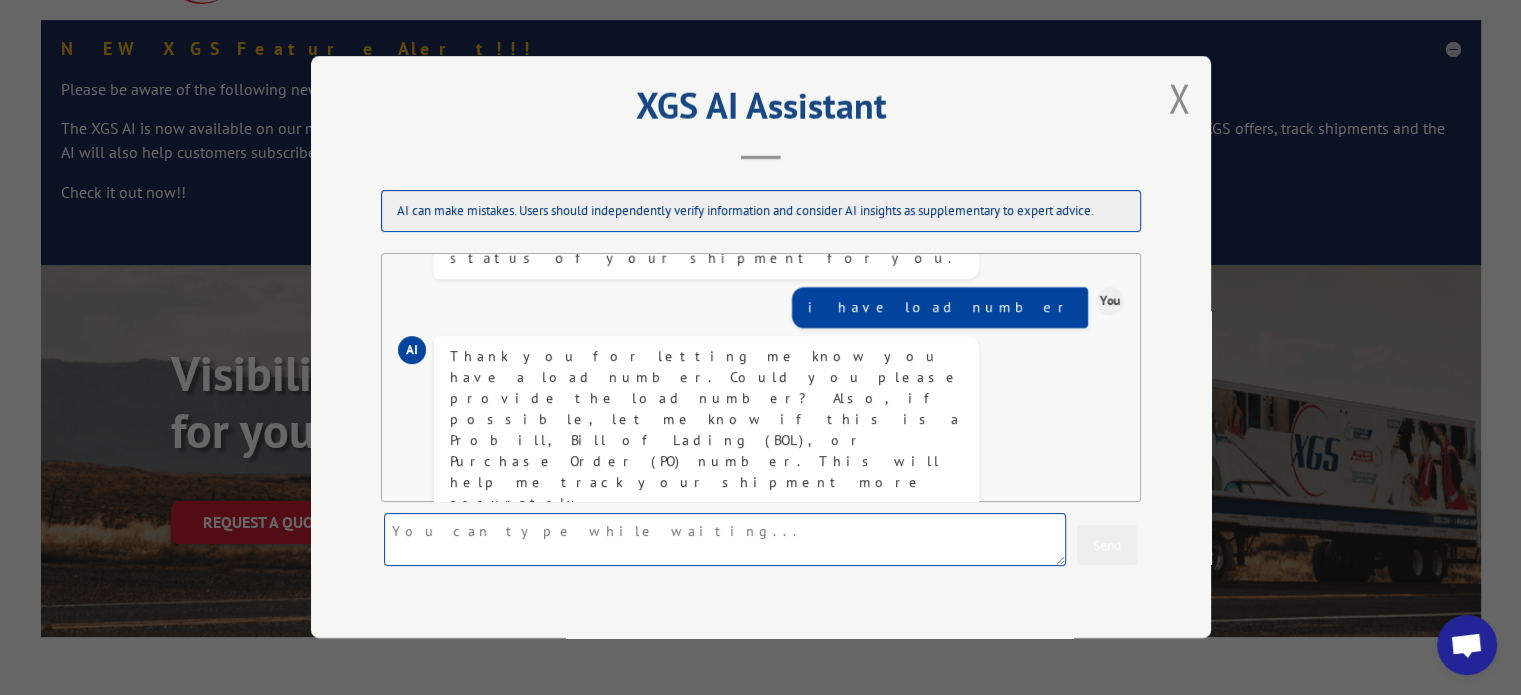 click at bounding box center [725, 540] 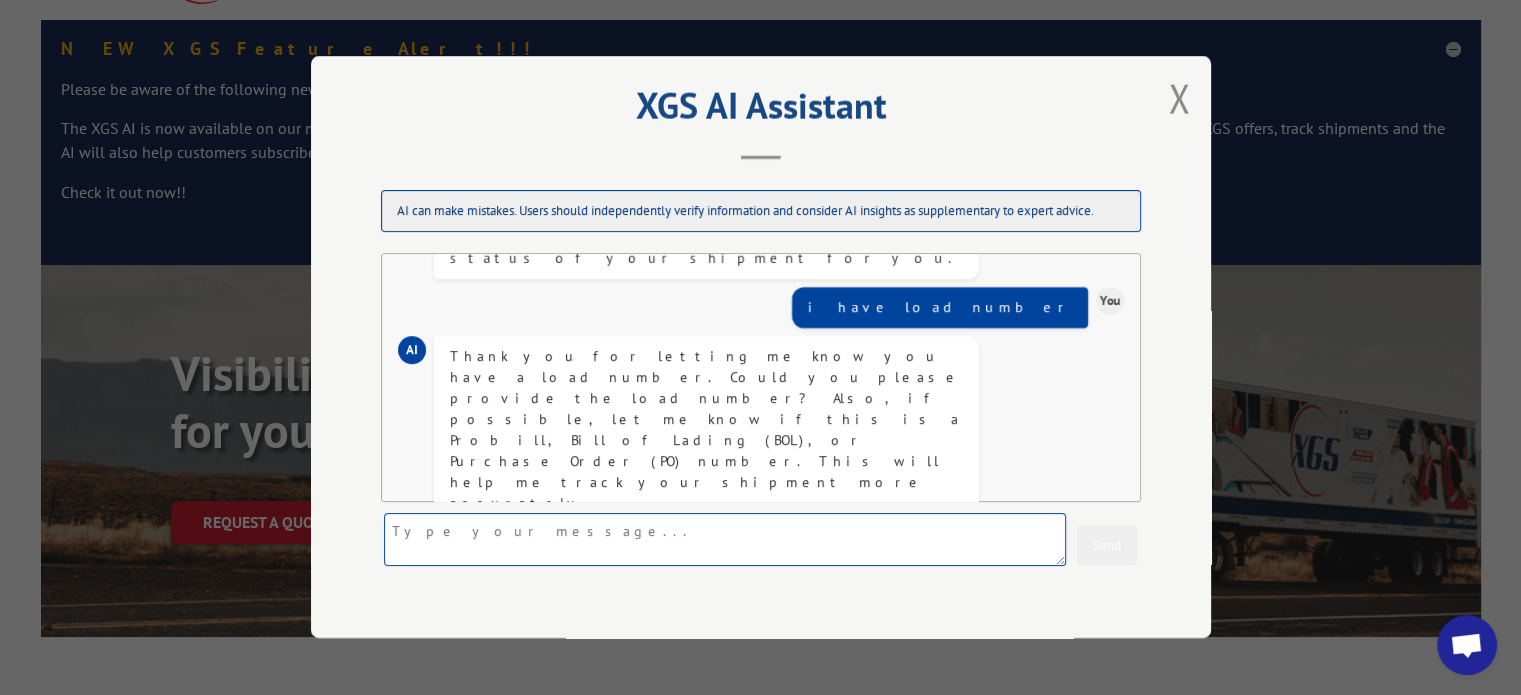 scroll, scrollTop: 812, scrollLeft: 0, axis: vertical 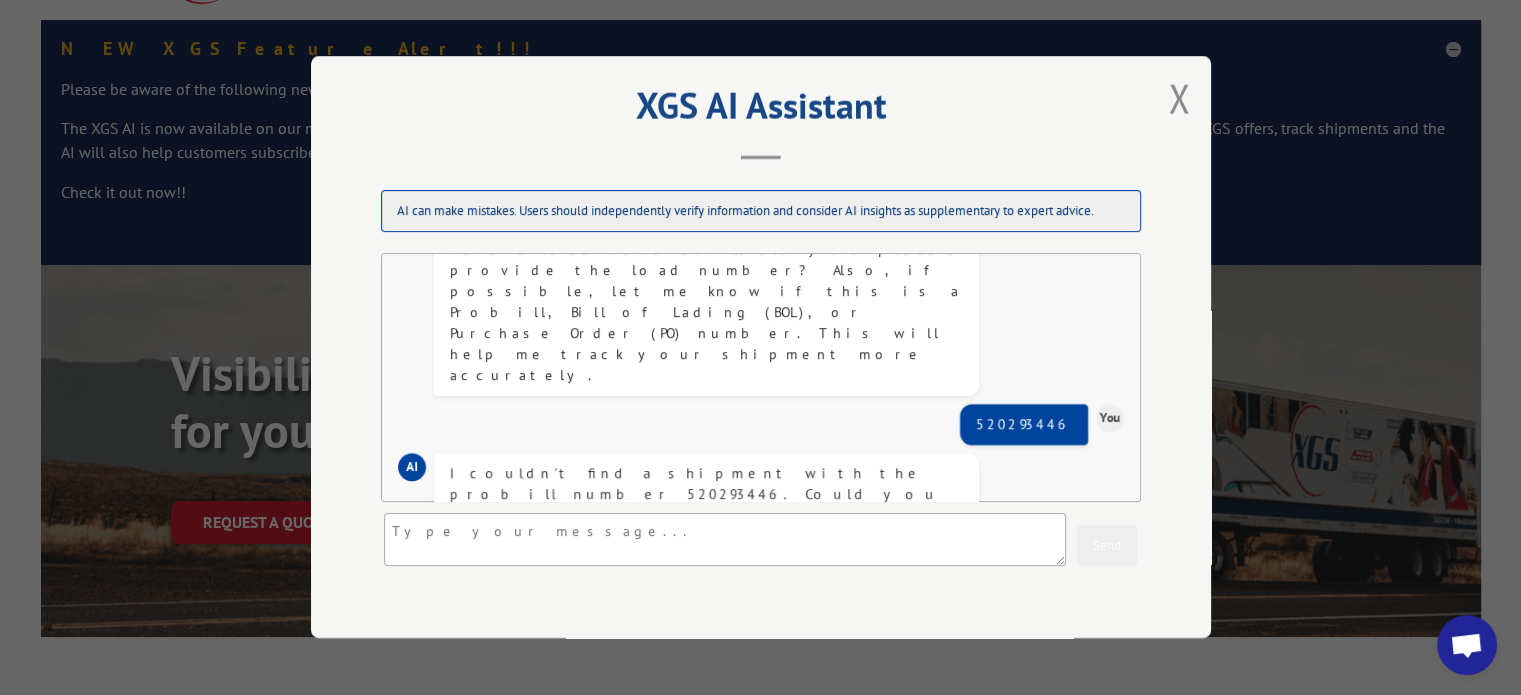 drag, startPoint x: 461, startPoint y: 347, endPoint x: 579, endPoint y: 363, distance: 119.0798 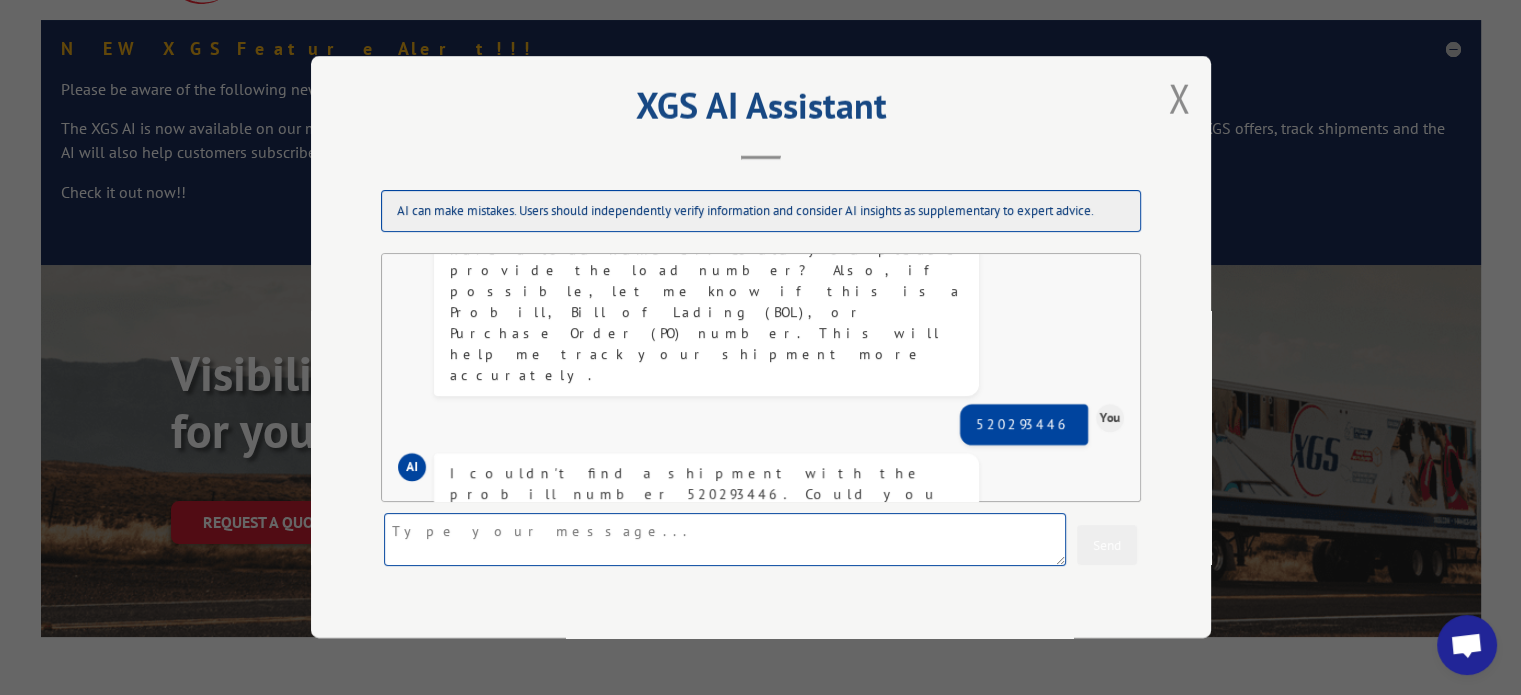 click at bounding box center [725, 540] 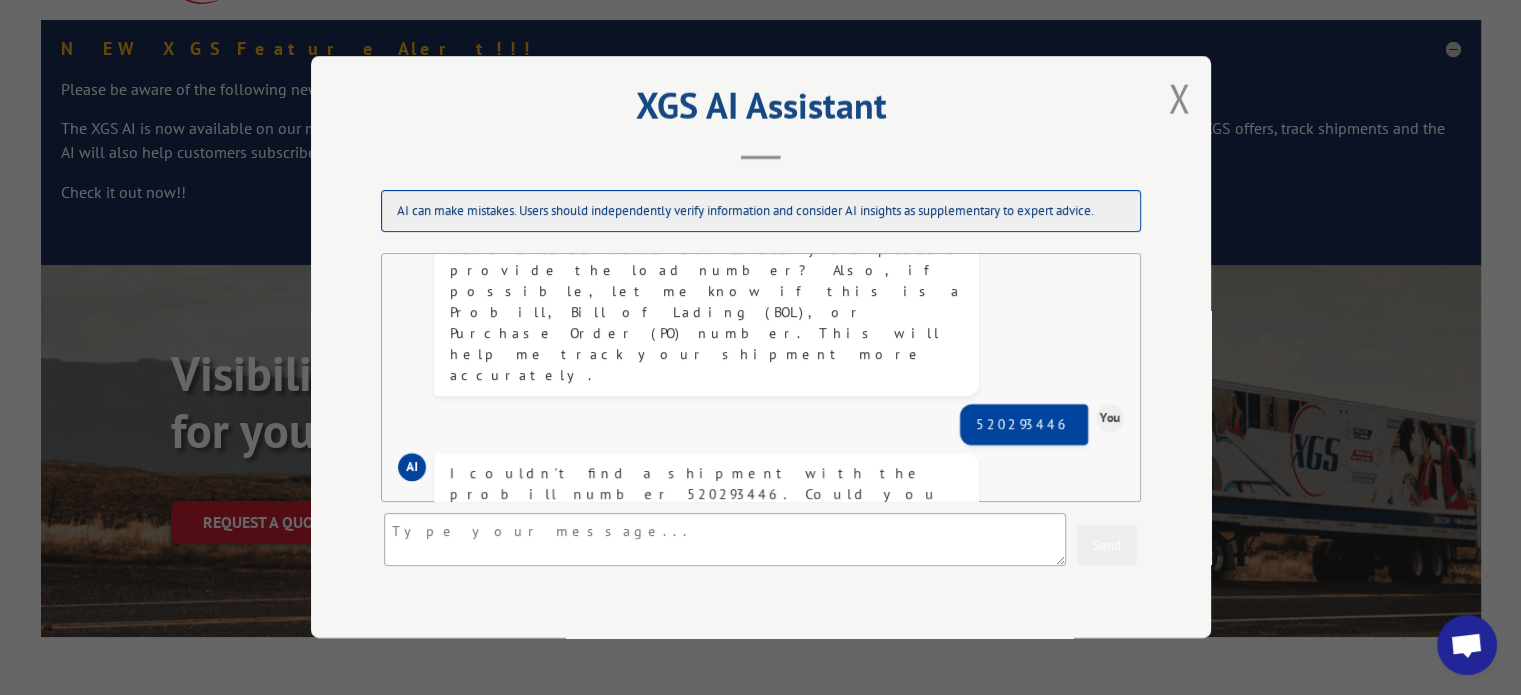 drag, startPoint x: 528, startPoint y: 430, endPoint x: 684, endPoint y: 475, distance: 162.3607 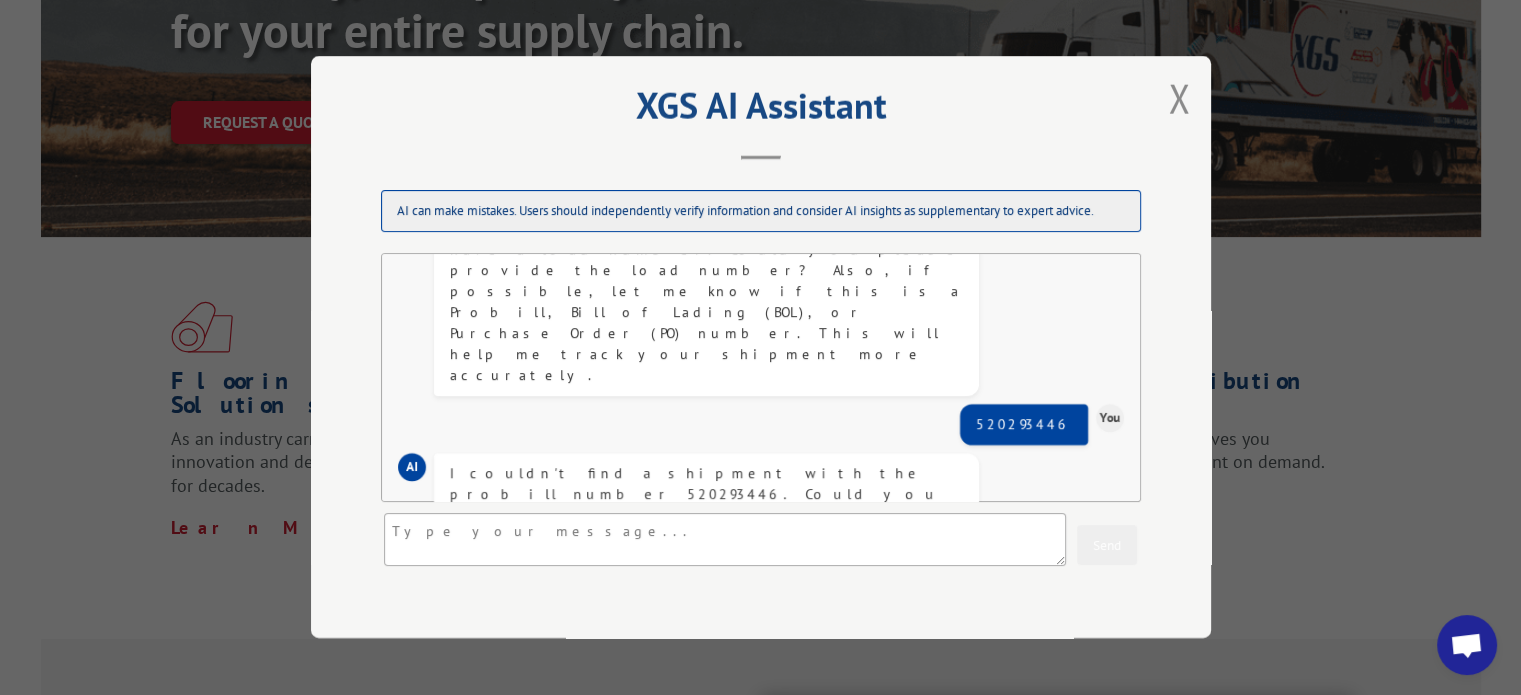 scroll, scrollTop: 556, scrollLeft: 0, axis: vertical 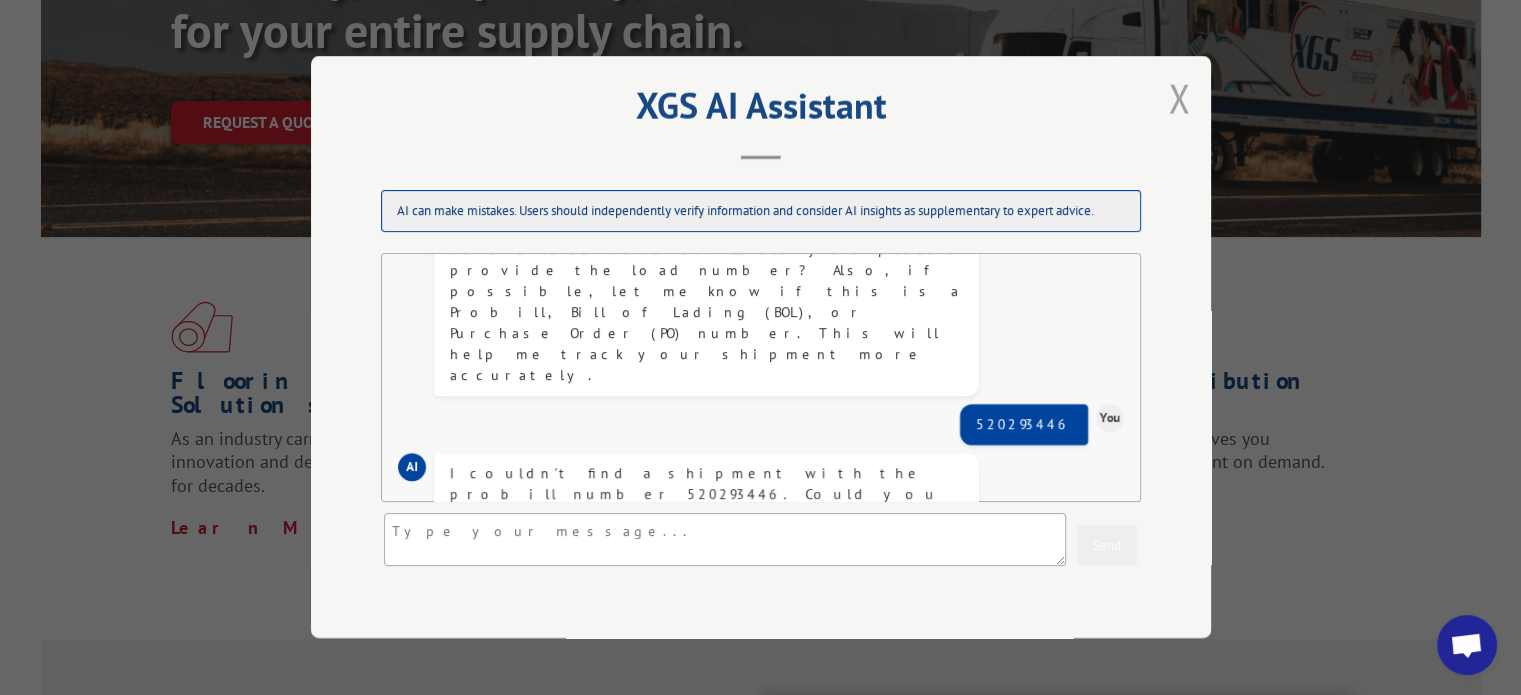 click at bounding box center (1179, 98) 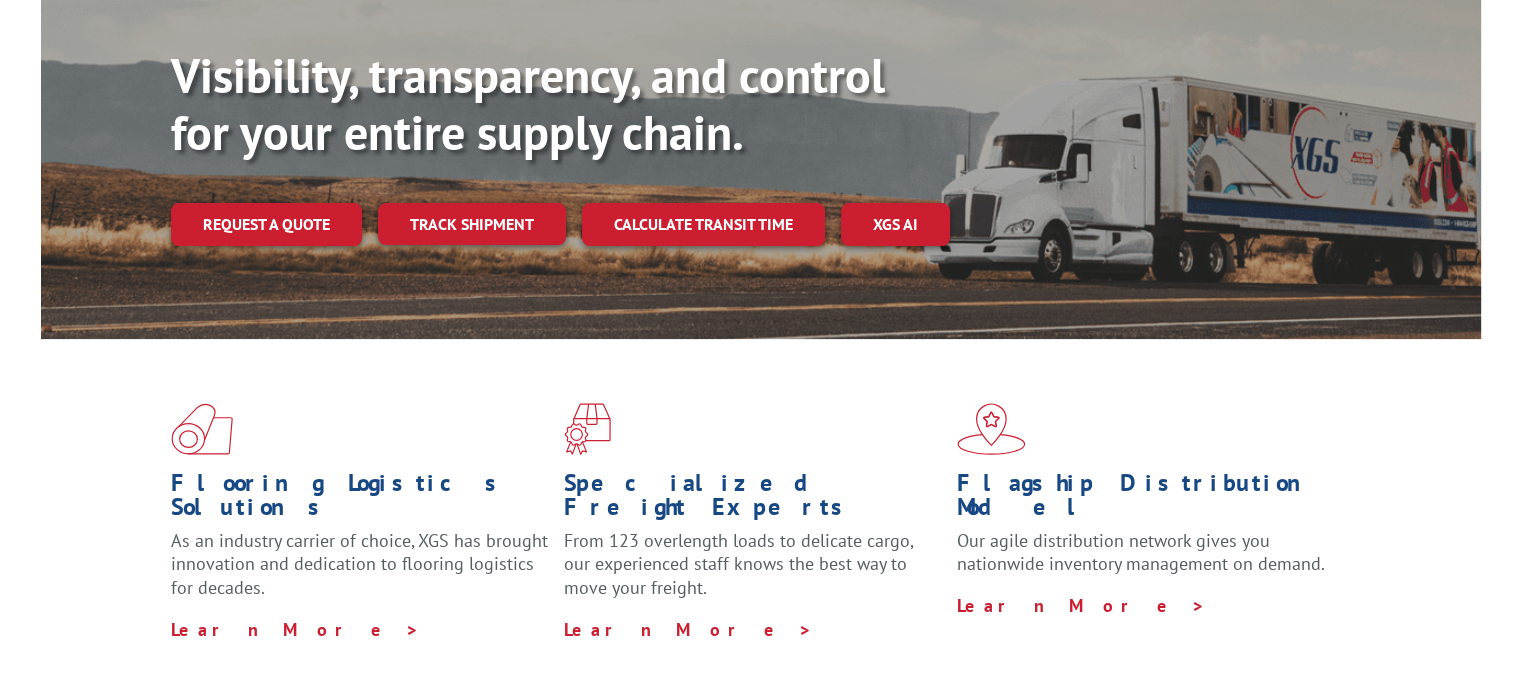 scroll, scrollTop: 0, scrollLeft: 0, axis: both 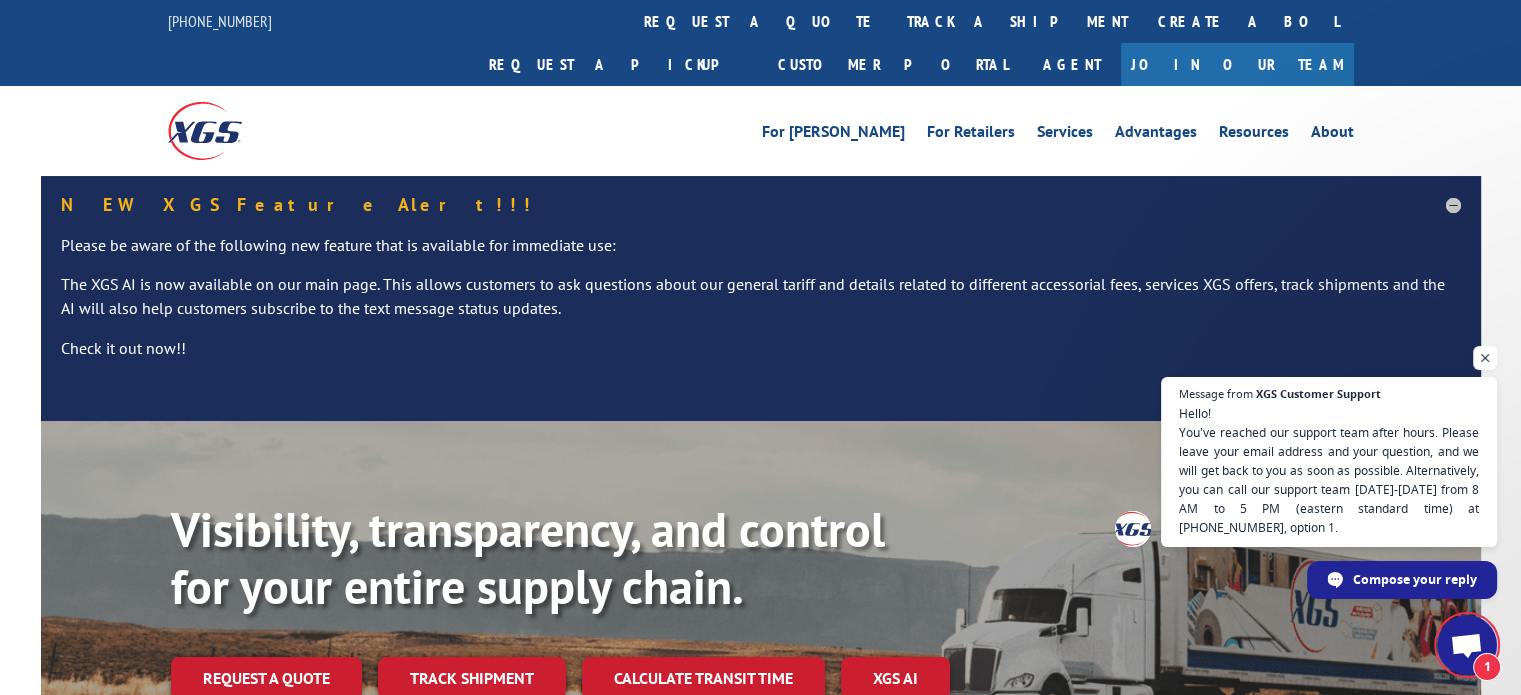 drag, startPoint x: 1418, startPoint y: 488, endPoint x: 1530, endPoint y: 490, distance: 112.01785 